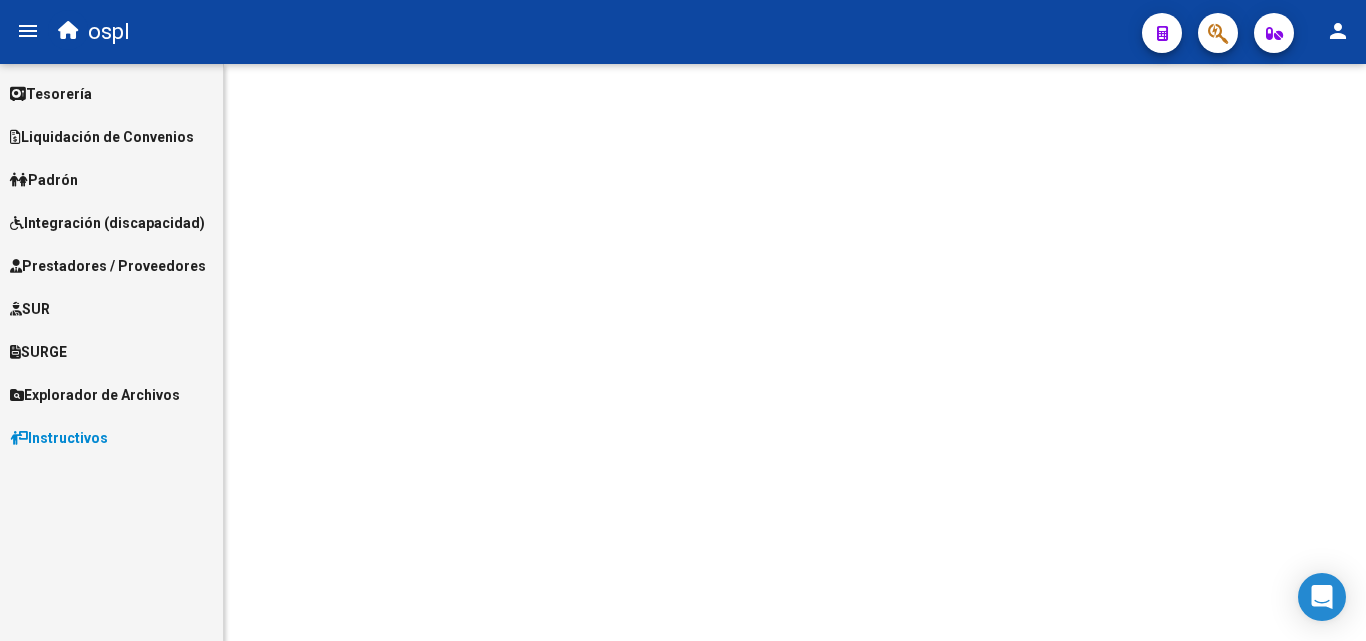 scroll, scrollTop: 0, scrollLeft: 0, axis: both 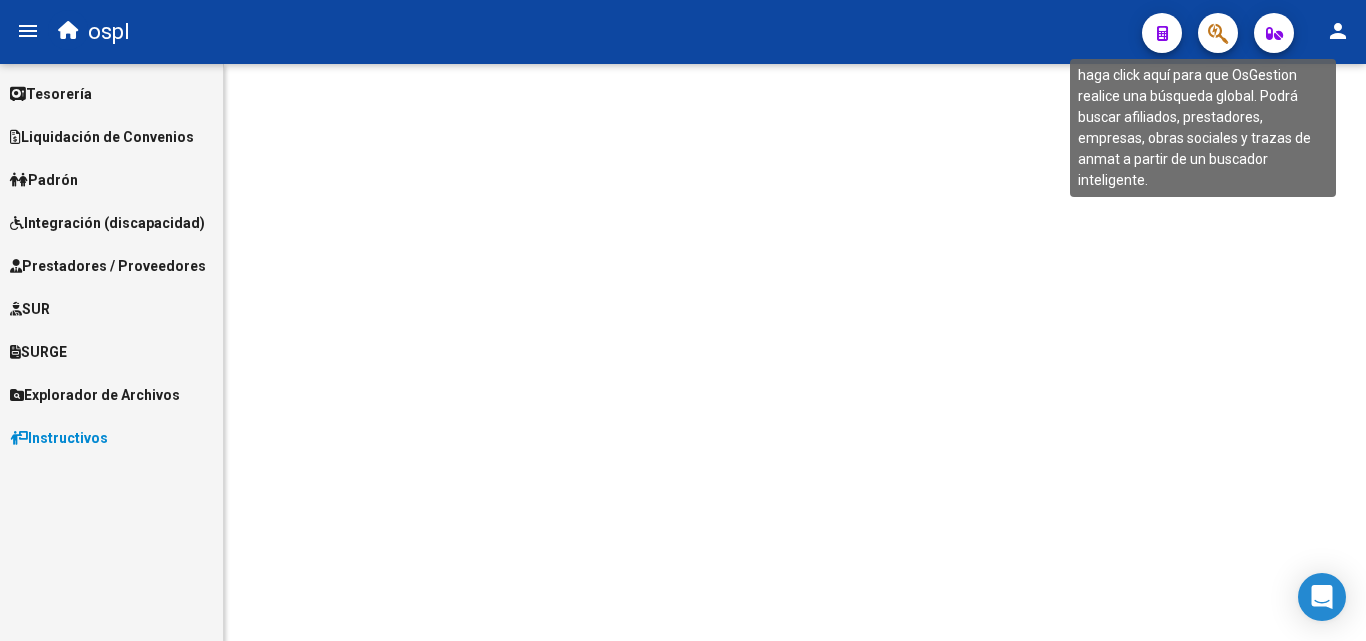 click 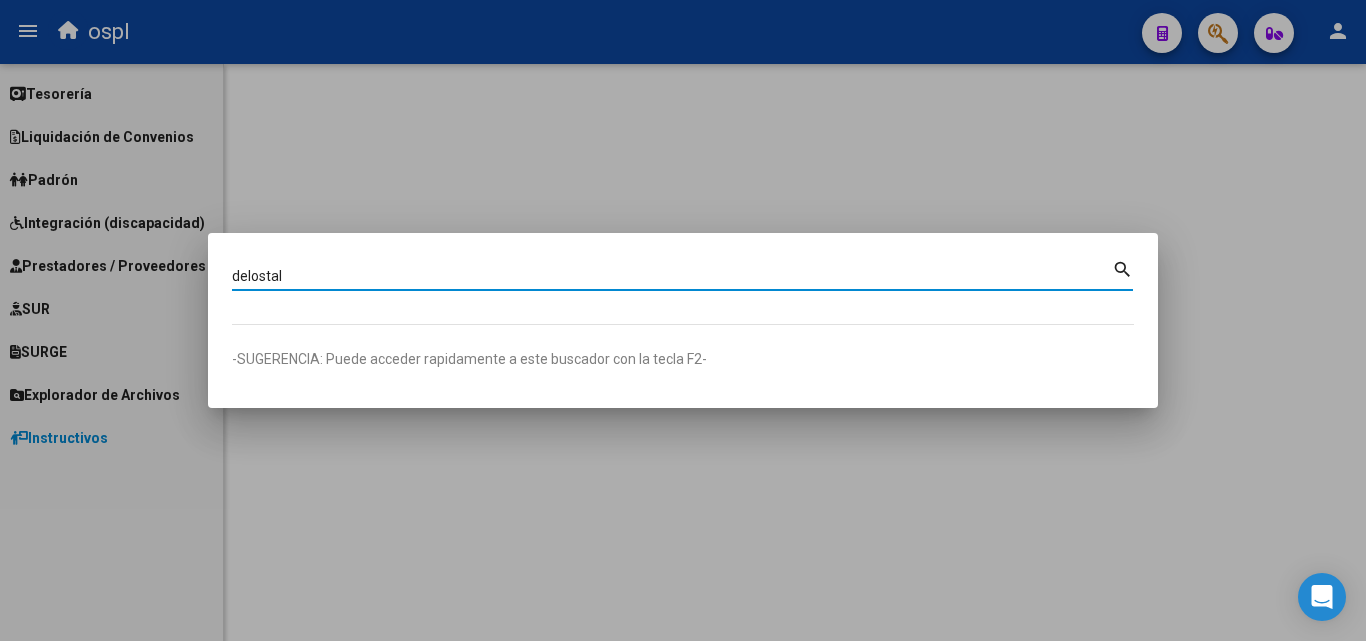 type on "delostal" 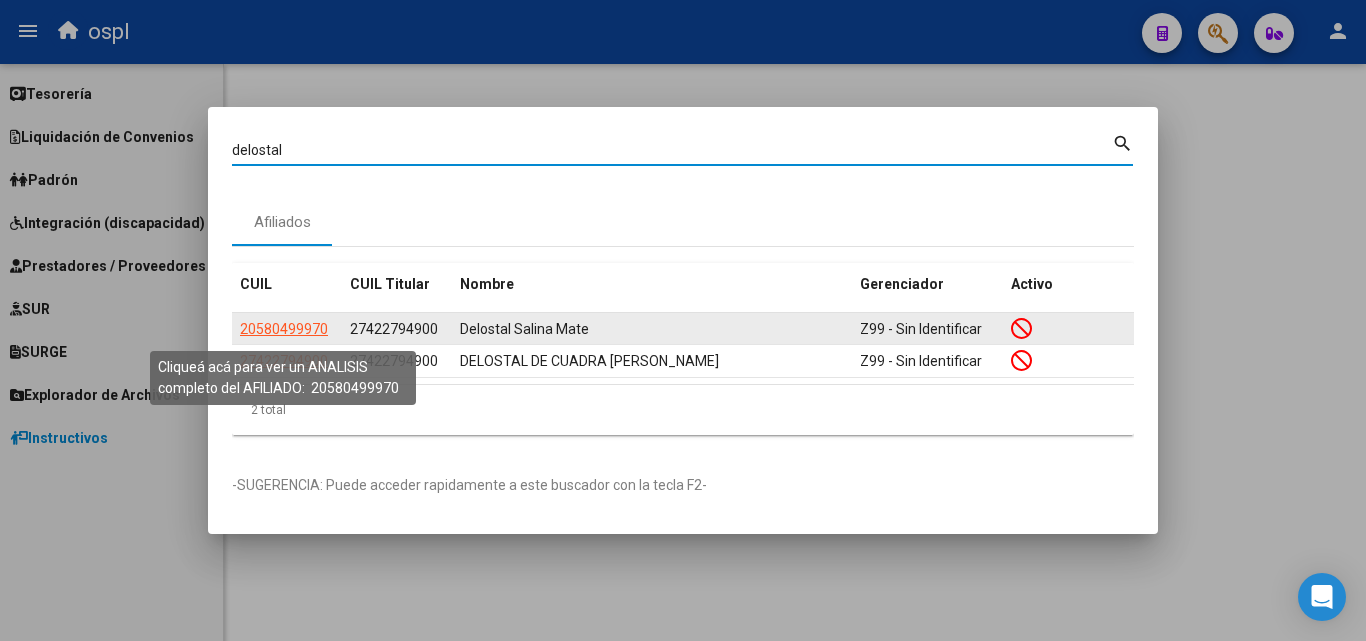 click on "20580499970" 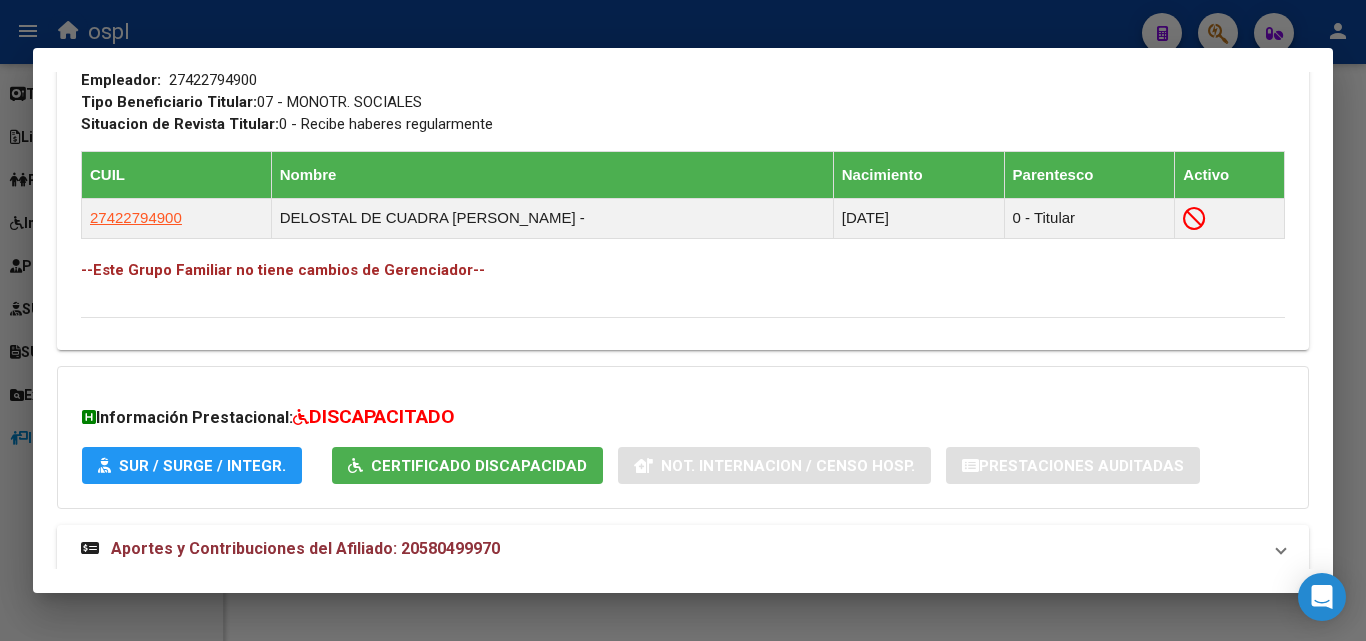 scroll, scrollTop: 1071, scrollLeft: 0, axis: vertical 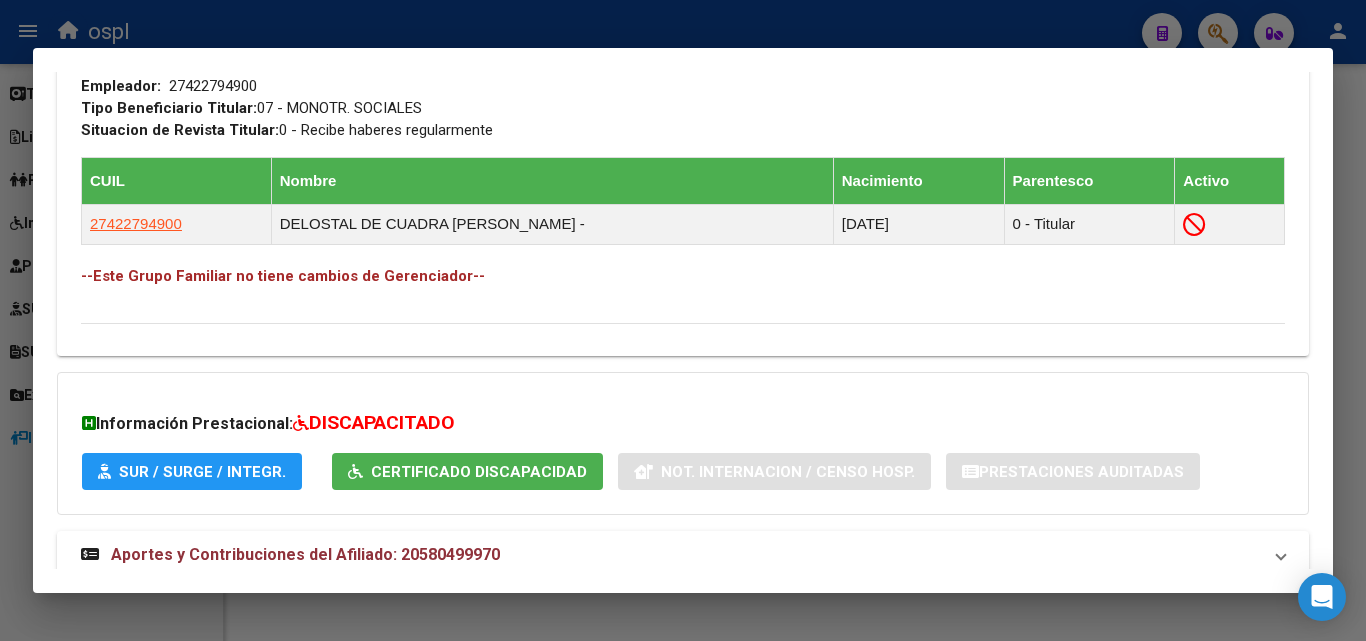 click on "SUR / SURGE / INTEGR." at bounding box center [202, 472] 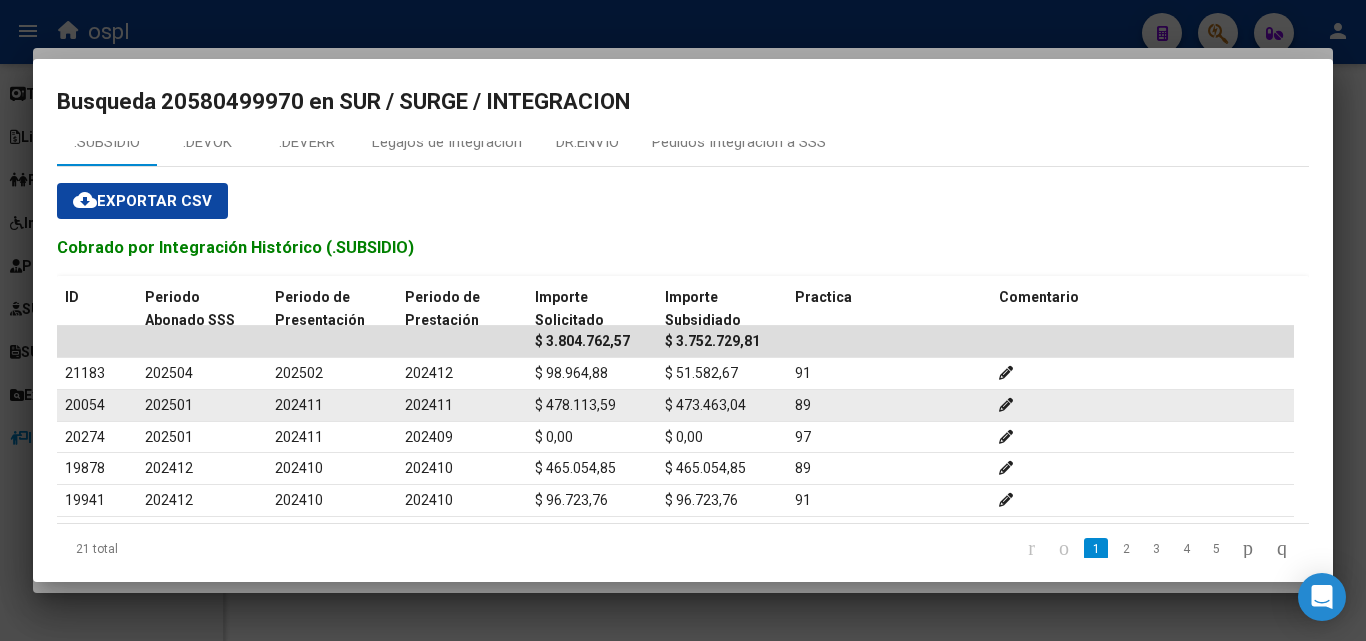 scroll, scrollTop: 71, scrollLeft: 0, axis: vertical 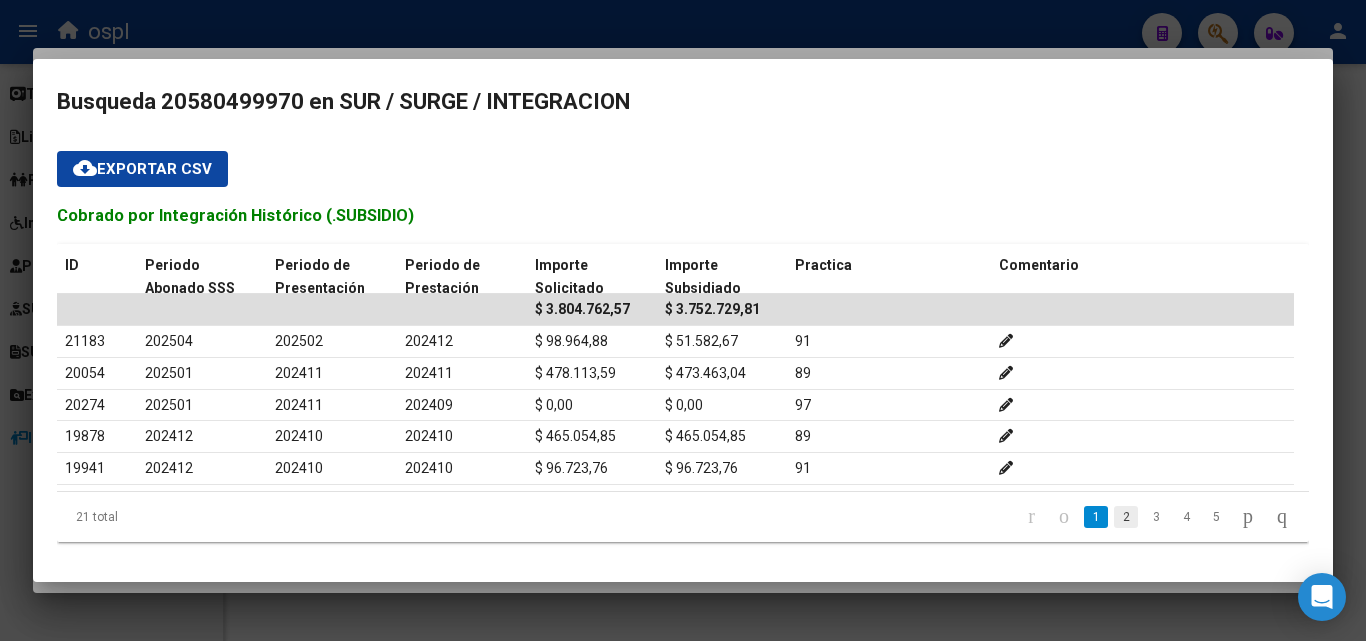 click on "2" 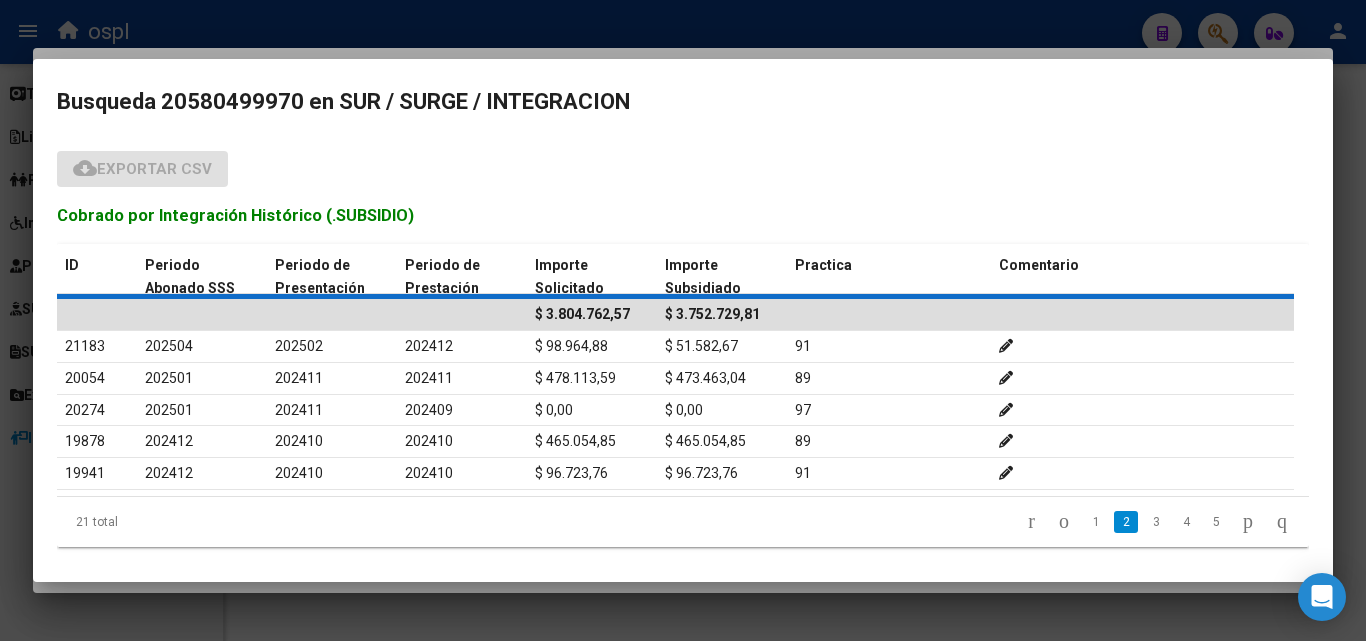 scroll, scrollTop: 71, scrollLeft: 0, axis: vertical 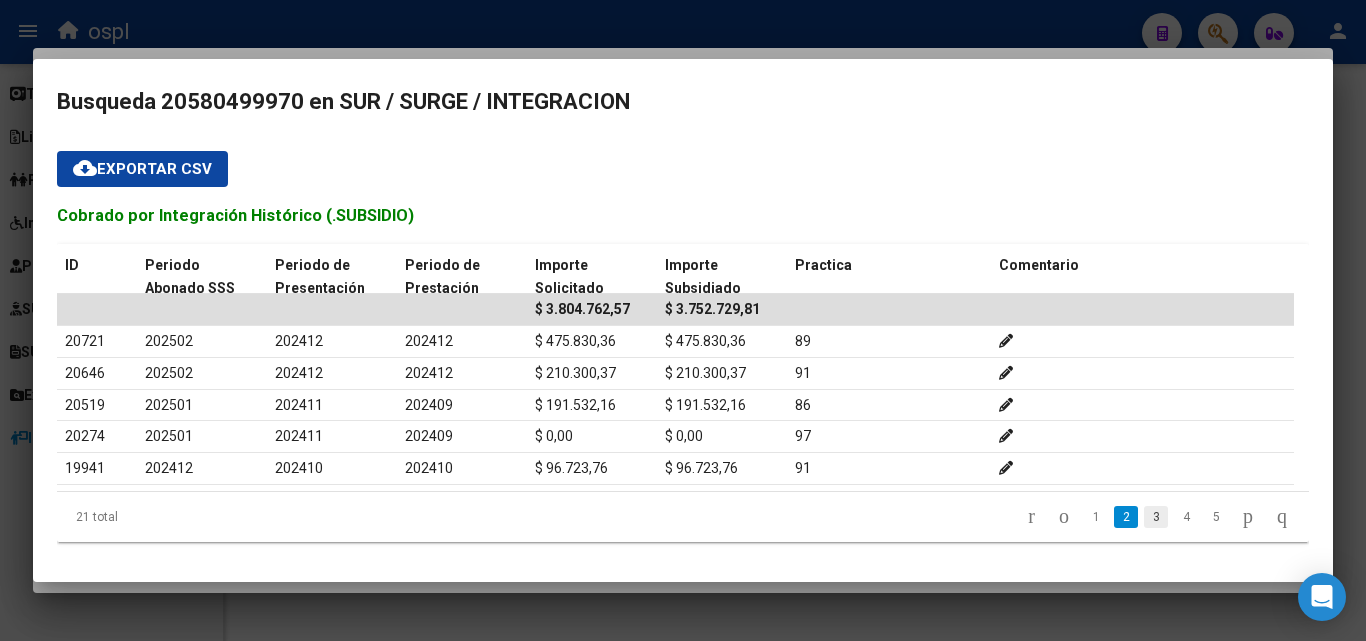 click on "3" 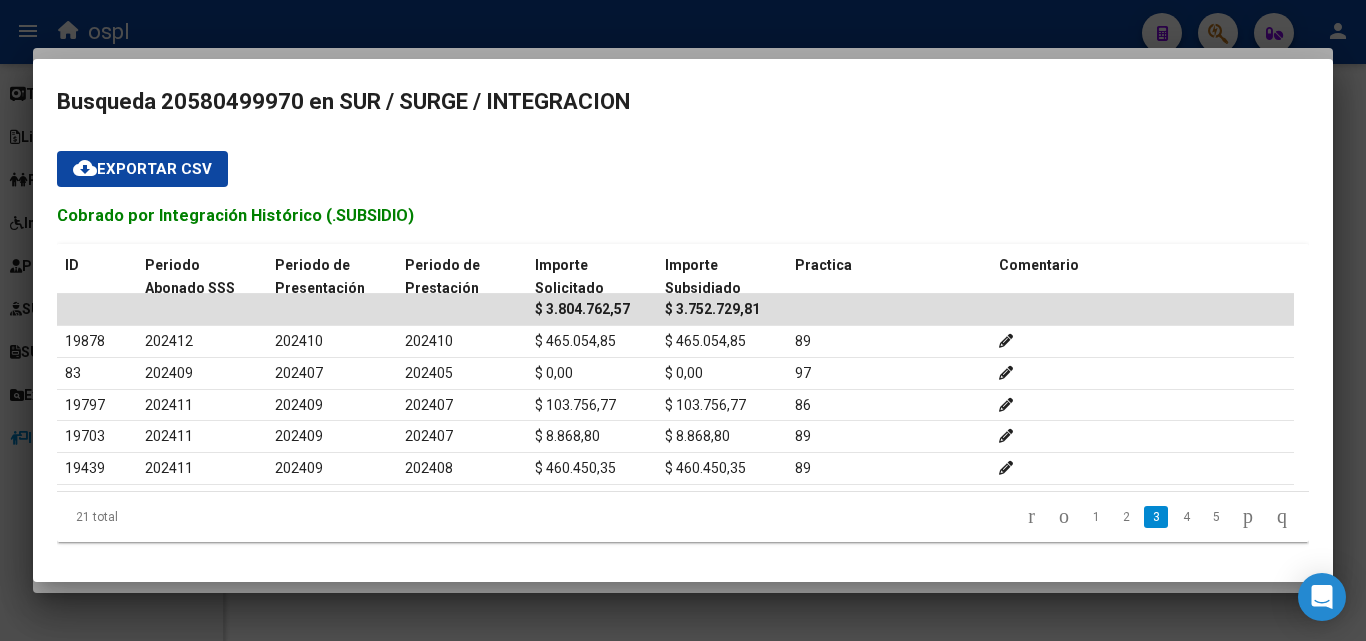 scroll, scrollTop: 71, scrollLeft: 0, axis: vertical 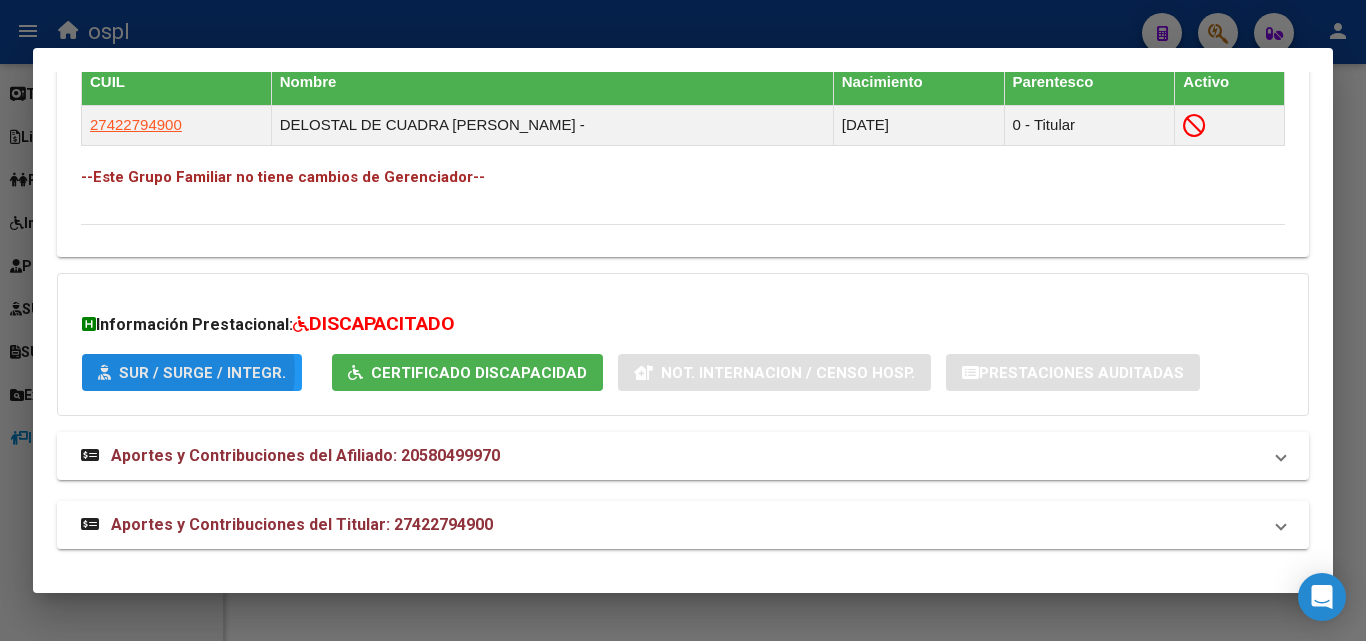 click on "SUR / SURGE / INTEGR." at bounding box center (202, 373) 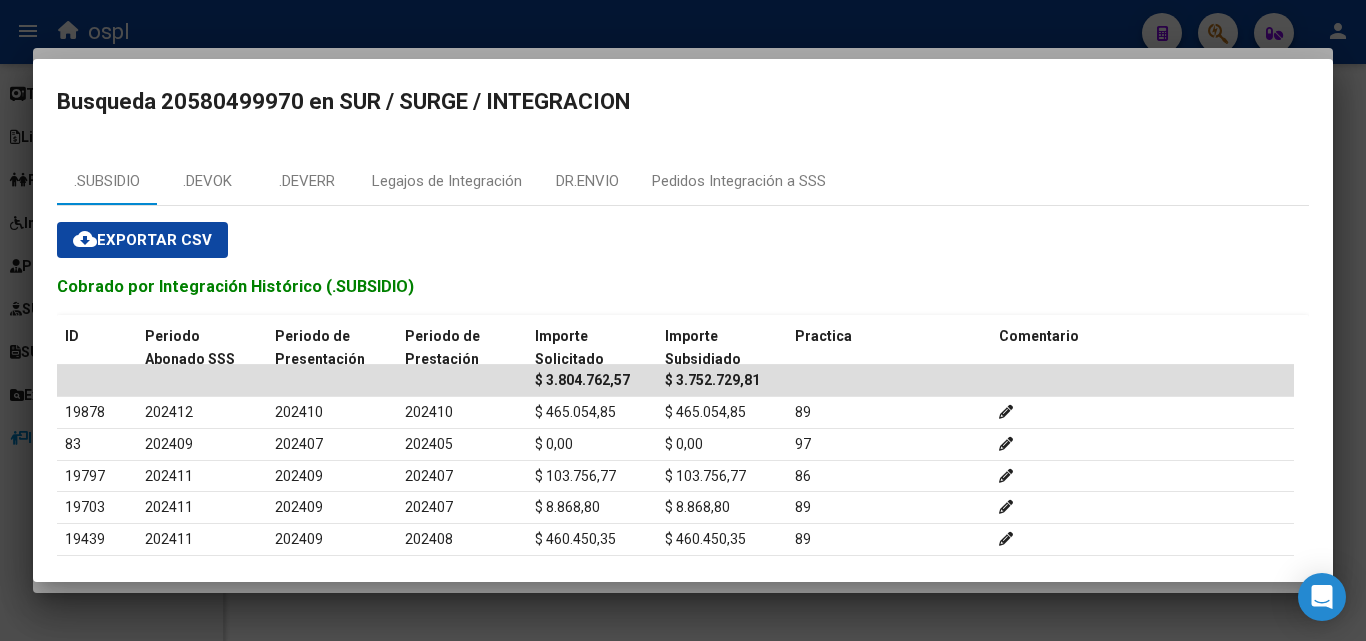 drag, startPoint x: 542, startPoint y: 585, endPoint x: 328, endPoint y: 552, distance: 216.52945 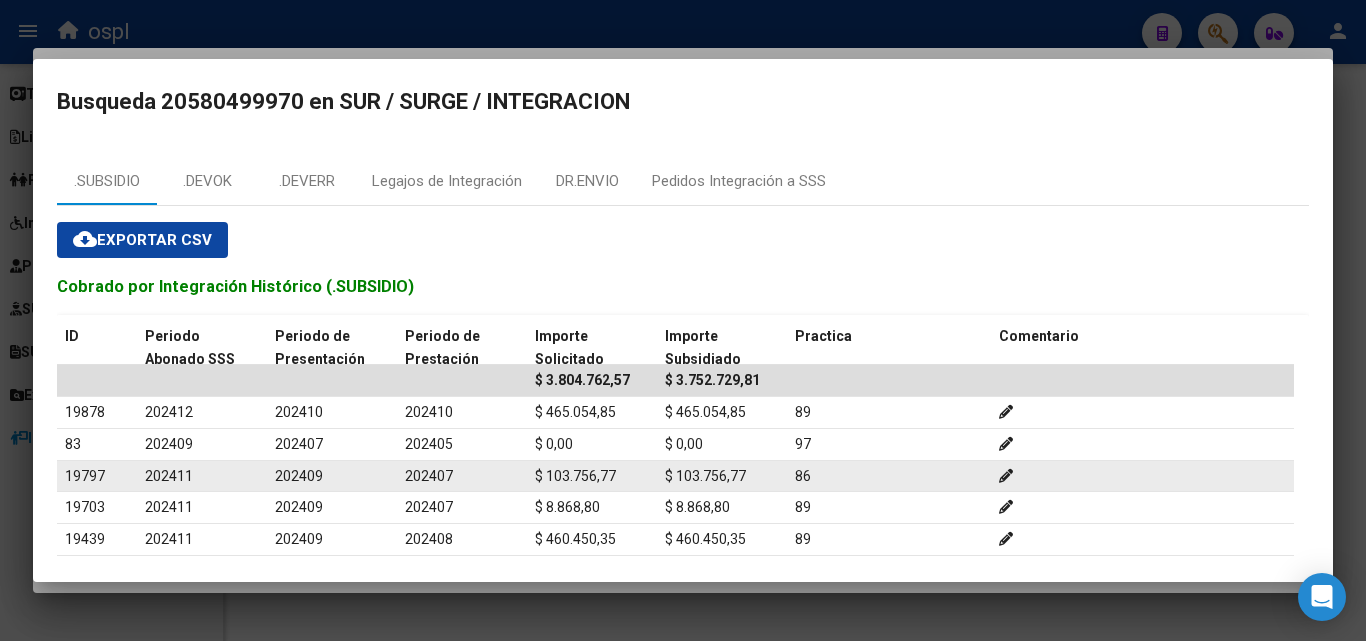 click on "202411" 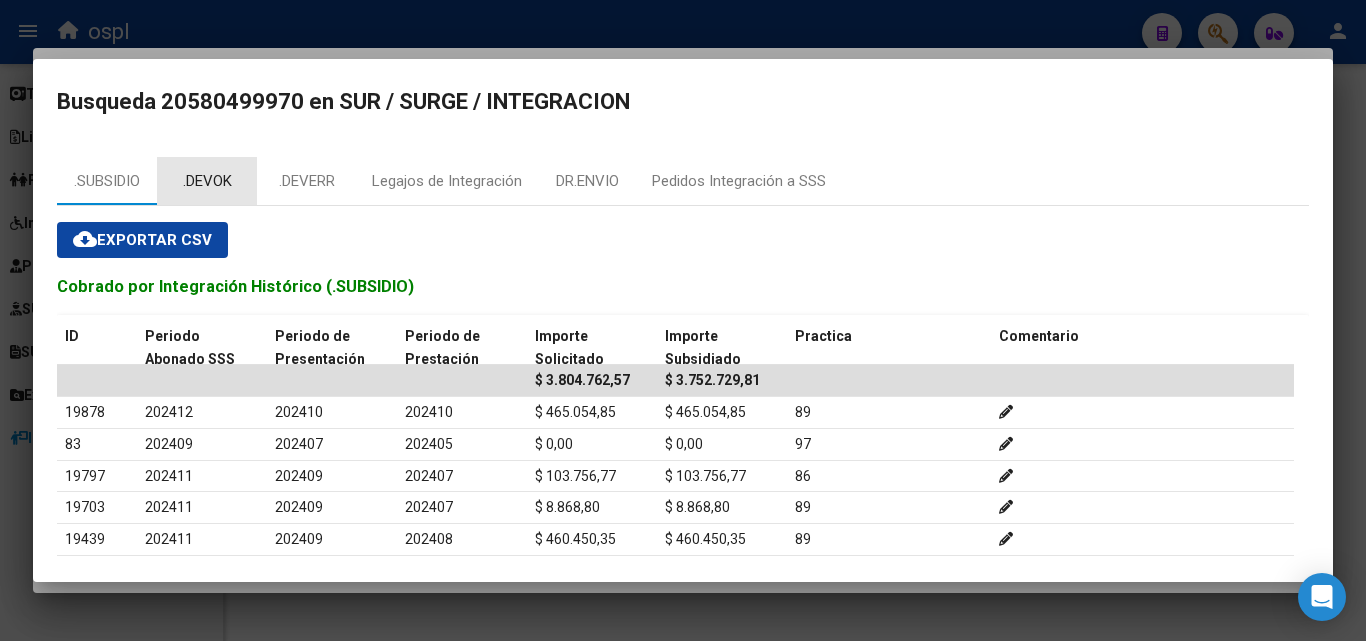 click on ".DEVOK" at bounding box center [207, 181] 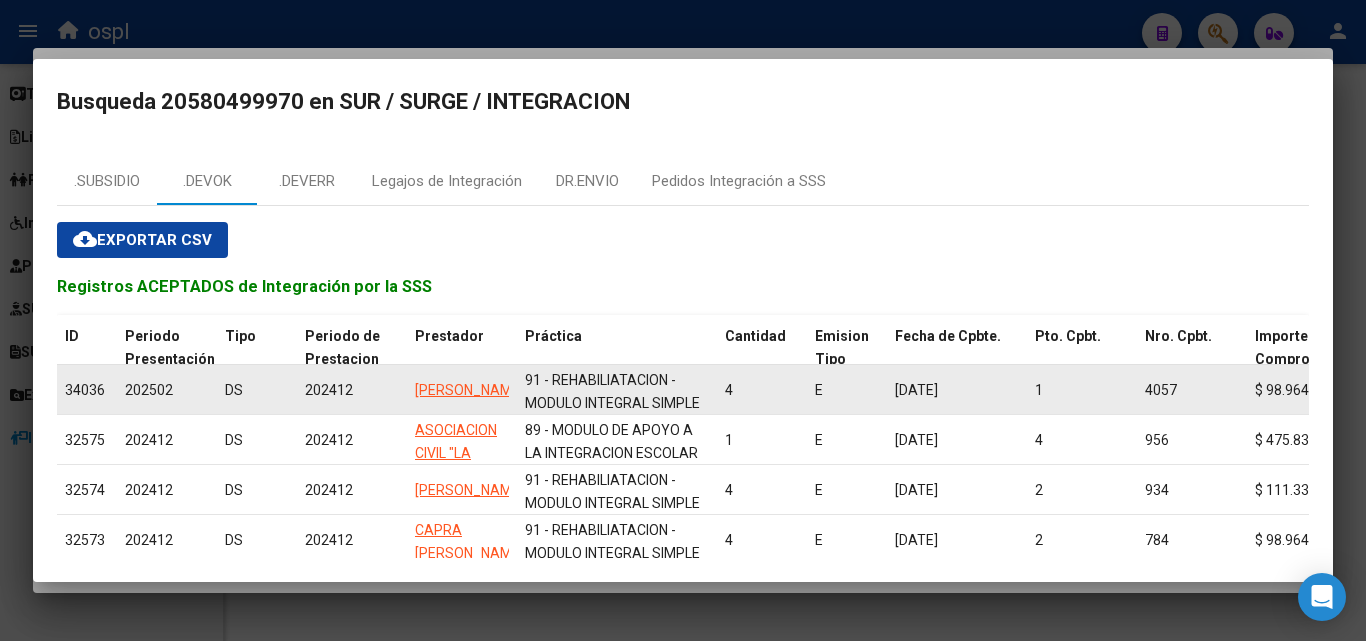 scroll, scrollTop: 3, scrollLeft: 0, axis: vertical 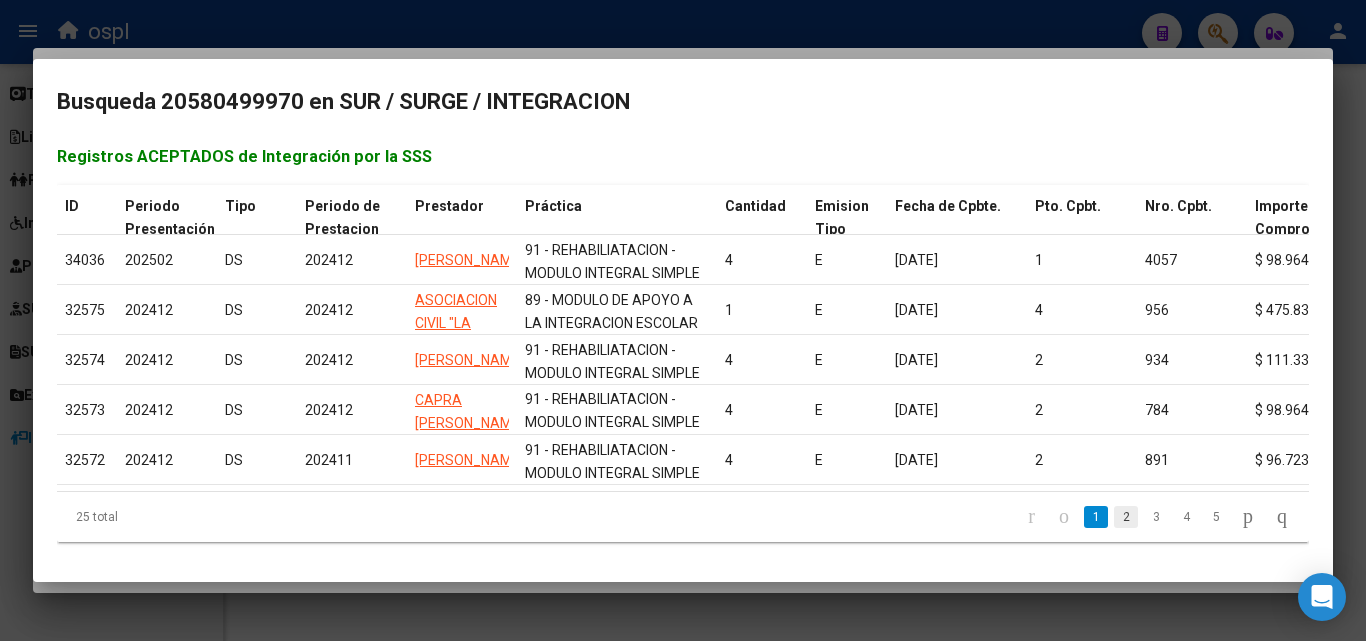 click on "2" 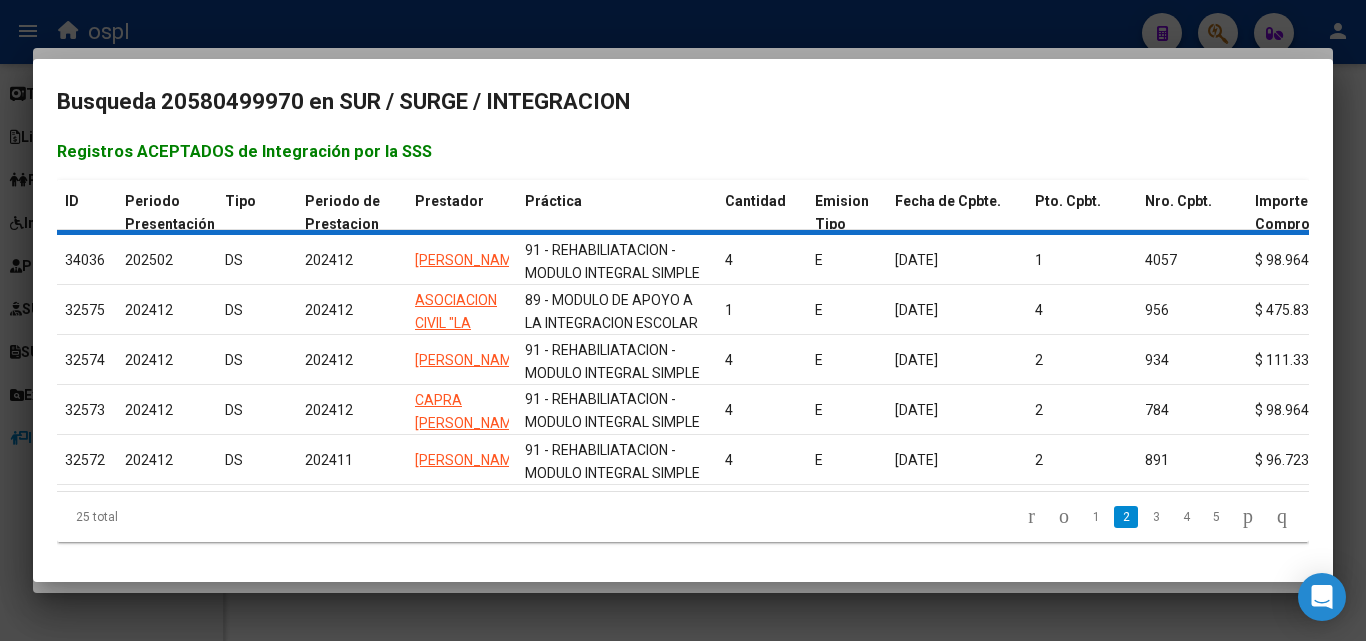 scroll, scrollTop: 145, scrollLeft: 0, axis: vertical 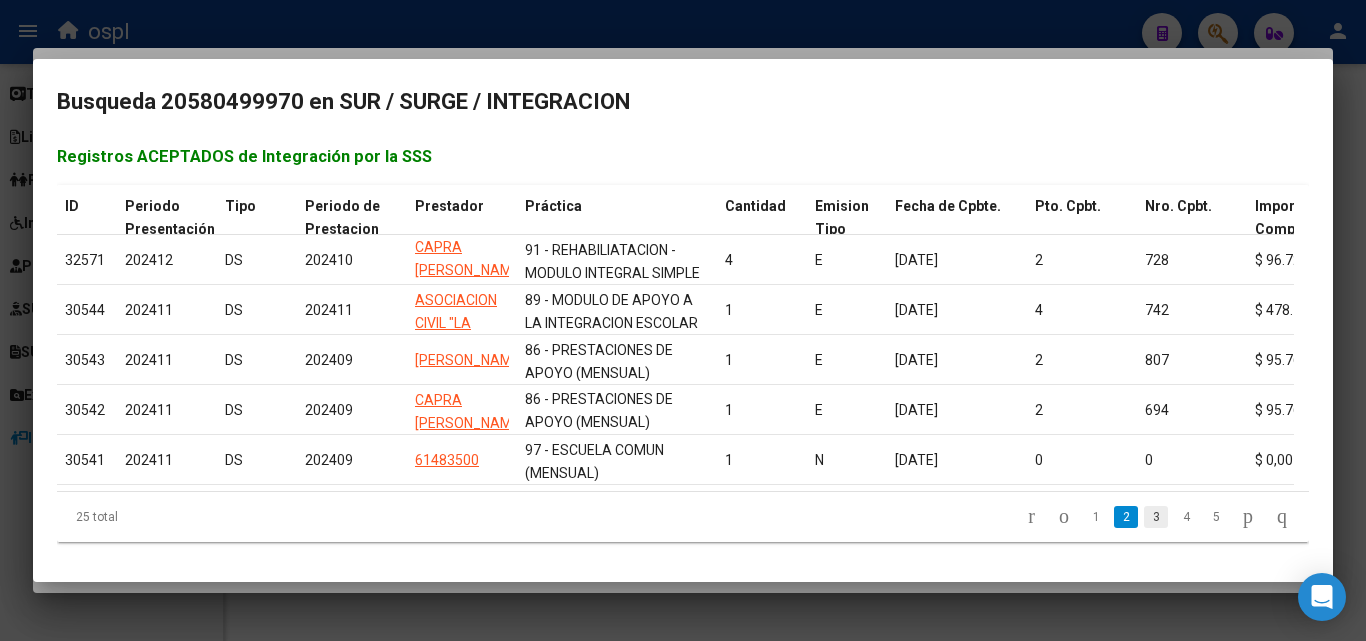 click on "3" 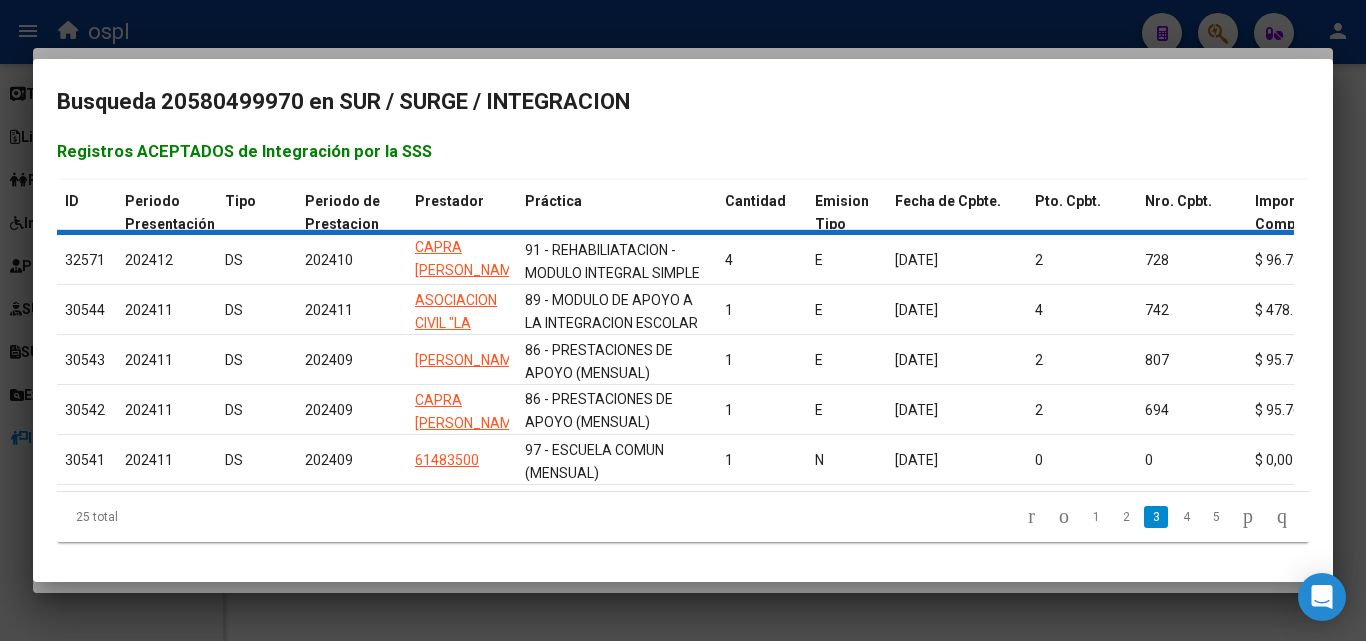 scroll, scrollTop: 145, scrollLeft: 0, axis: vertical 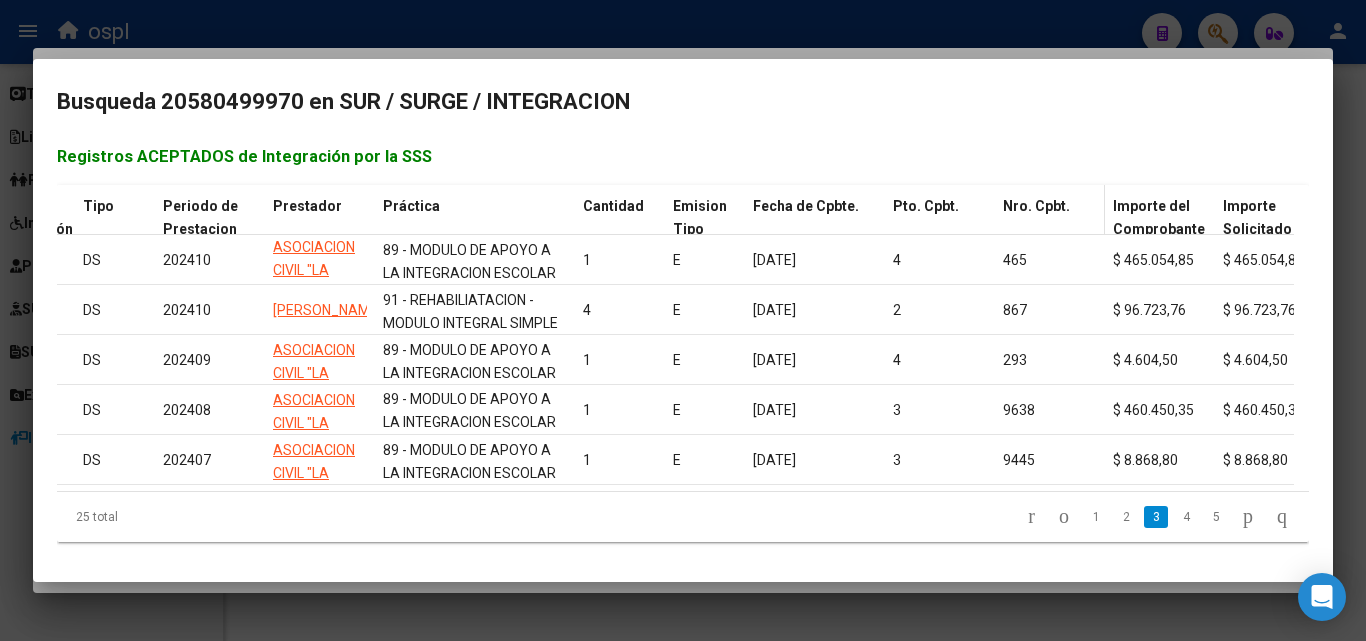 click on "Nro. Cpbt." at bounding box center [1036, 206] 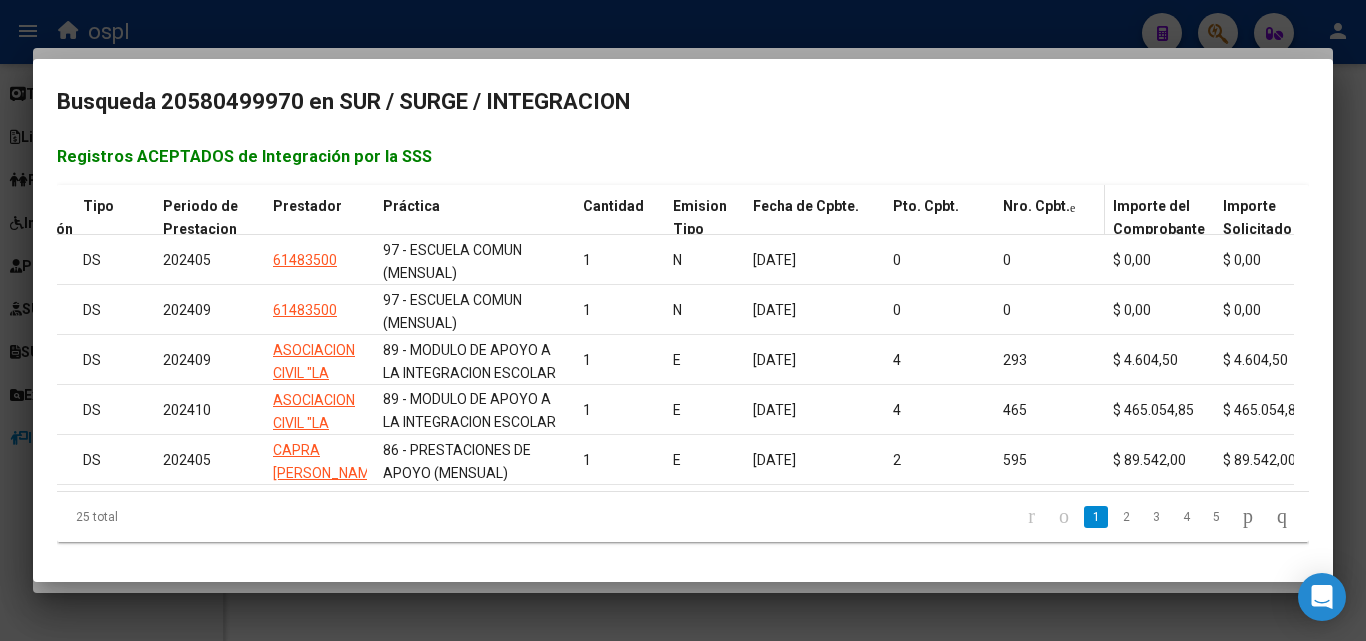 scroll, scrollTop: 0, scrollLeft: 0, axis: both 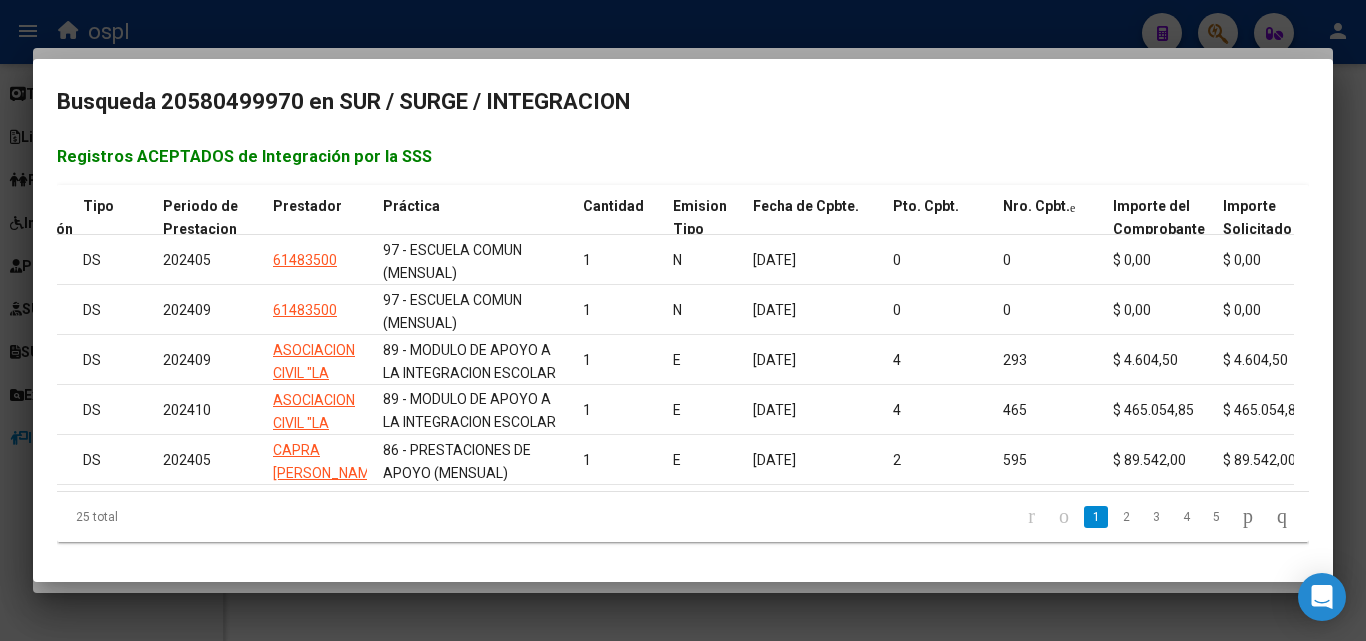 click on "2" 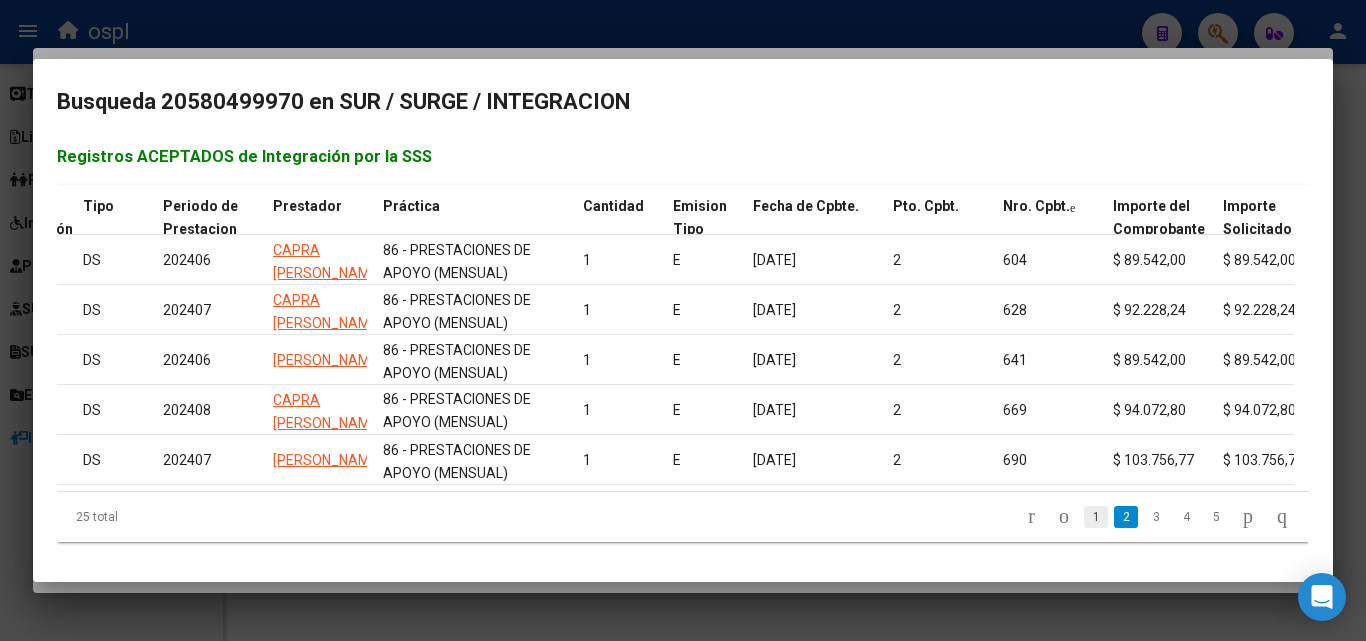 click on "1" 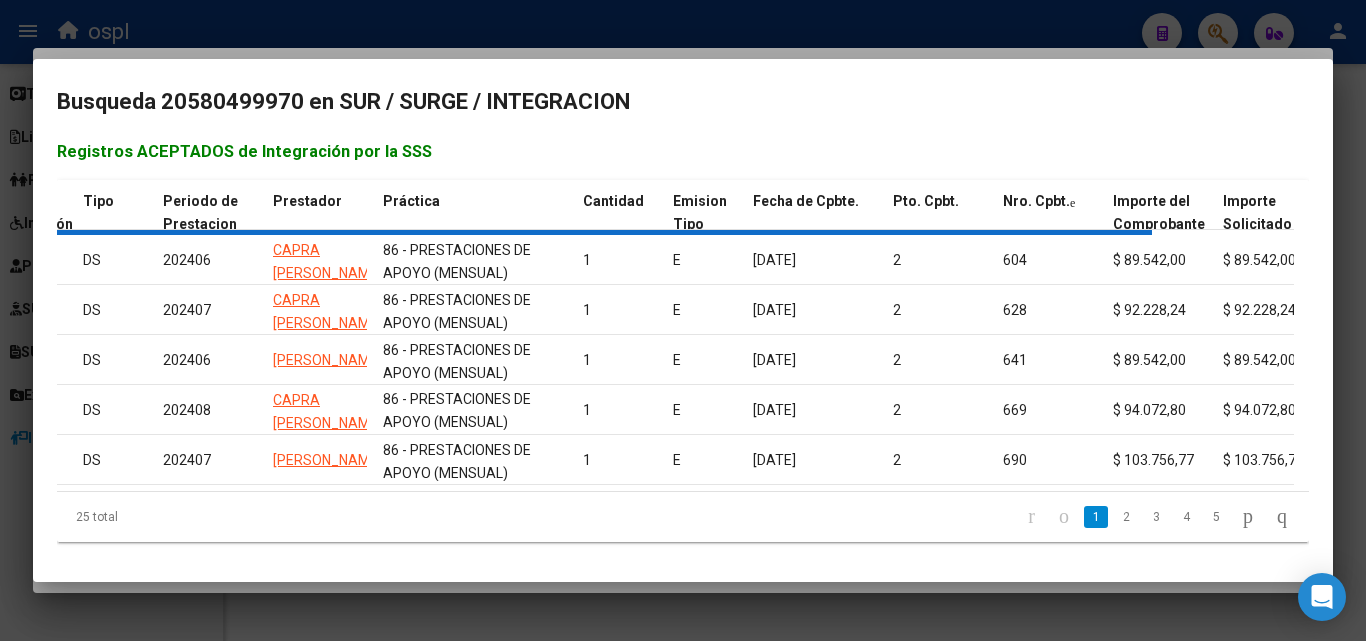 scroll, scrollTop: 145, scrollLeft: 0, axis: vertical 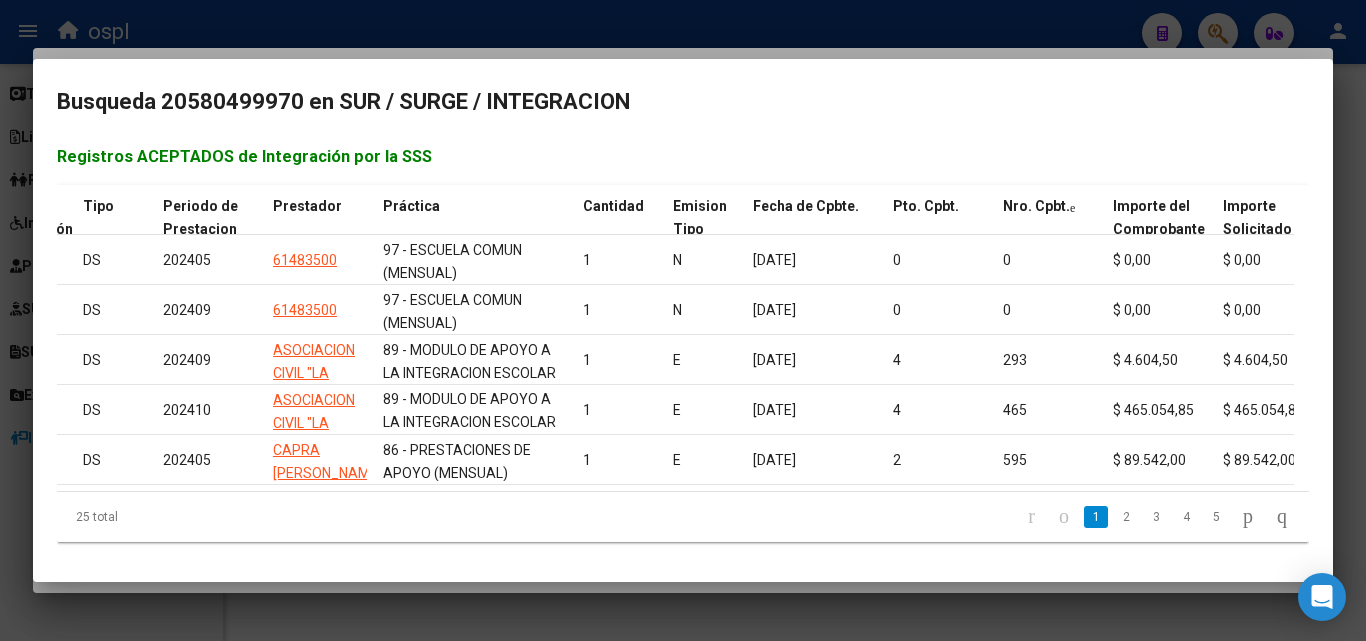 drag, startPoint x: 1058, startPoint y: 28, endPoint x: 1049, endPoint y: 2, distance: 27.513634 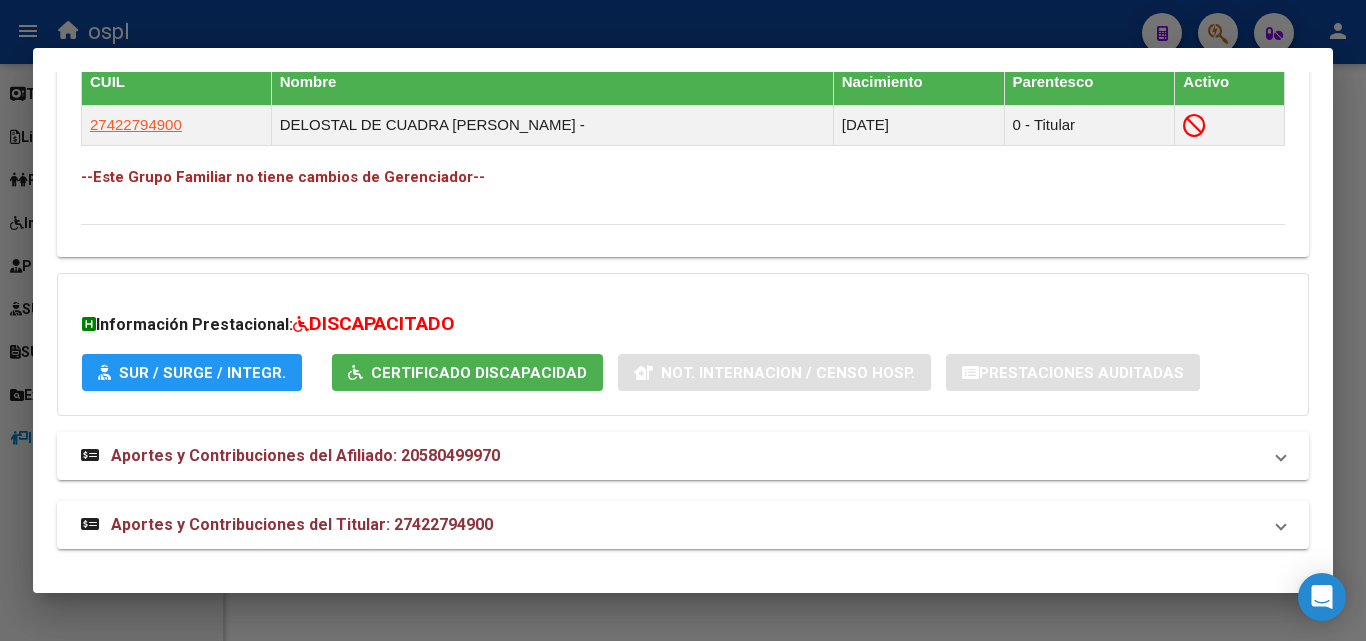 click at bounding box center [683, 320] 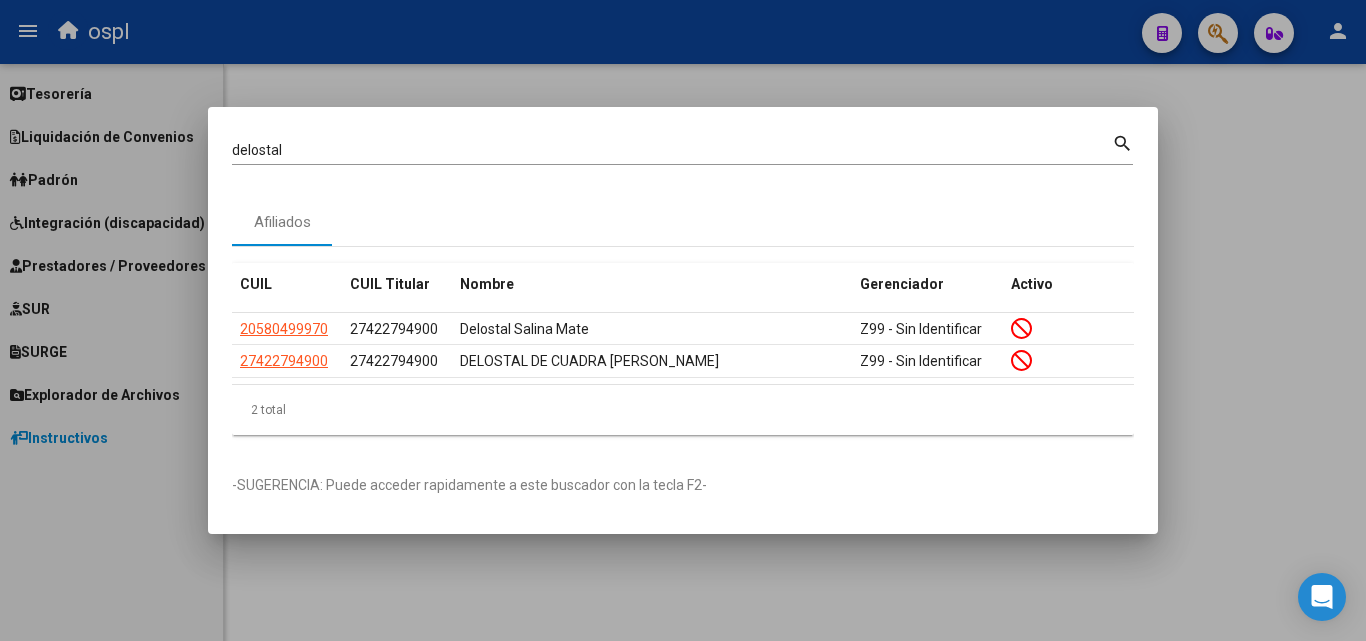 click at bounding box center [683, 320] 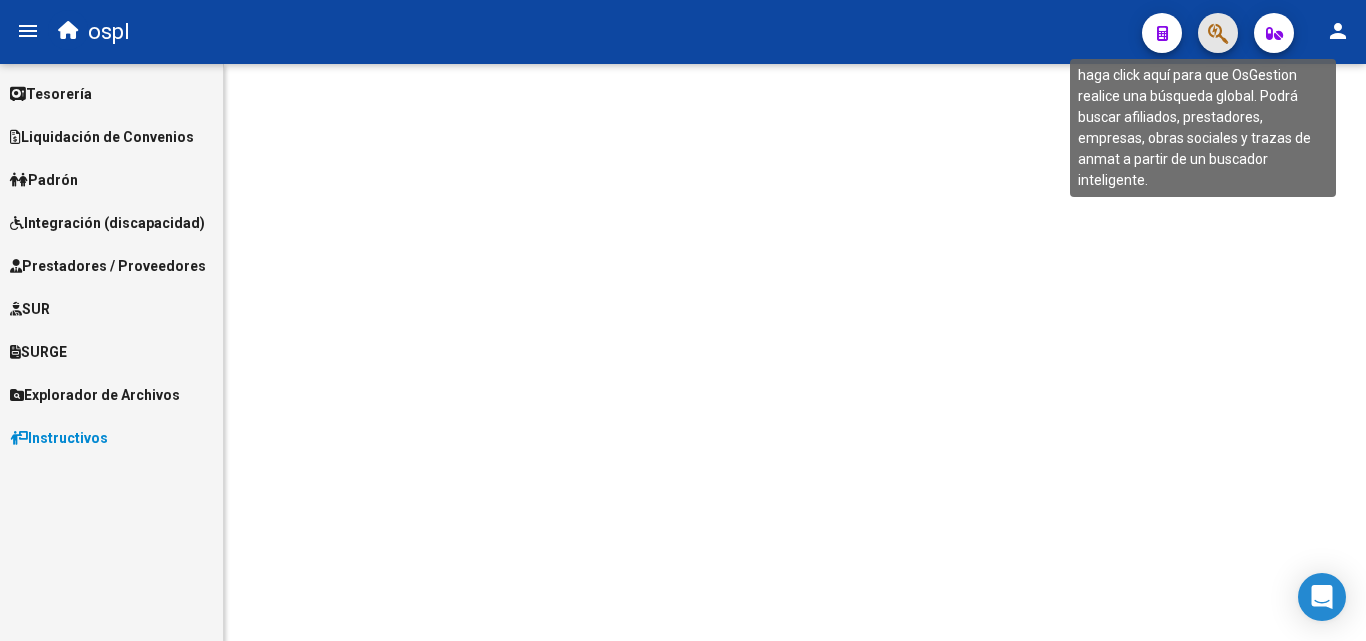 click 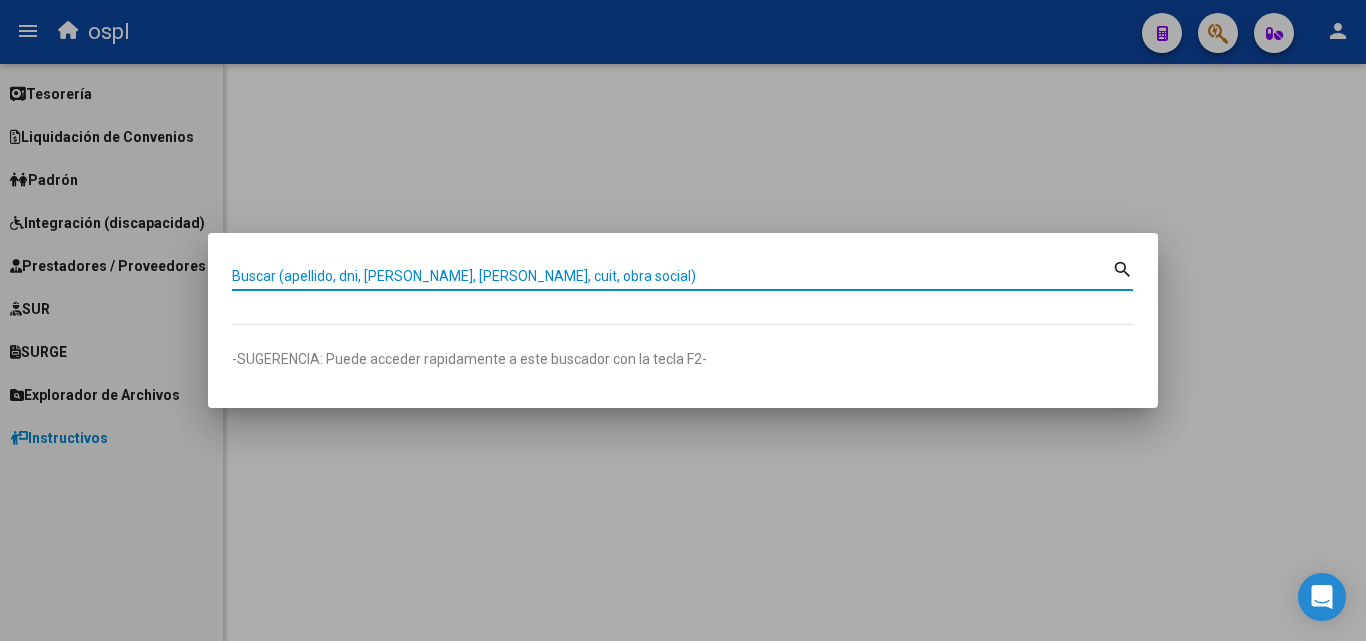 click on "Buscar (apellido, dni, [PERSON_NAME], [PERSON_NAME], cuit, obra social)" at bounding box center (672, 276) 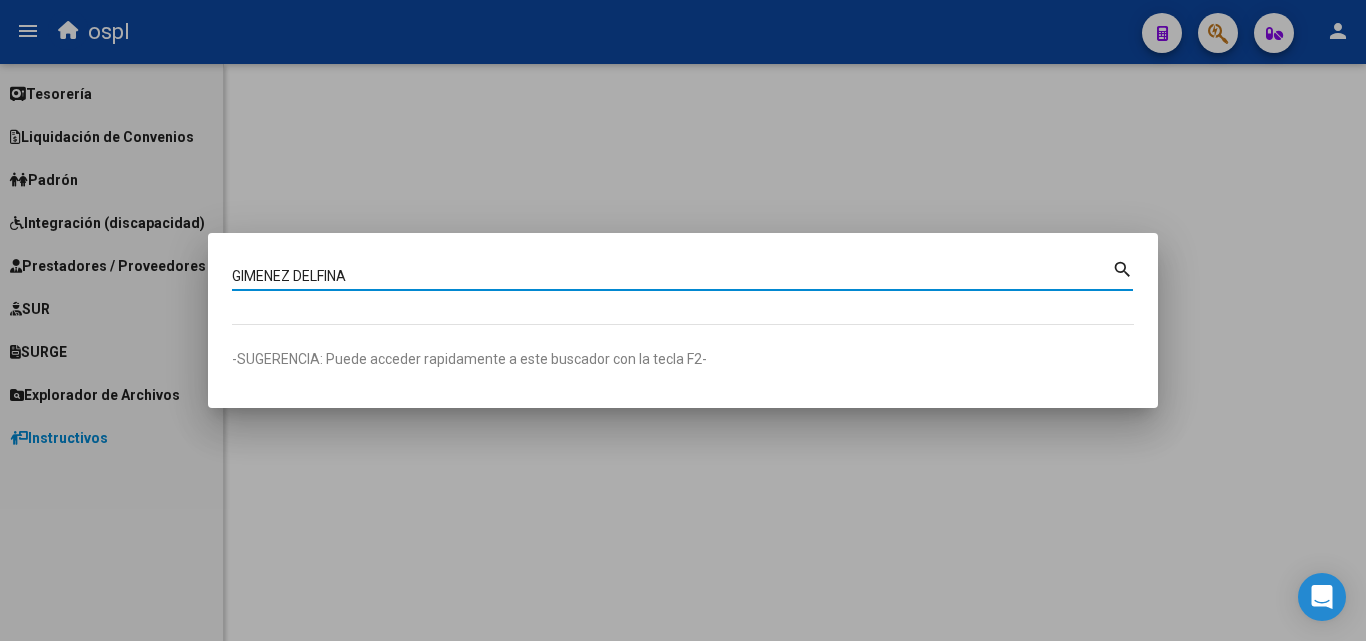 type on "GIMENEZ DELFINA" 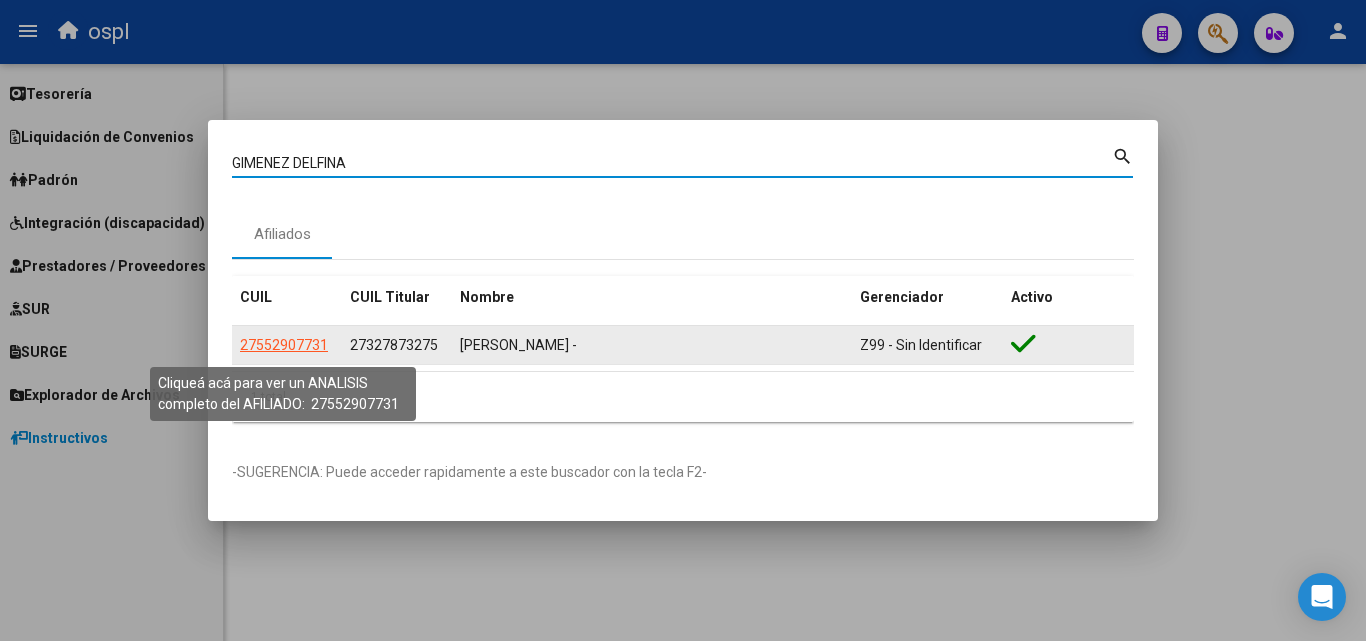 click on "27552907731" 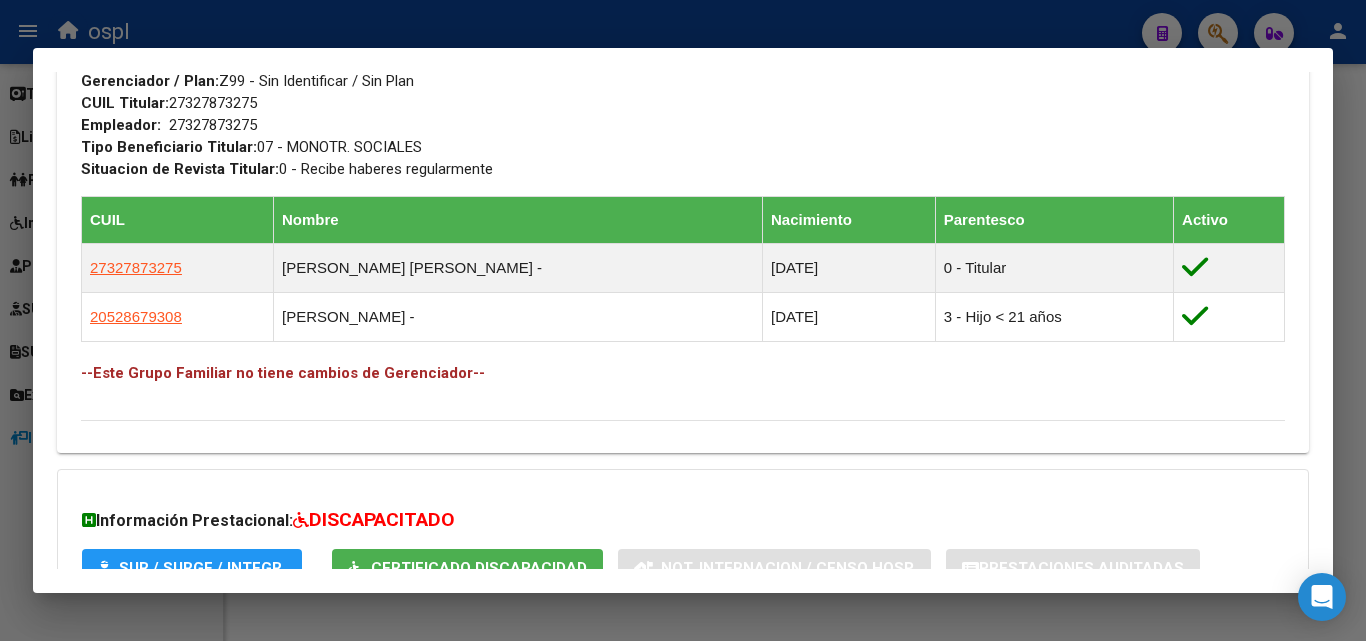 scroll, scrollTop: 1184, scrollLeft: 0, axis: vertical 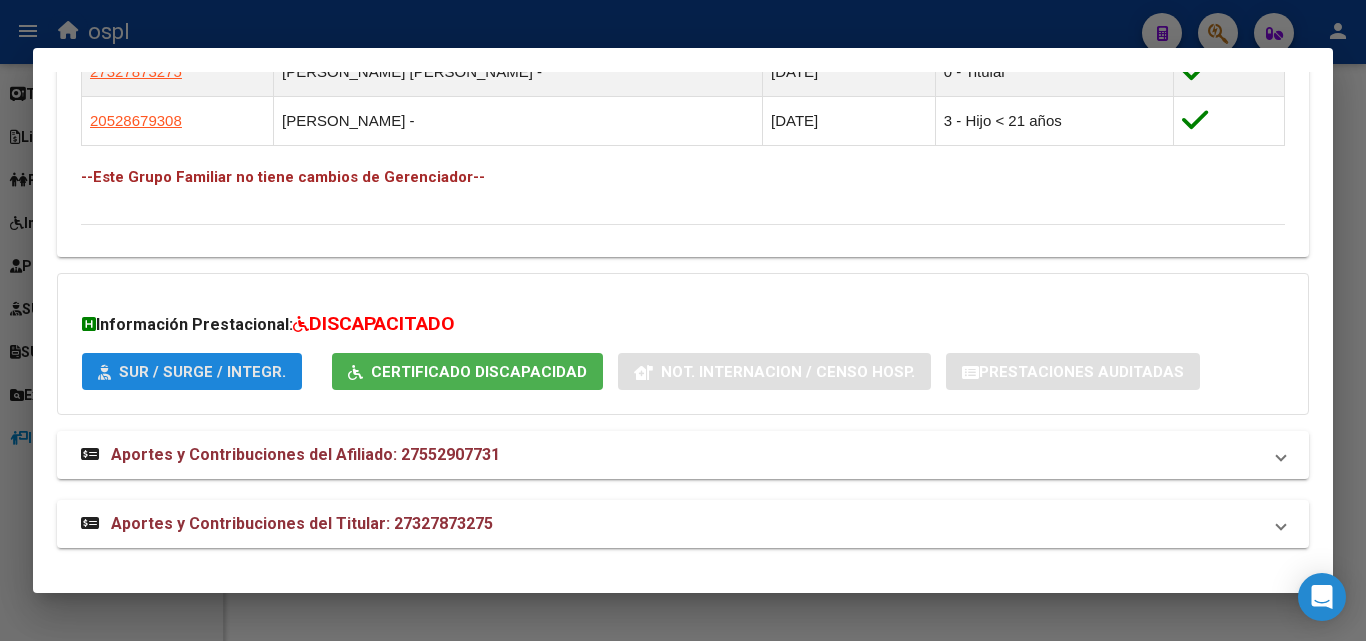 click on "SUR / SURGE / INTEGR." at bounding box center [202, 372] 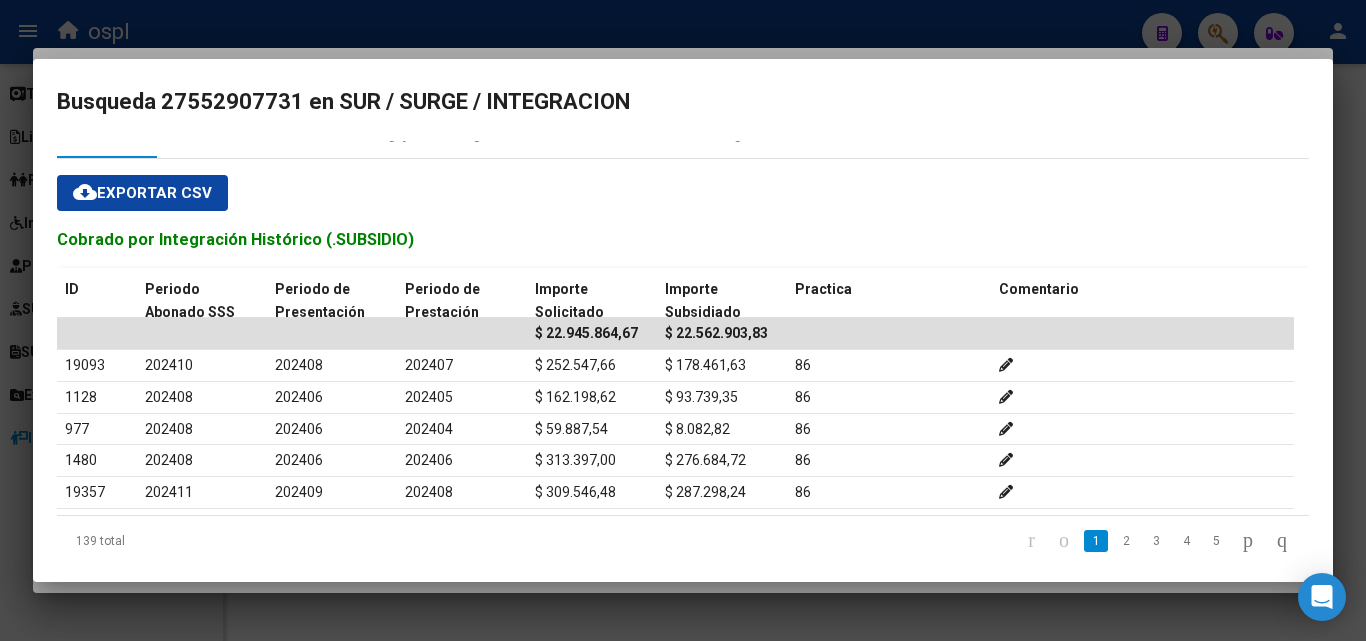 scroll, scrollTop: 71, scrollLeft: 0, axis: vertical 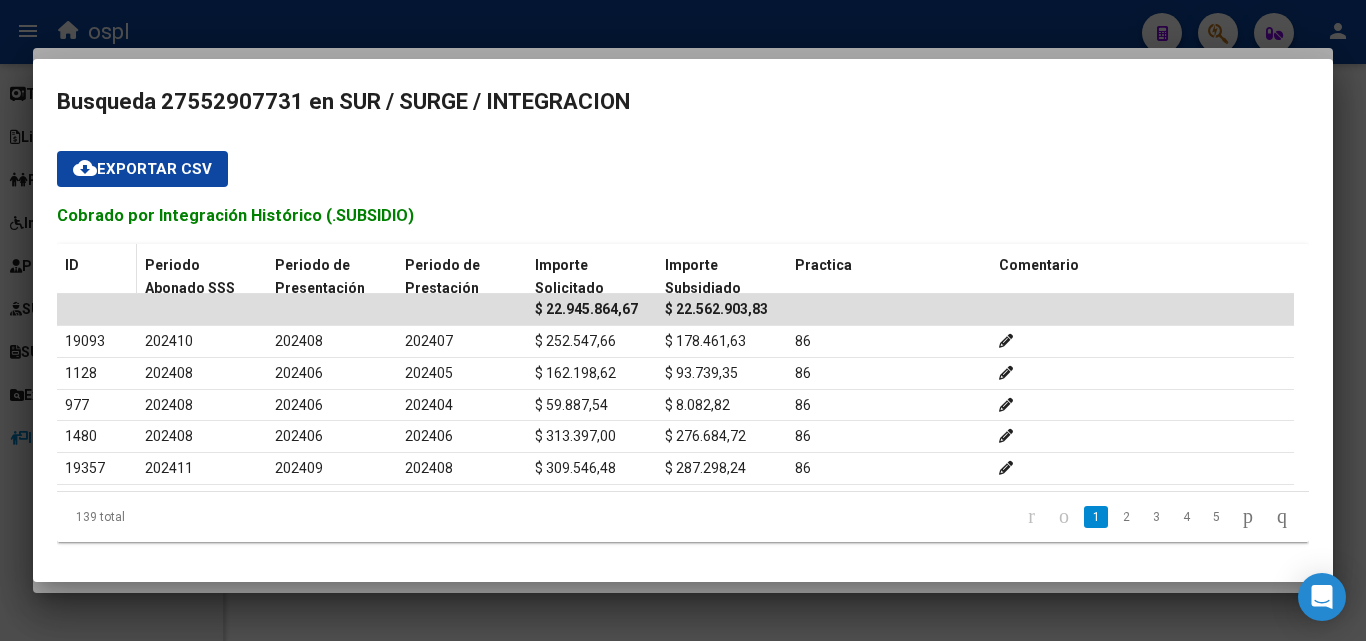 click on "ID" at bounding box center [72, 265] 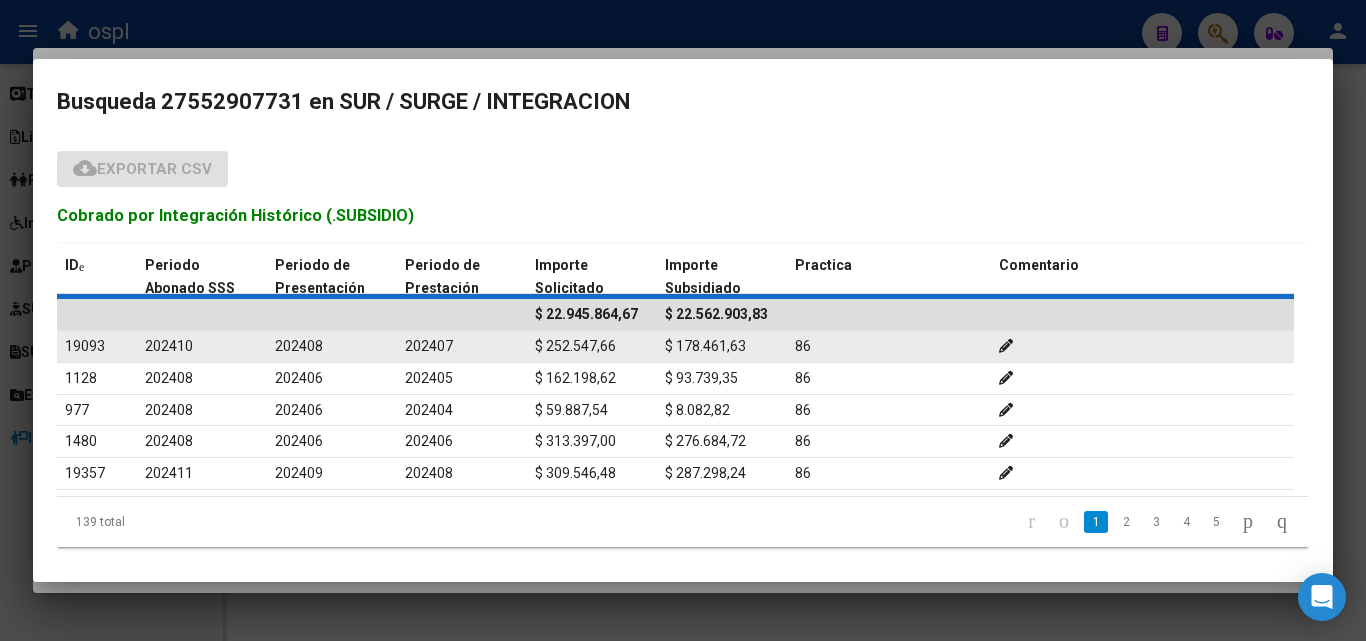 scroll, scrollTop: 71, scrollLeft: 0, axis: vertical 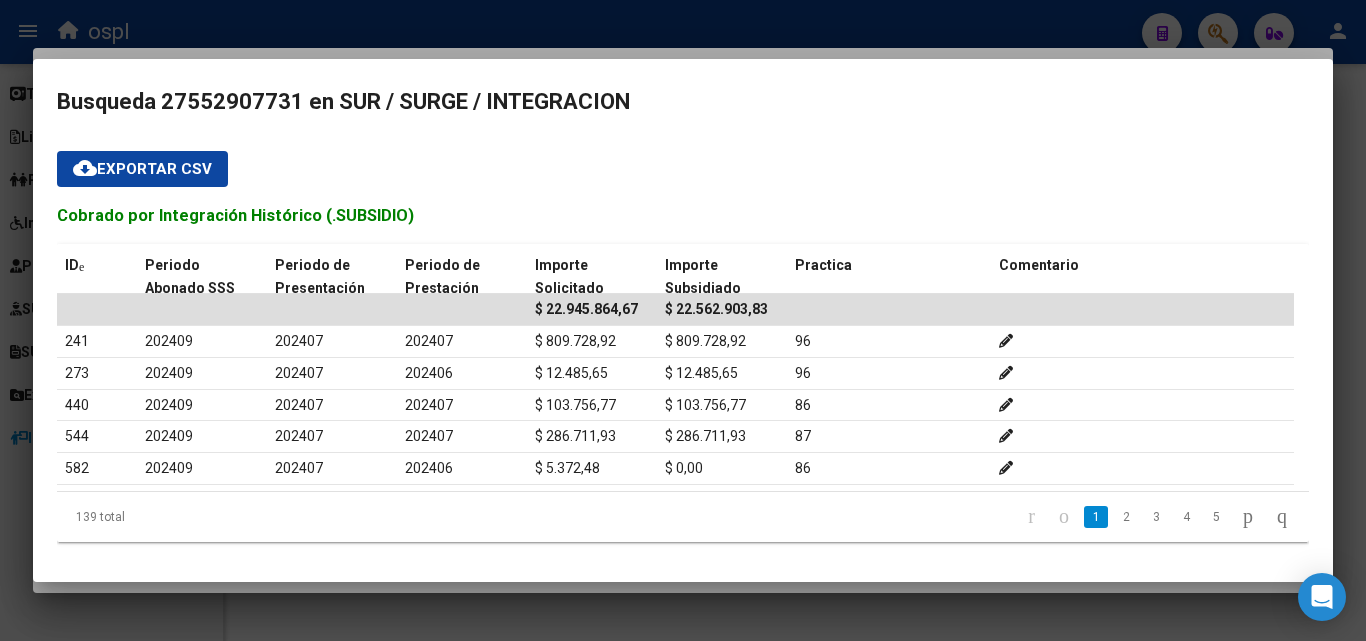 drag, startPoint x: 1140, startPoint y: 589, endPoint x: 1024, endPoint y: 492, distance: 151.21178 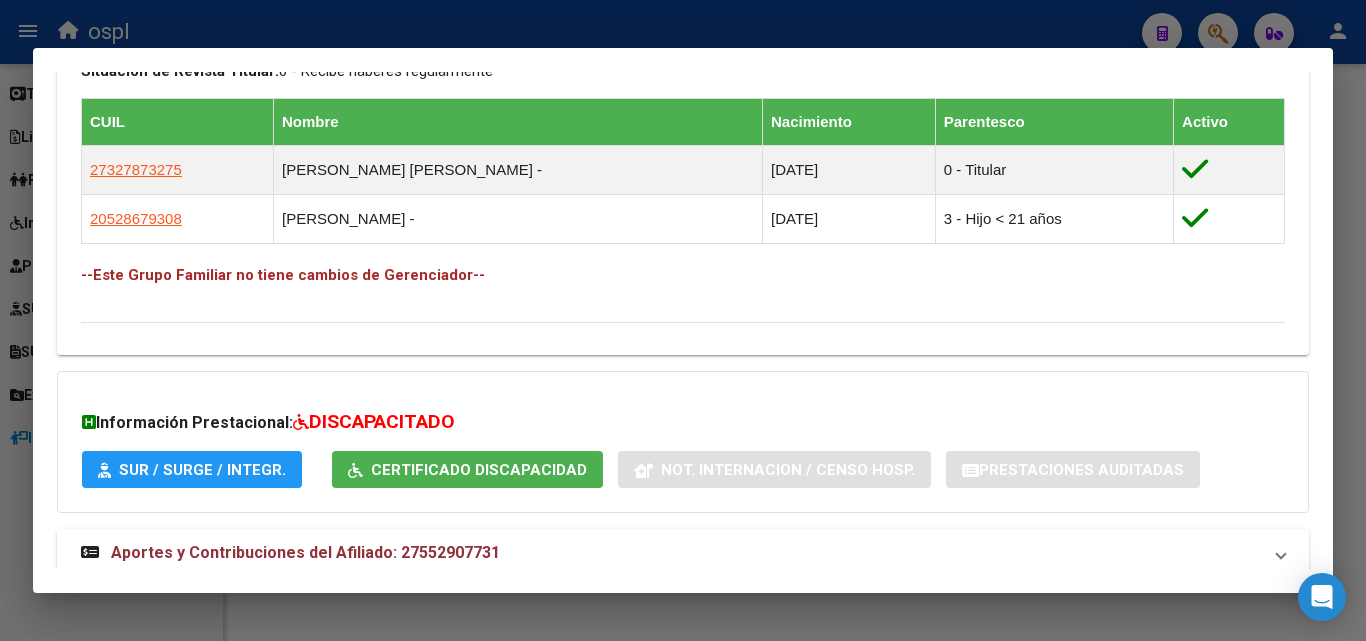 scroll, scrollTop: 1084, scrollLeft: 0, axis: vertical 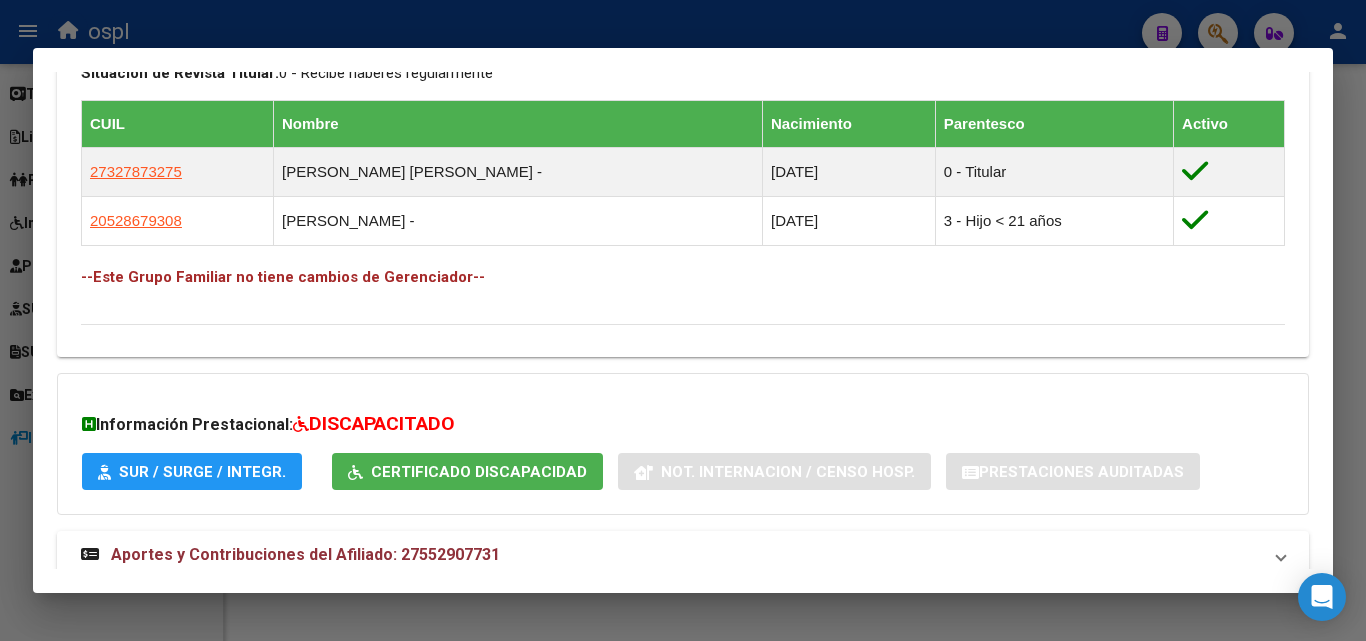 click at bounding box center [683, 320] 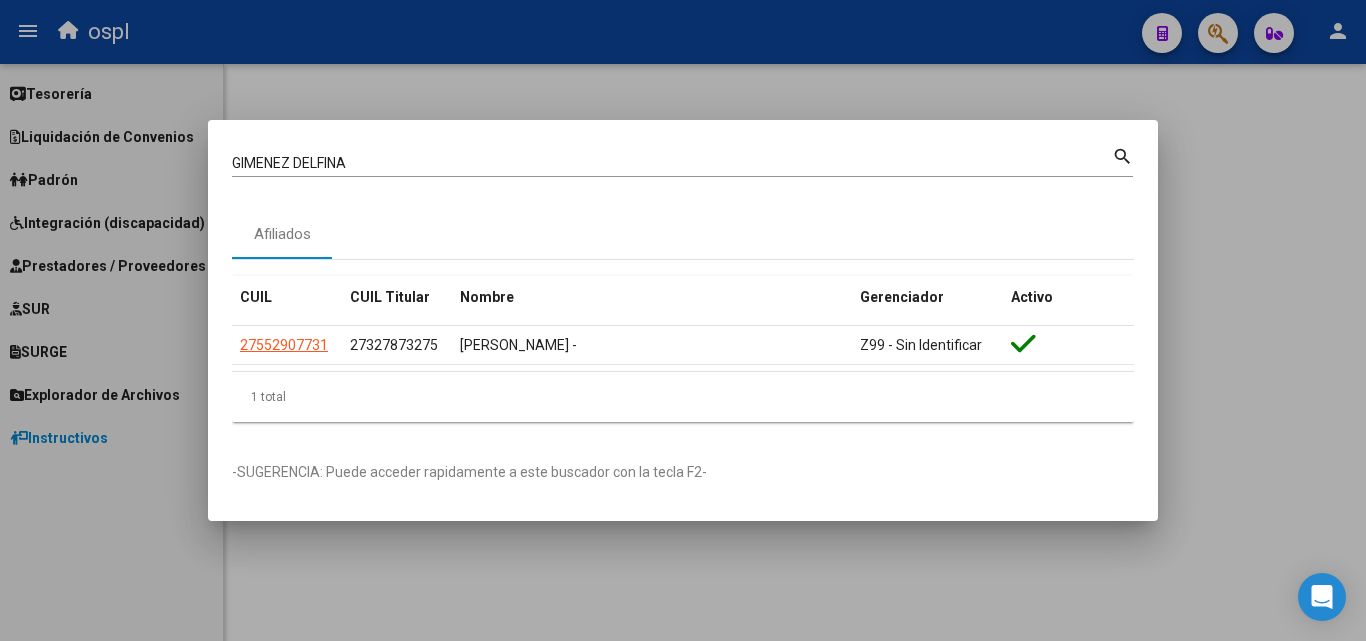 click at bounding box center (683, 320) 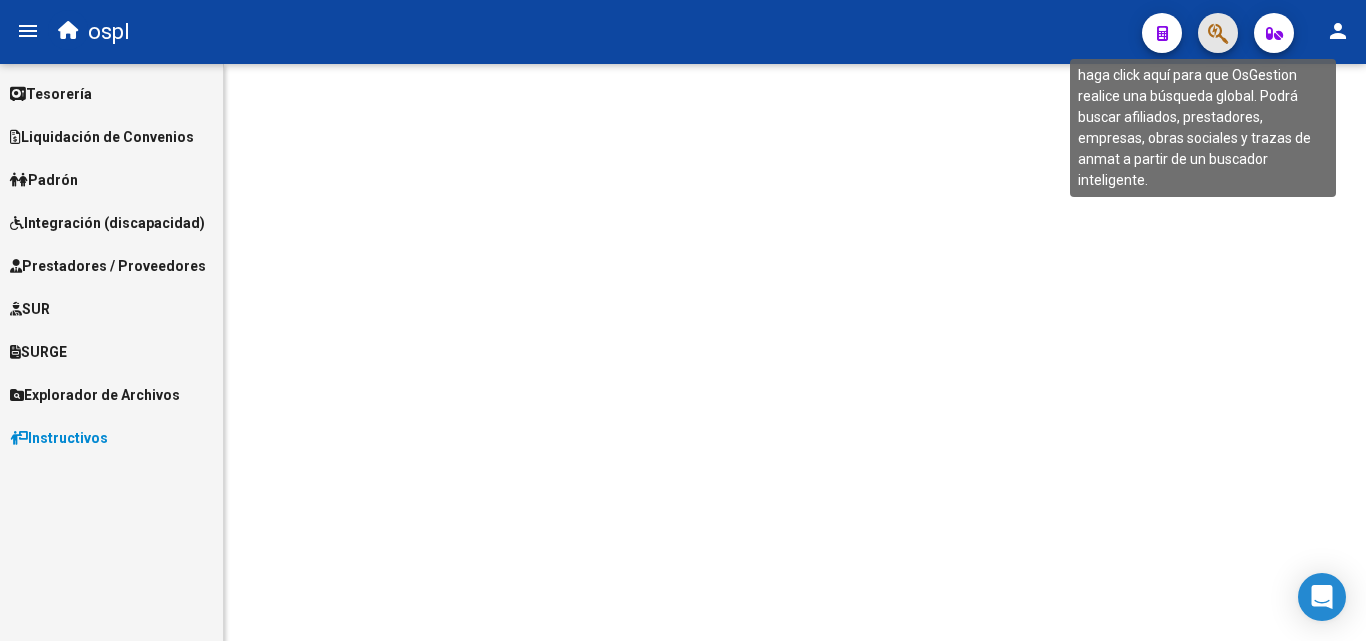 click 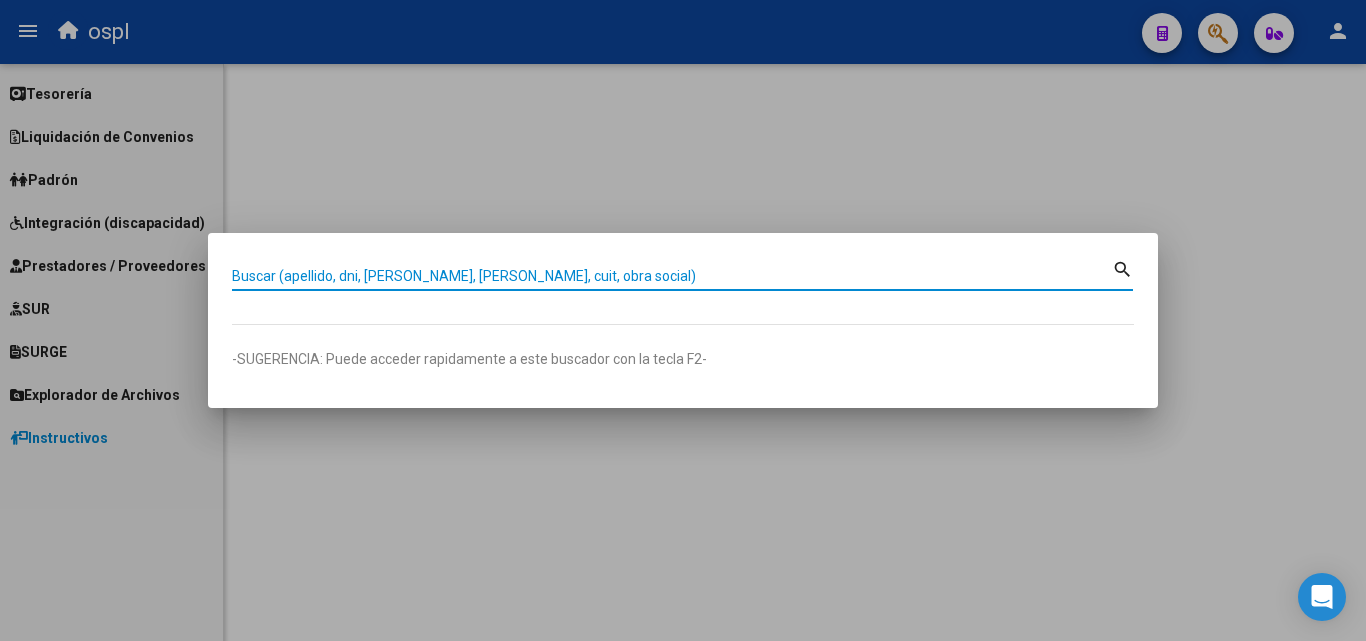 click on "Buscar (apellido, dni, [PERSON_NAME], [PERSON_NAME], cuit, obra social)" at bounding box center [672, 276] 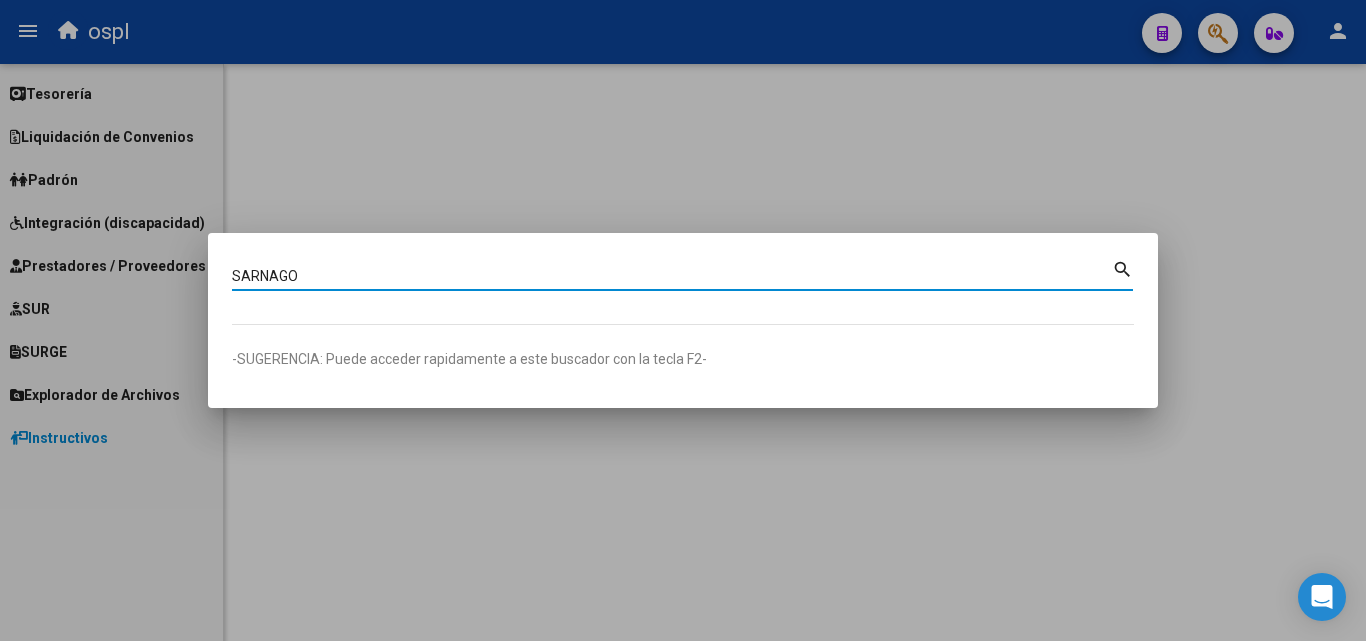 type on "SARNAGO" 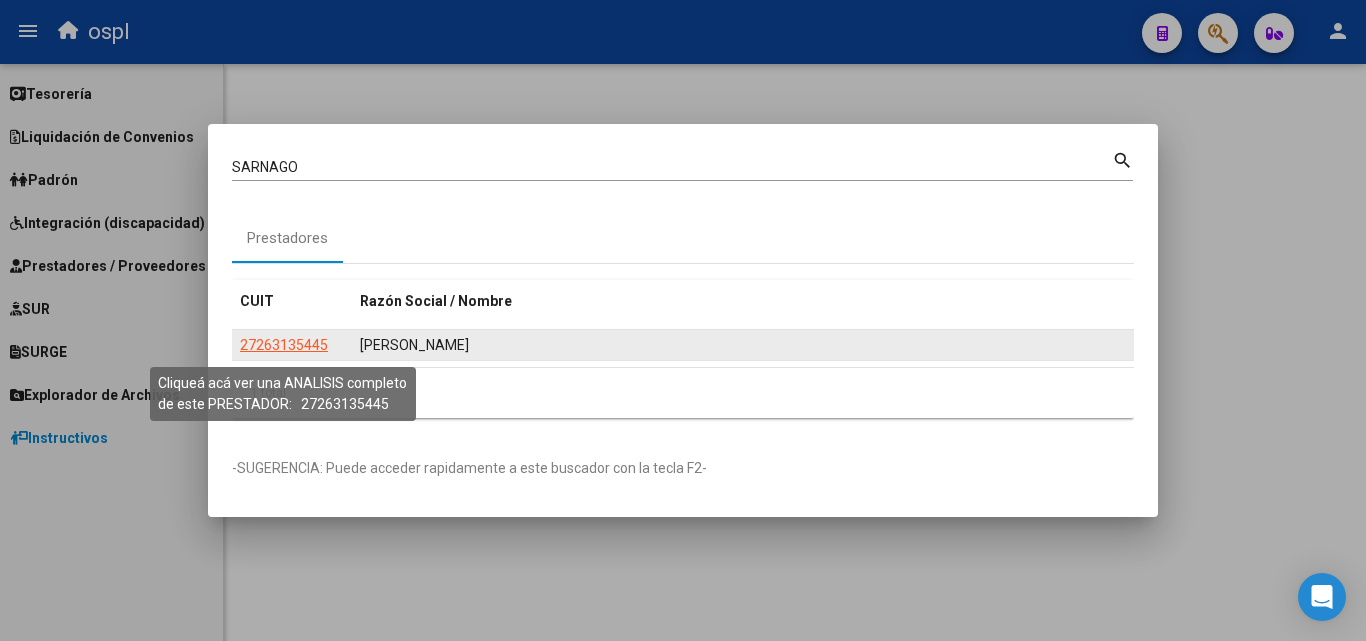 click on "27263135445" 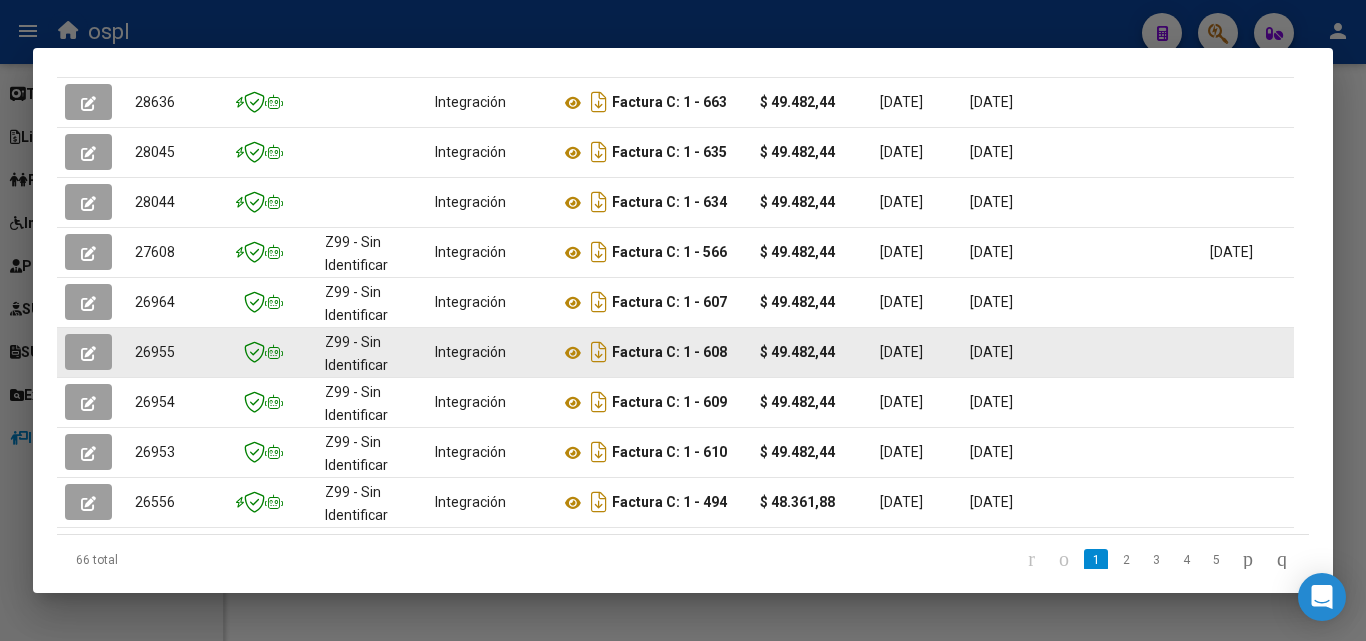 scroll, scrollTop: 635, scrollLeft: 0, axis: vertical 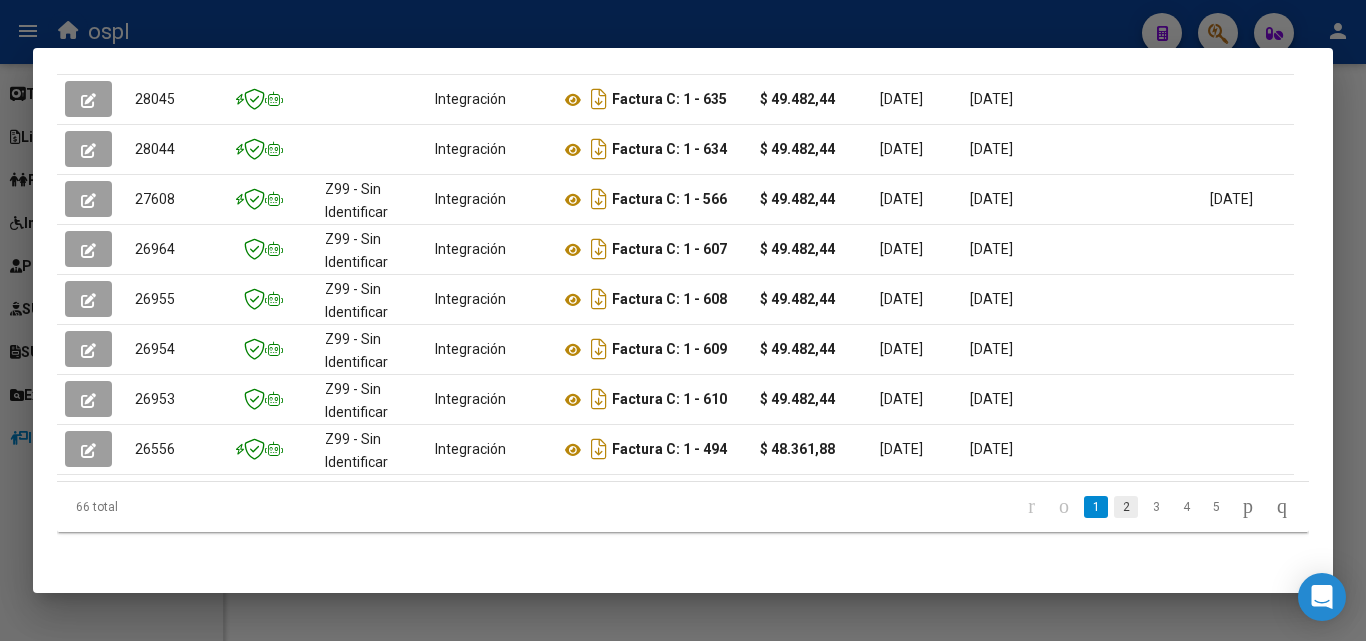 click on "2" 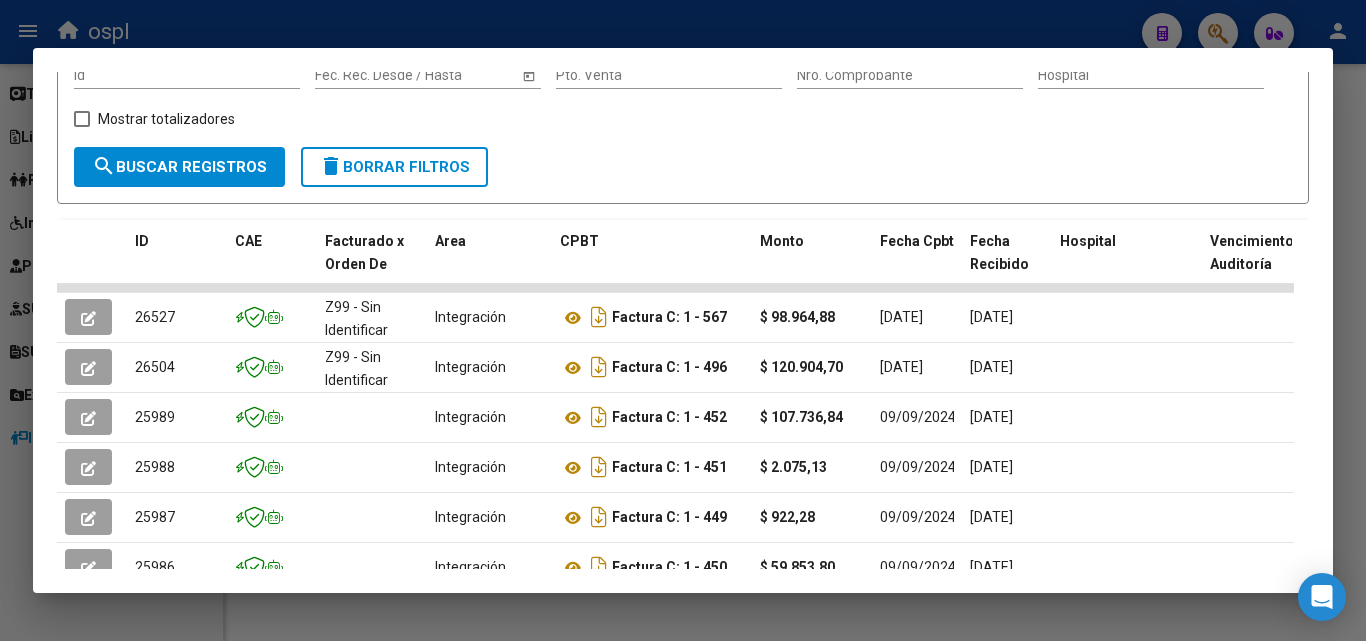 scroll, scrollTop: 295, scrollLeft: 0, axis: vertical 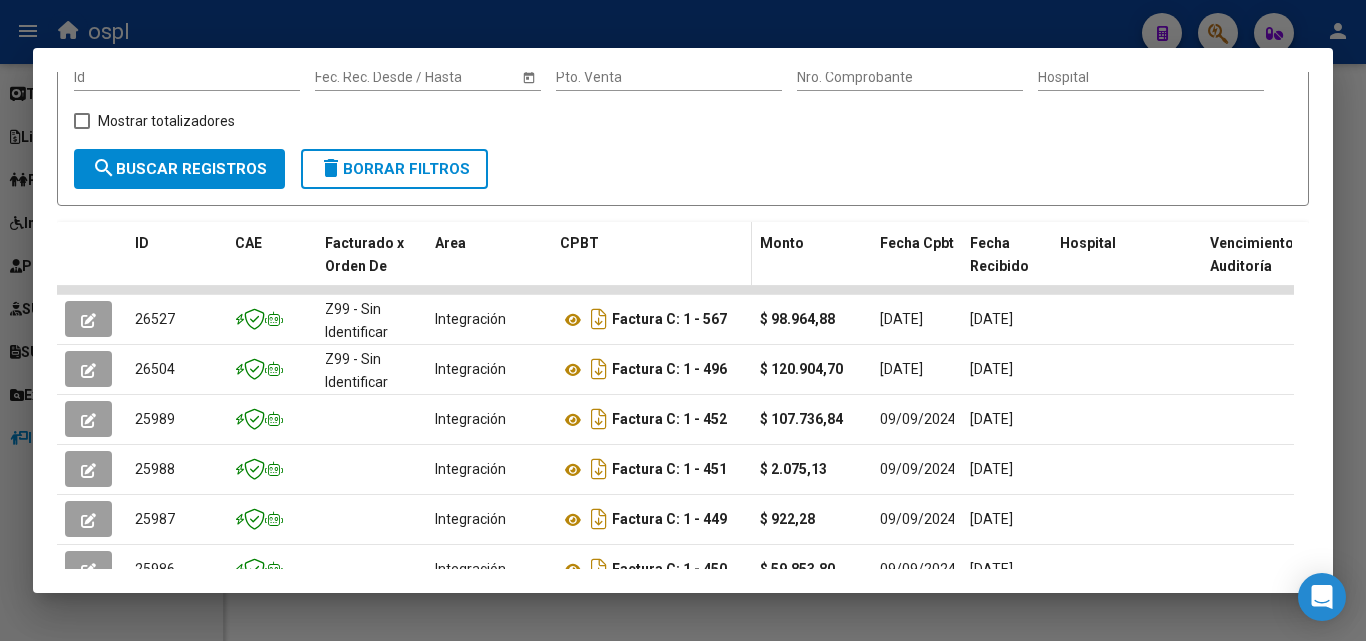 click on "CPBT" 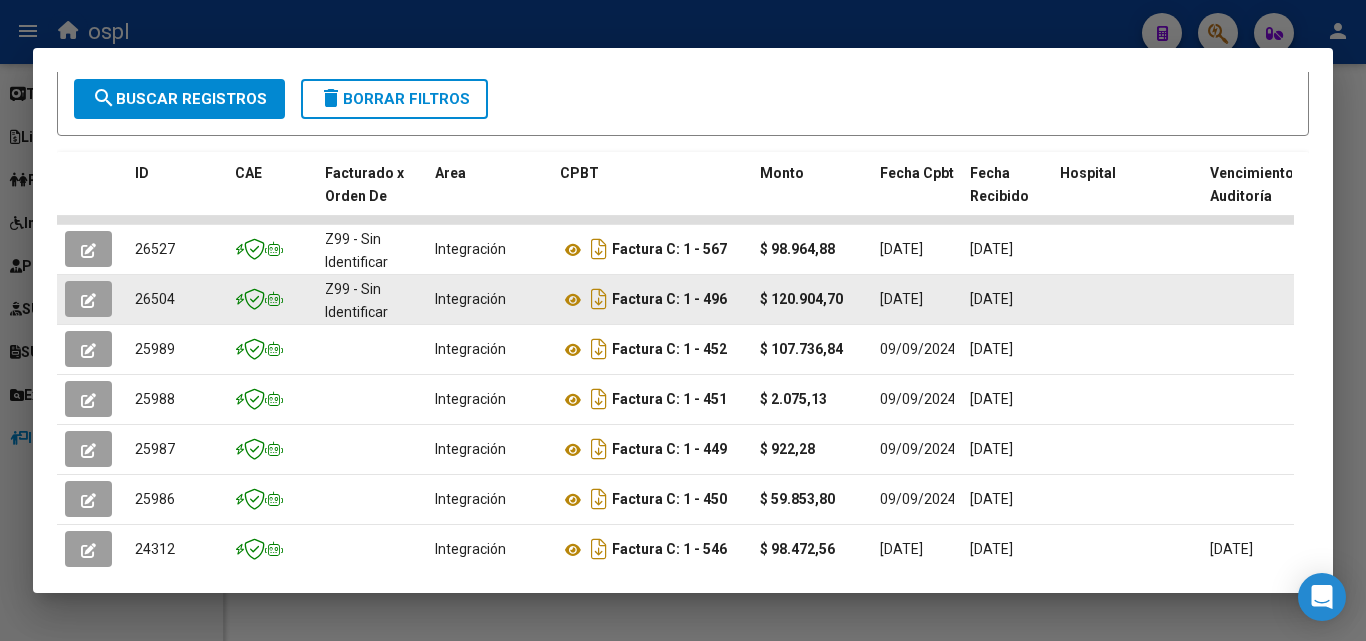 scroll, scrollTop: 395, scrollLeft: 0, axis: vertical 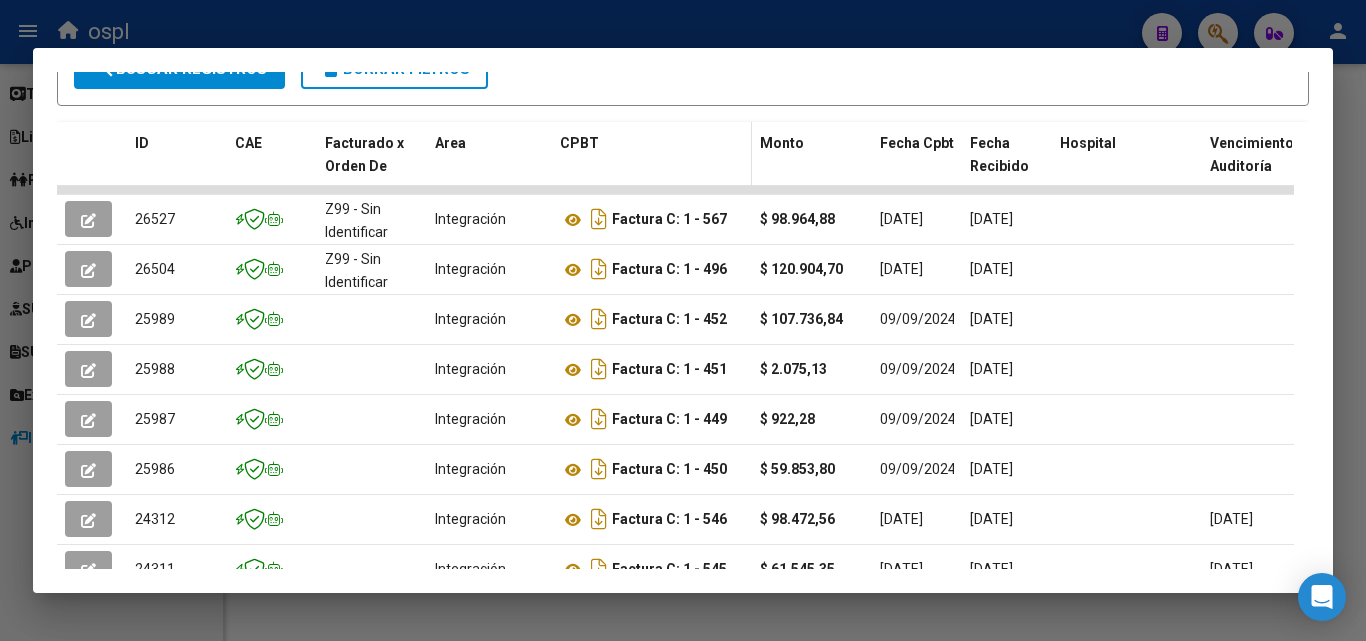 click on "CPBT" 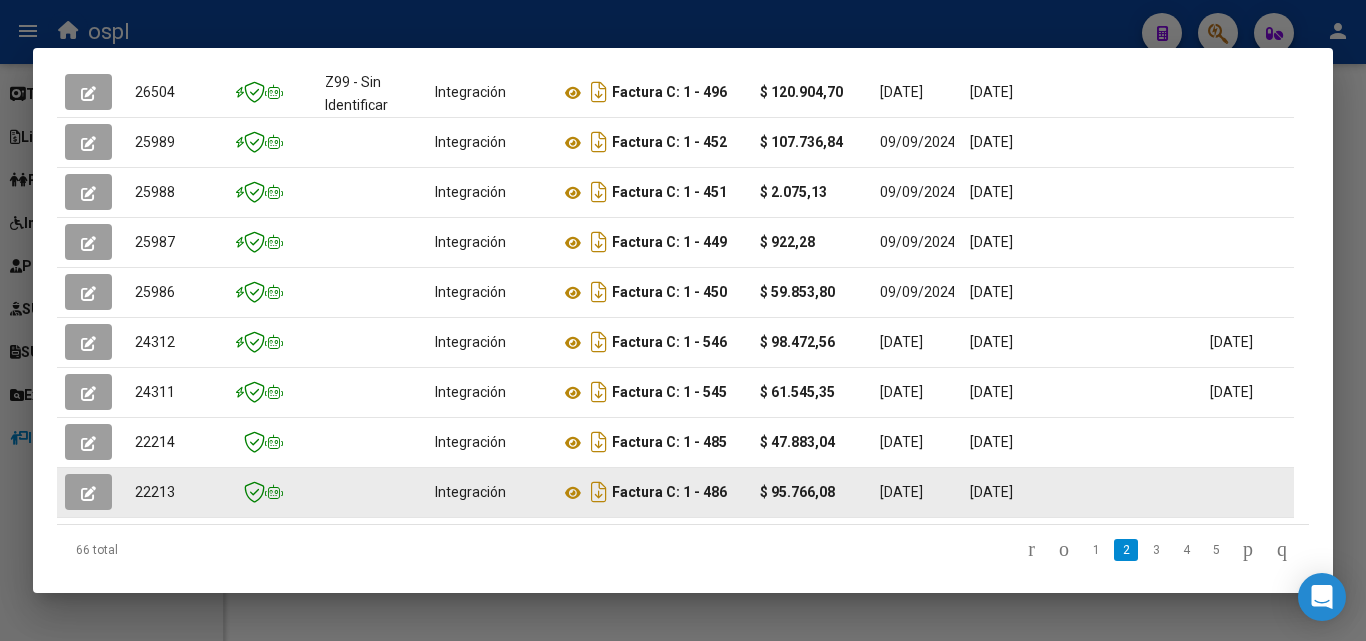 scroll, scrollTop: 595, scrollLeft: 0, axis: vertical 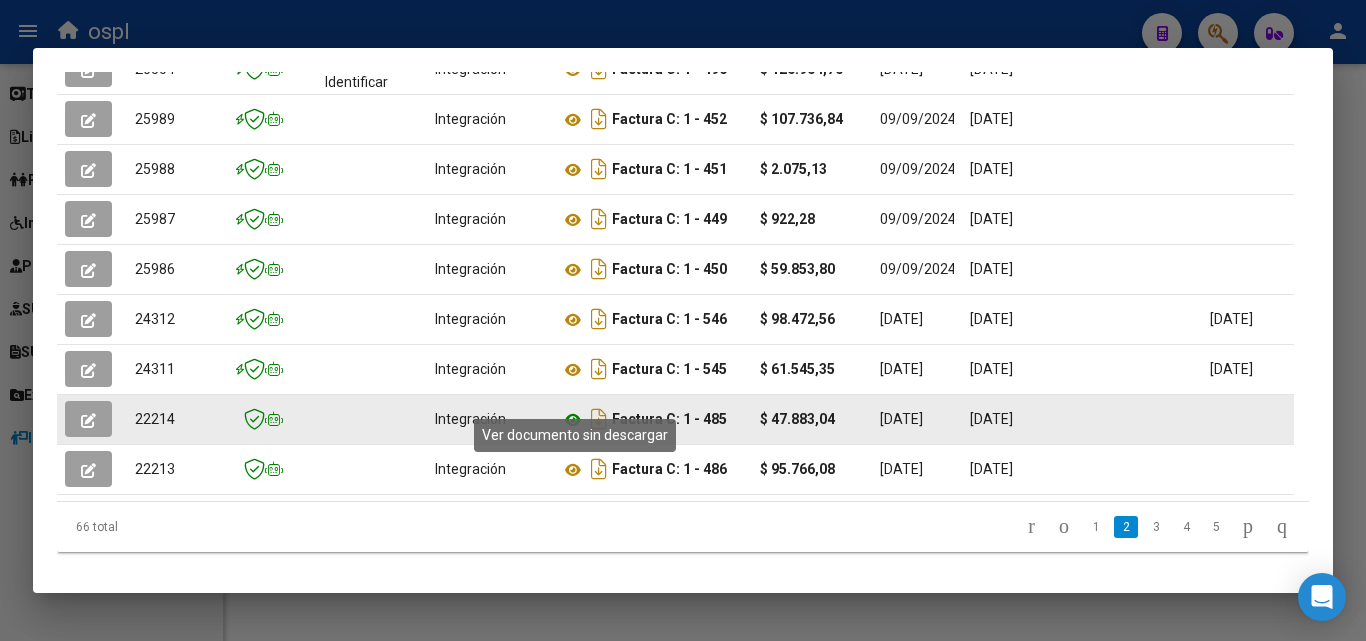 click 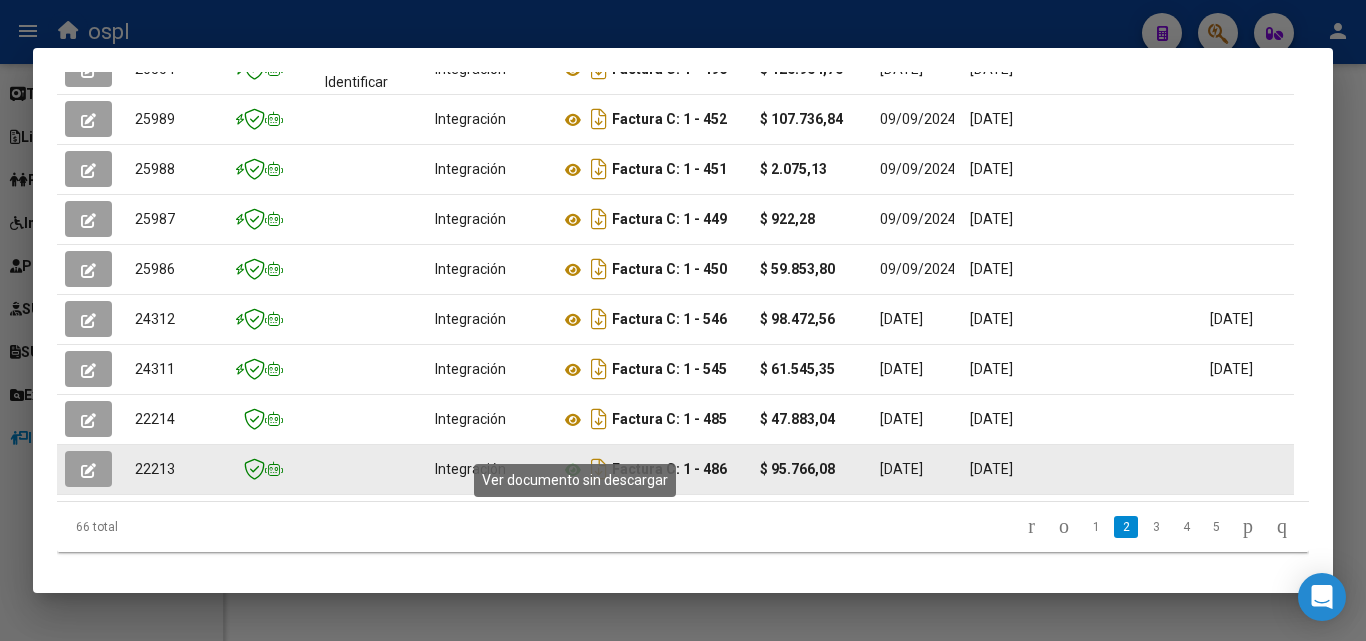 click 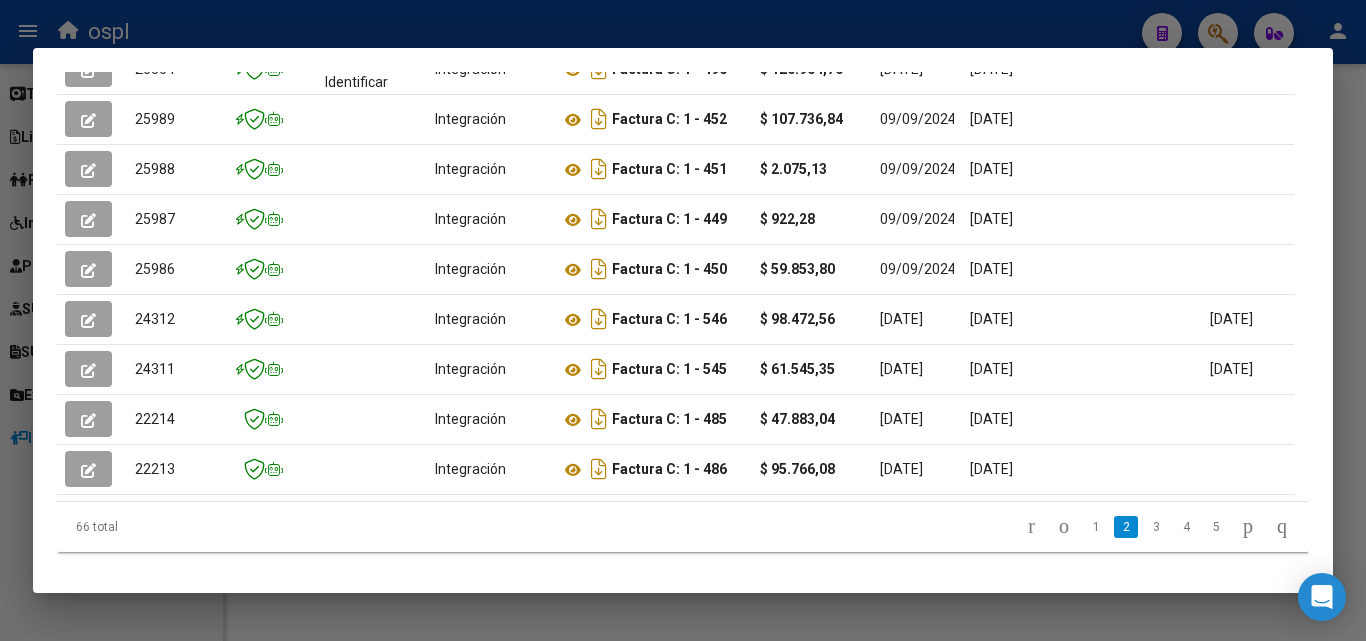 click at bounding box center (683, 320) 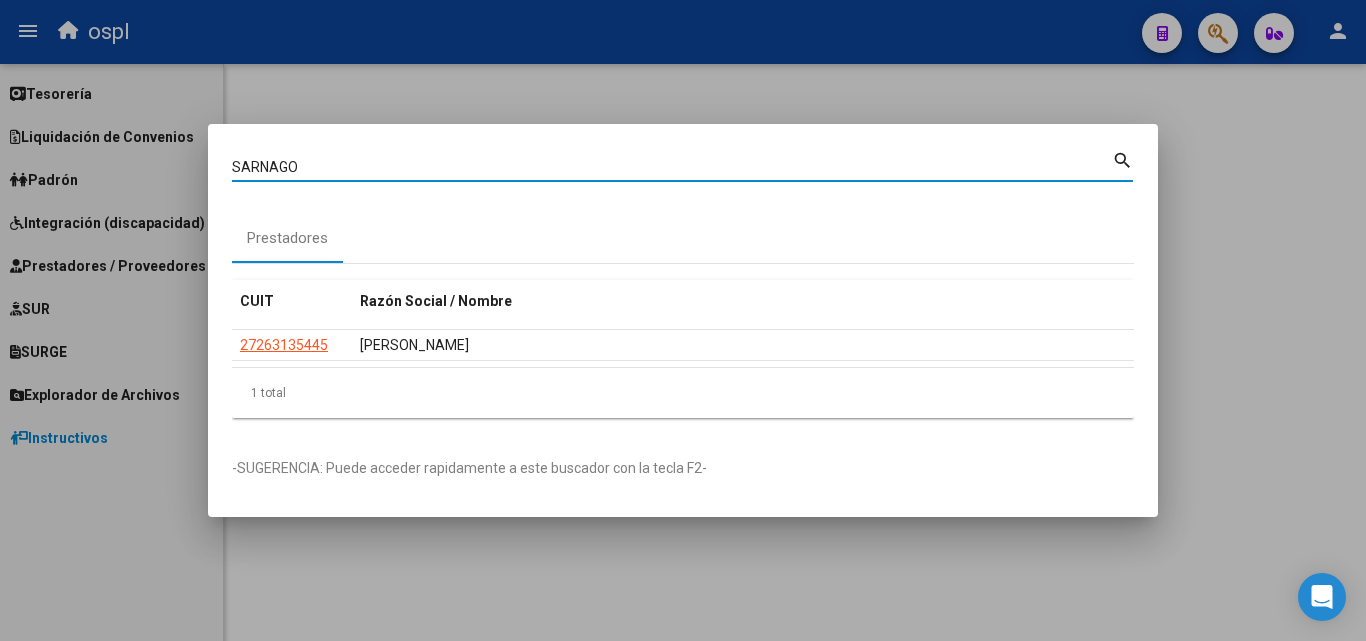 drag, startPoint x: 405, startPoint y: 167, endPoint x: 12, endPoint y: 106, distance: 397.70593 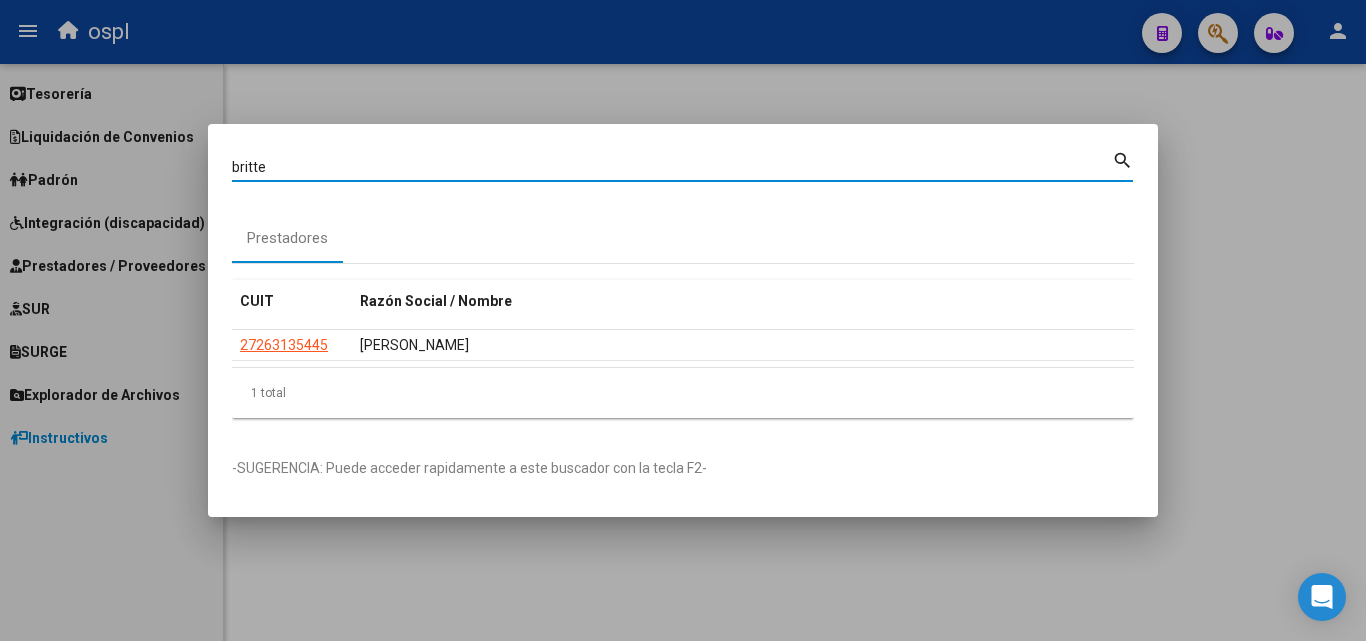 type on "britte" 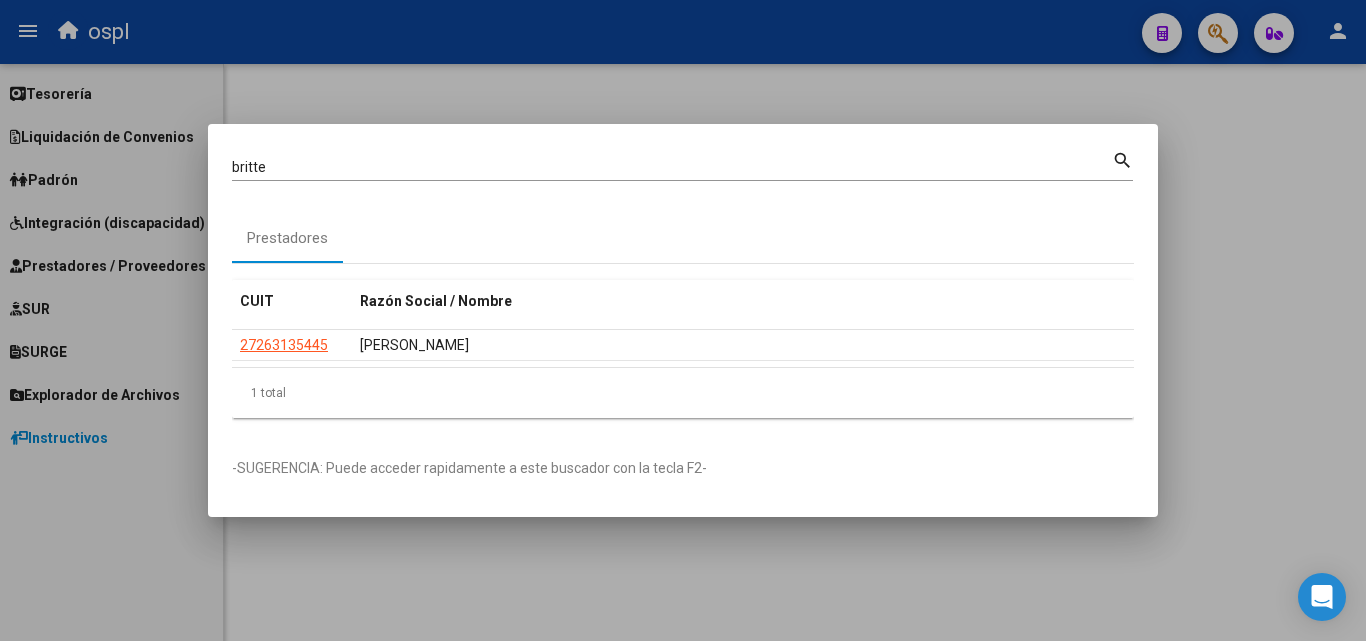 click on "search" at bounding box center (1122, 160) 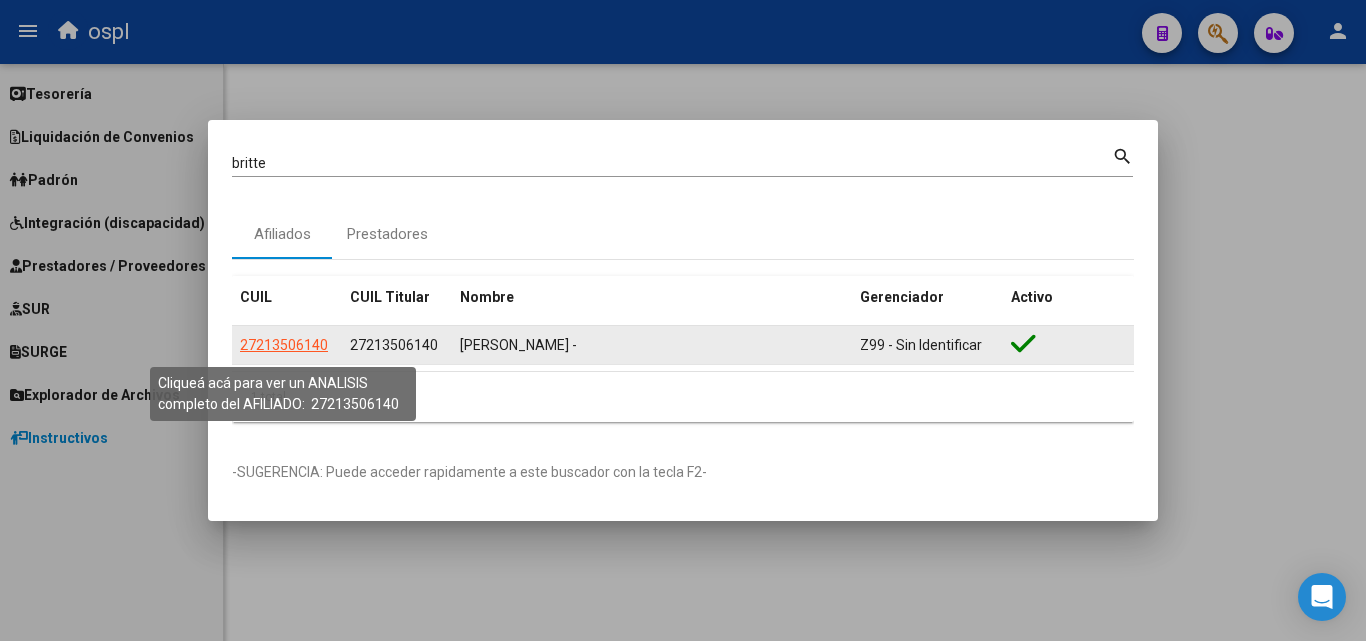 click on "27213506140" 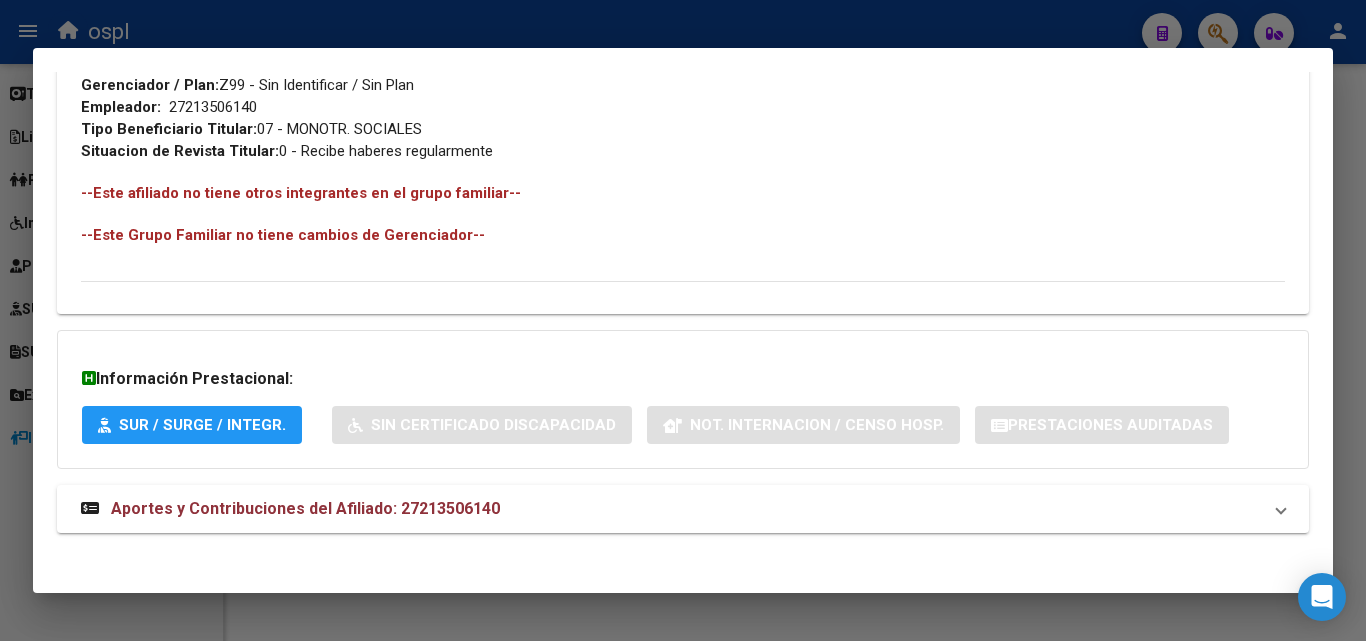 scroll, scrollTop: 1011, scrollLeft: 0, axis: vertical 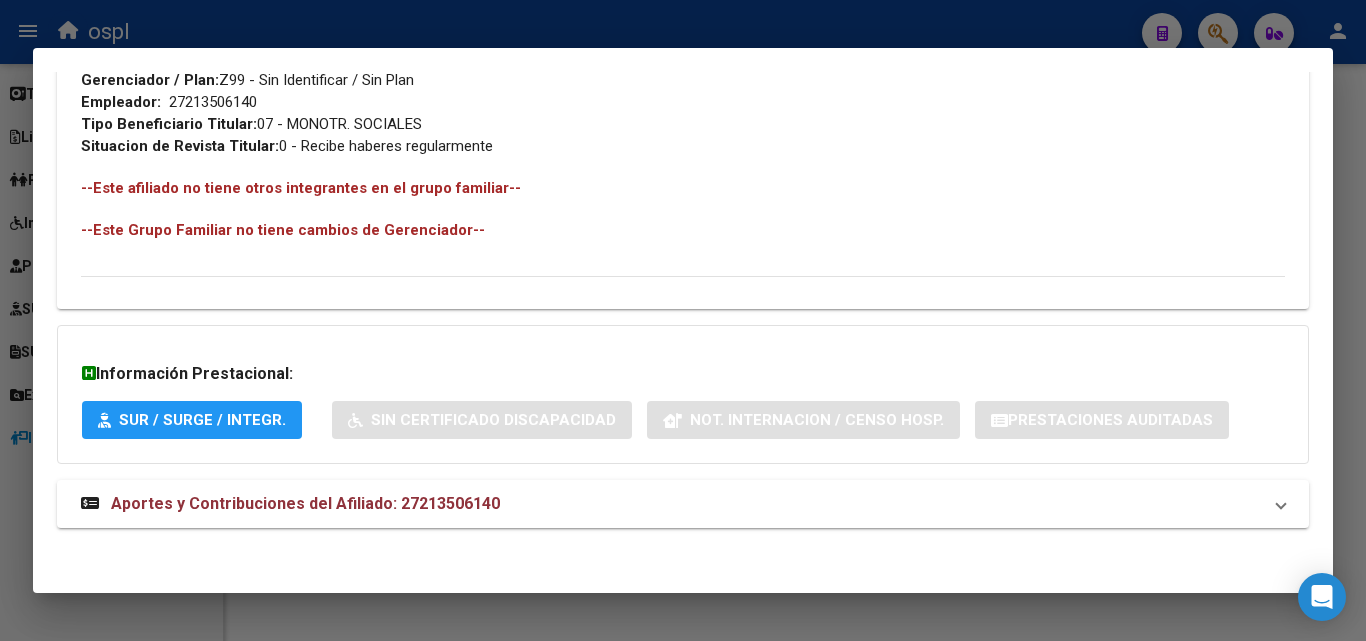 click on "SUR / SURGE / INTEGR." at bounding box center (192, 419) 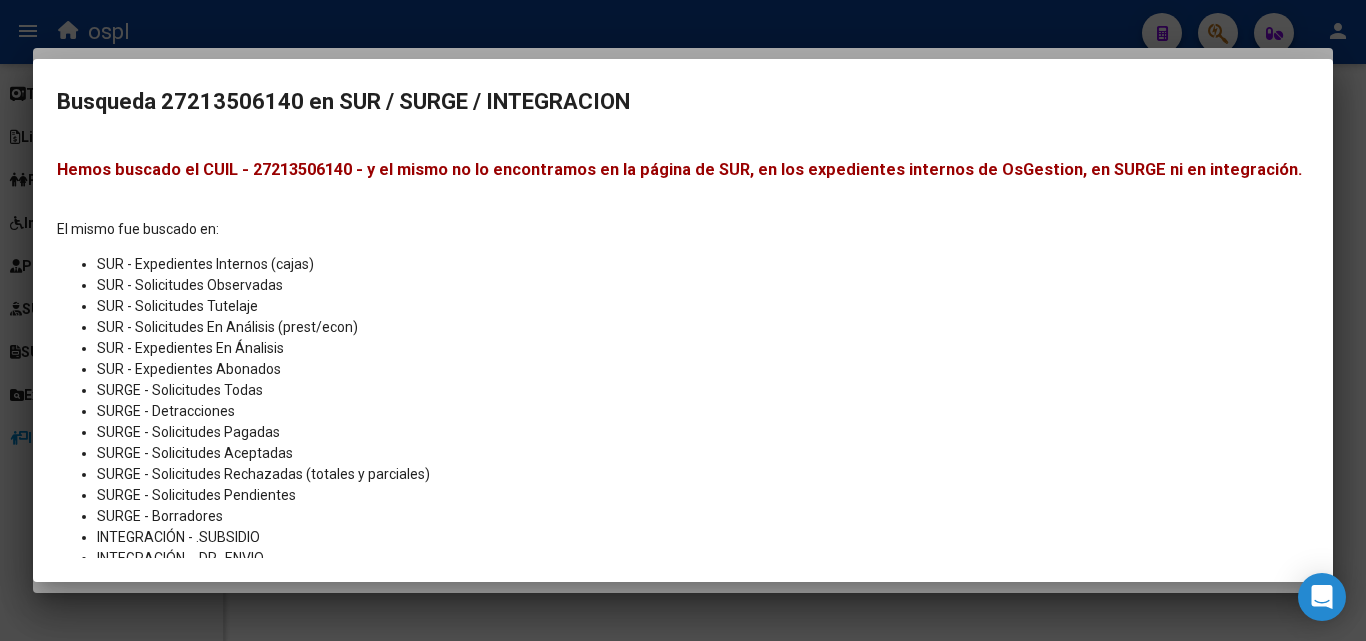 scroll, scrollTop: 49, scrollLeft: 0, axis: vertical 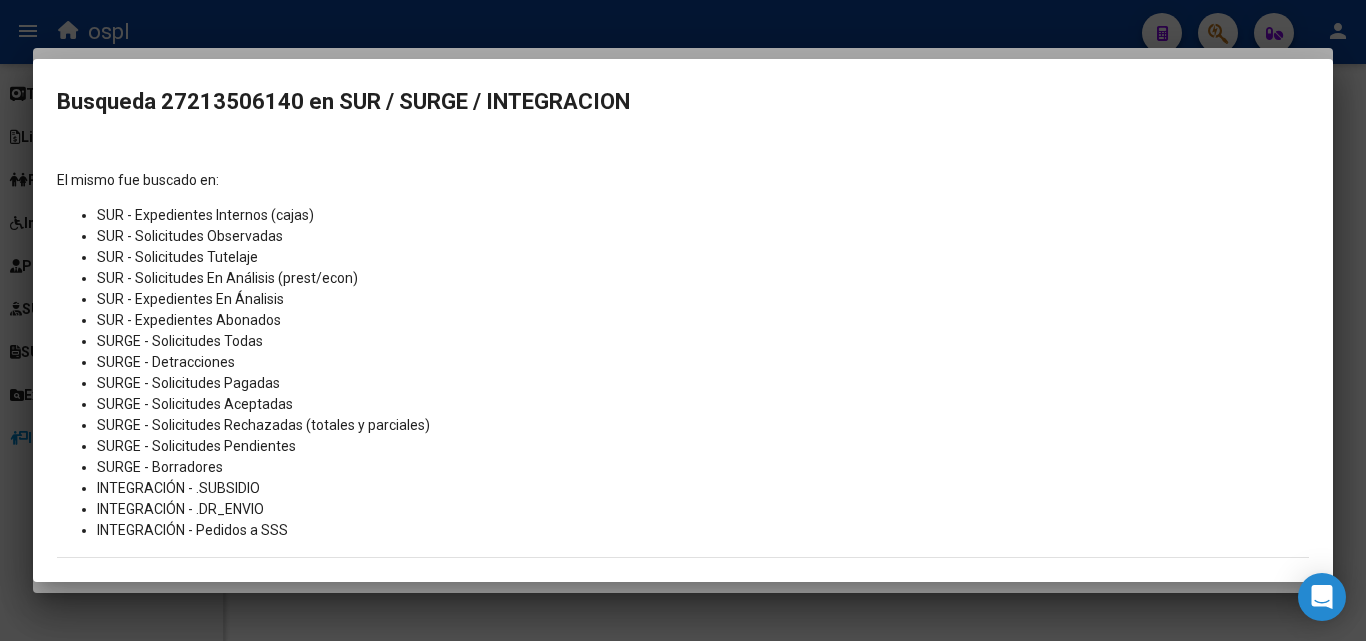 click at bounding box center [683, 320] 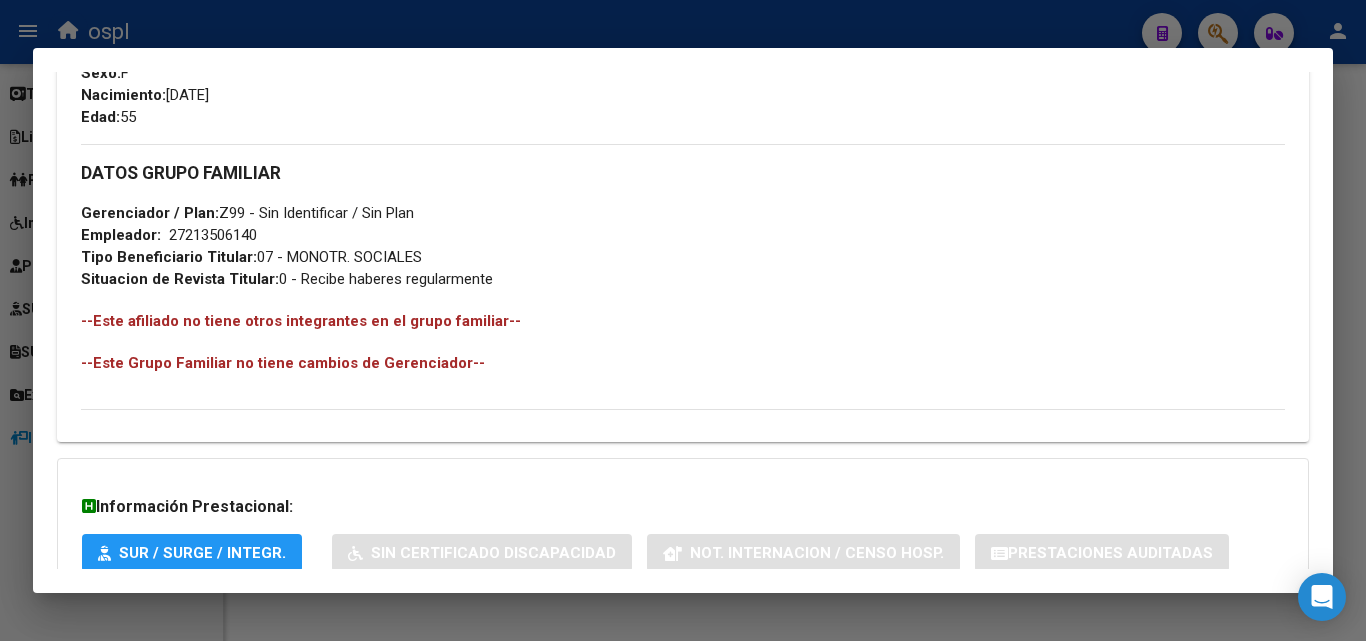scroll, scrollTop: 912, scrollLeft: 0, axis: vertical 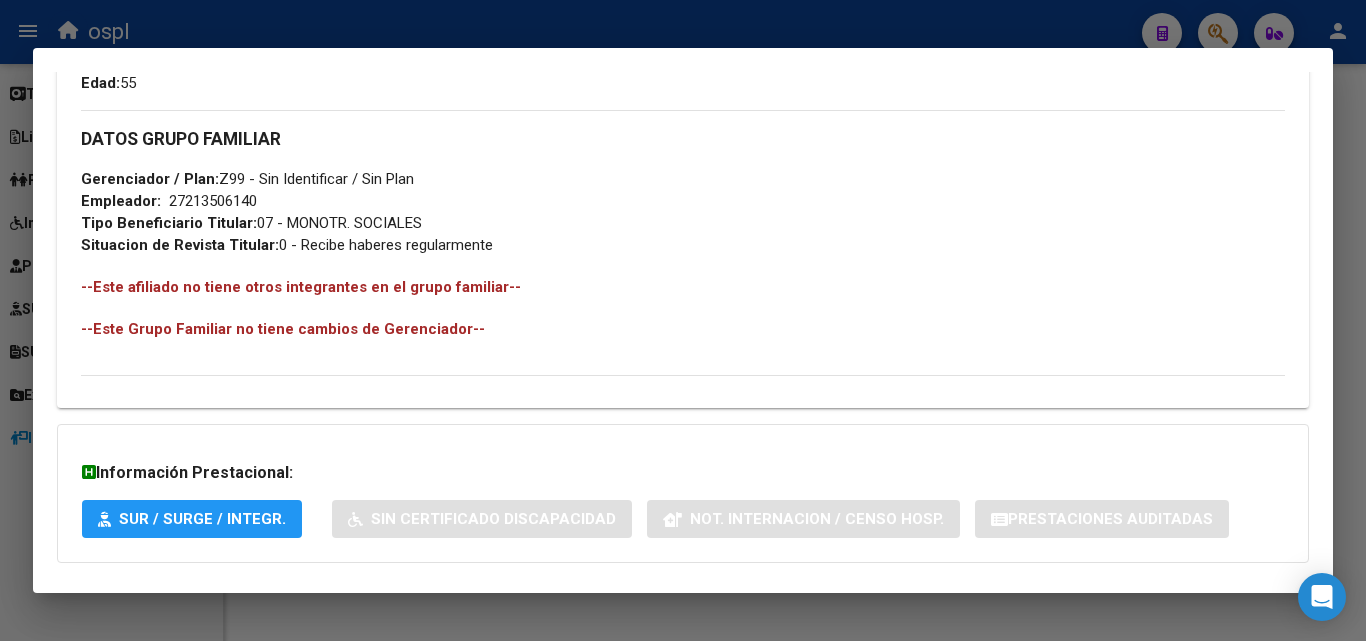 click on "SUR / SURGE / INTEGR." at bounding box center (202, 520) 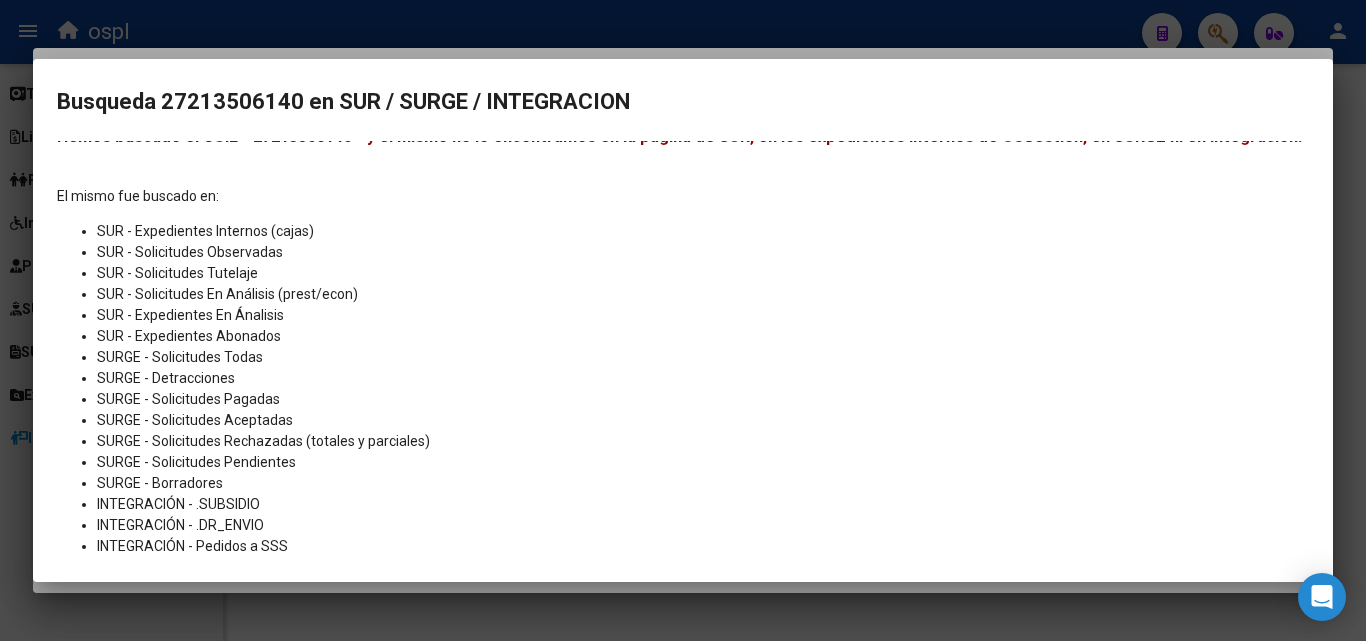 scroll, scrollTop: 49, scrollLeft: 0, axis: vertical 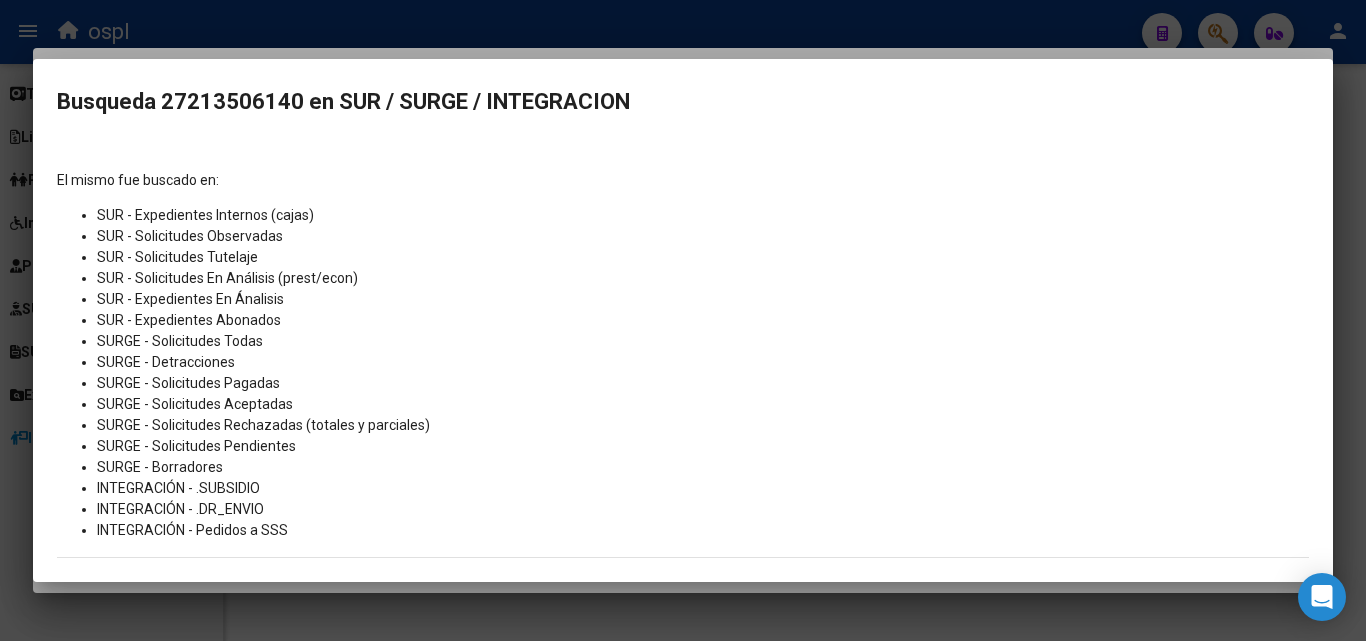 click at bounding box center [683, 320] 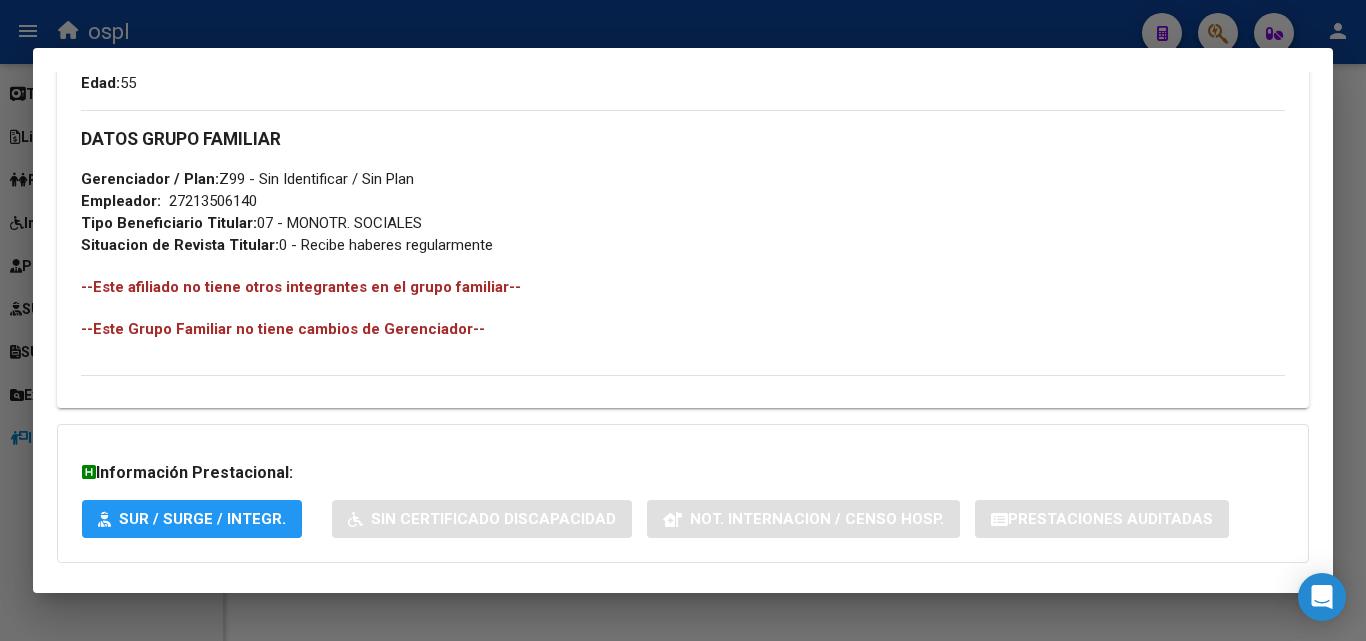 click at bounding box center [683, 320] 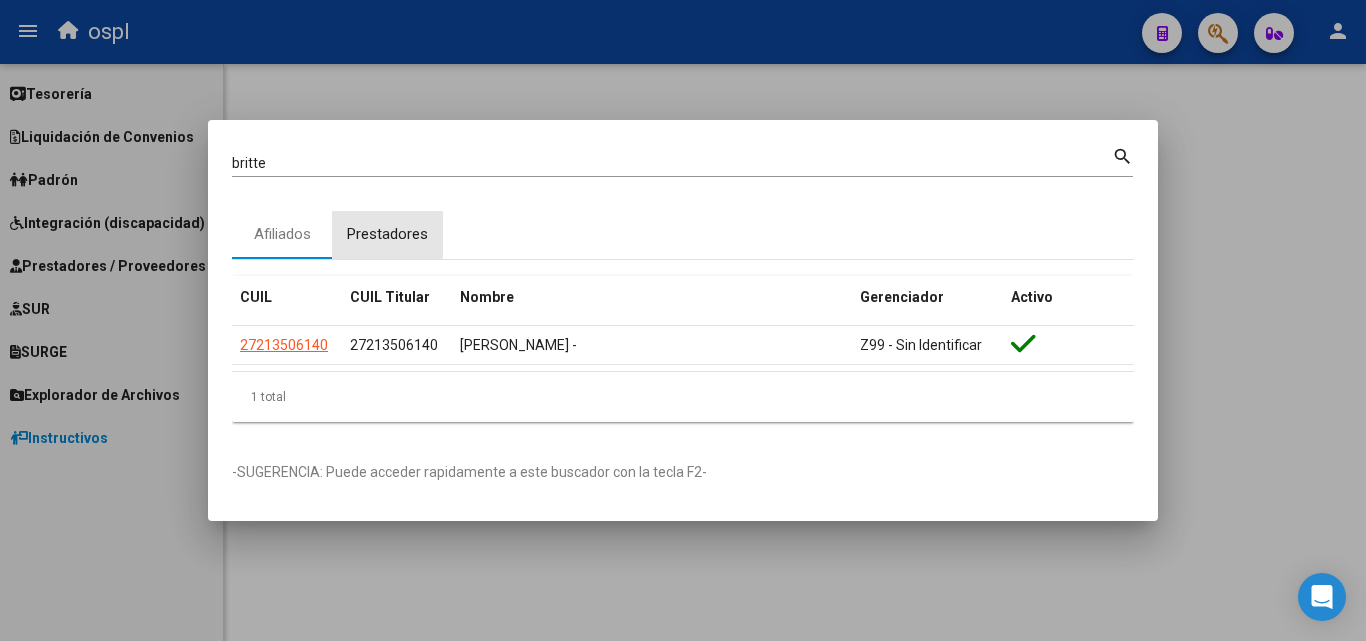 click on "Prestadores" at bounding box center [387, 234] 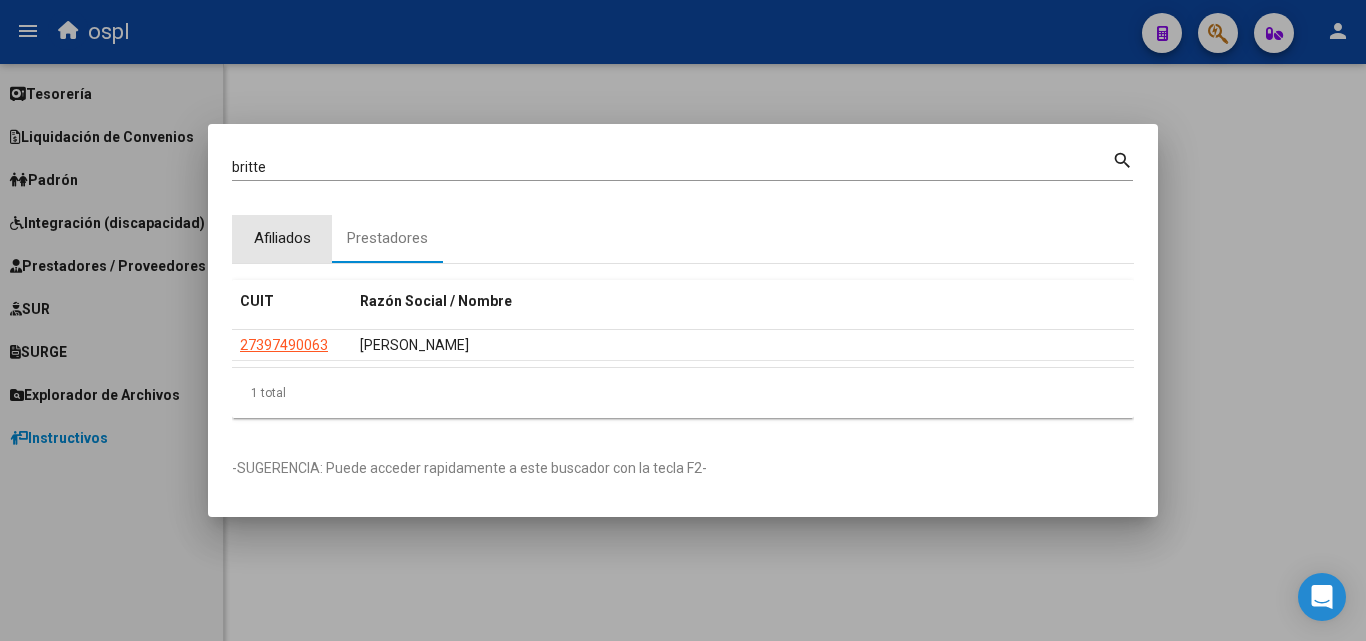 click on "Afiliados" at bounding box center (282, 238) 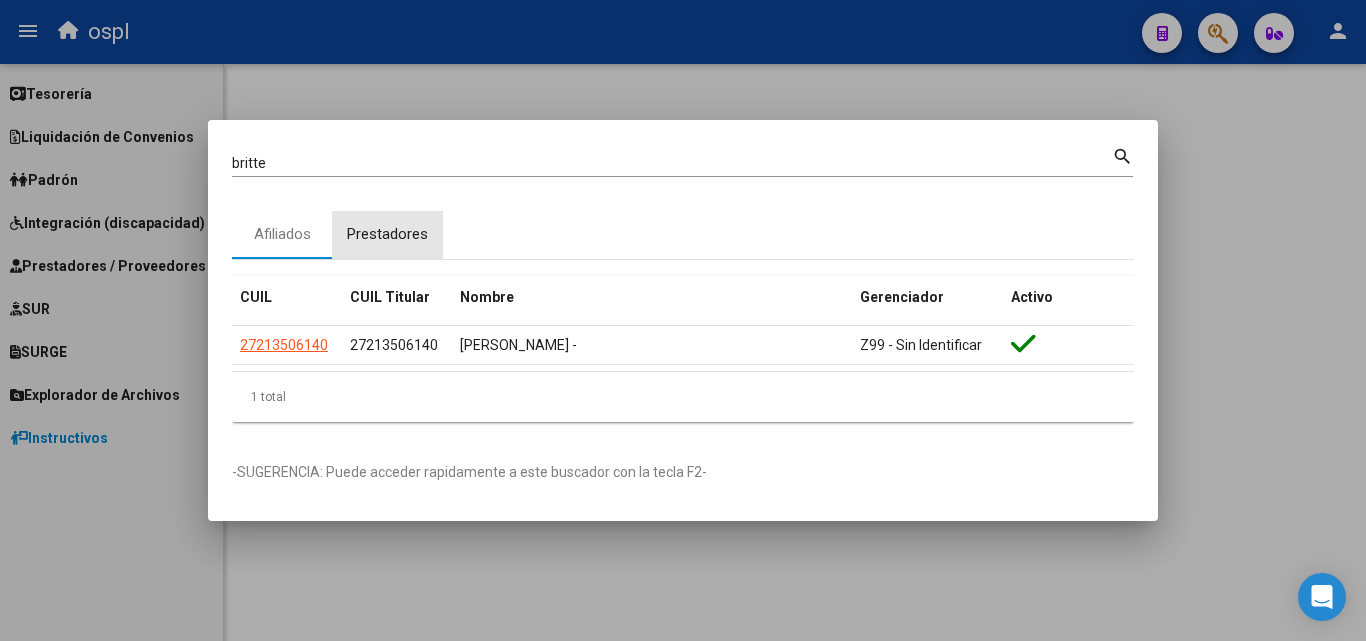 click on "Prestadores" at bounding box center (387, 234) 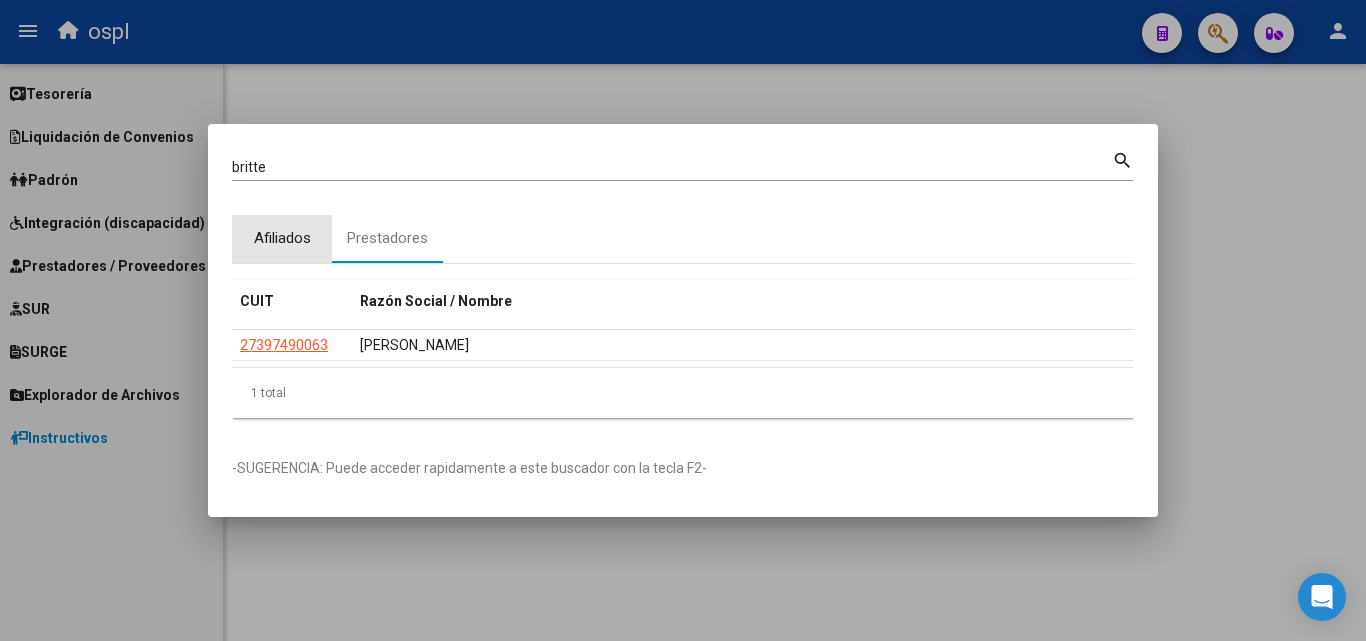 click on "Afiliados" at bounding box center [282, 238] 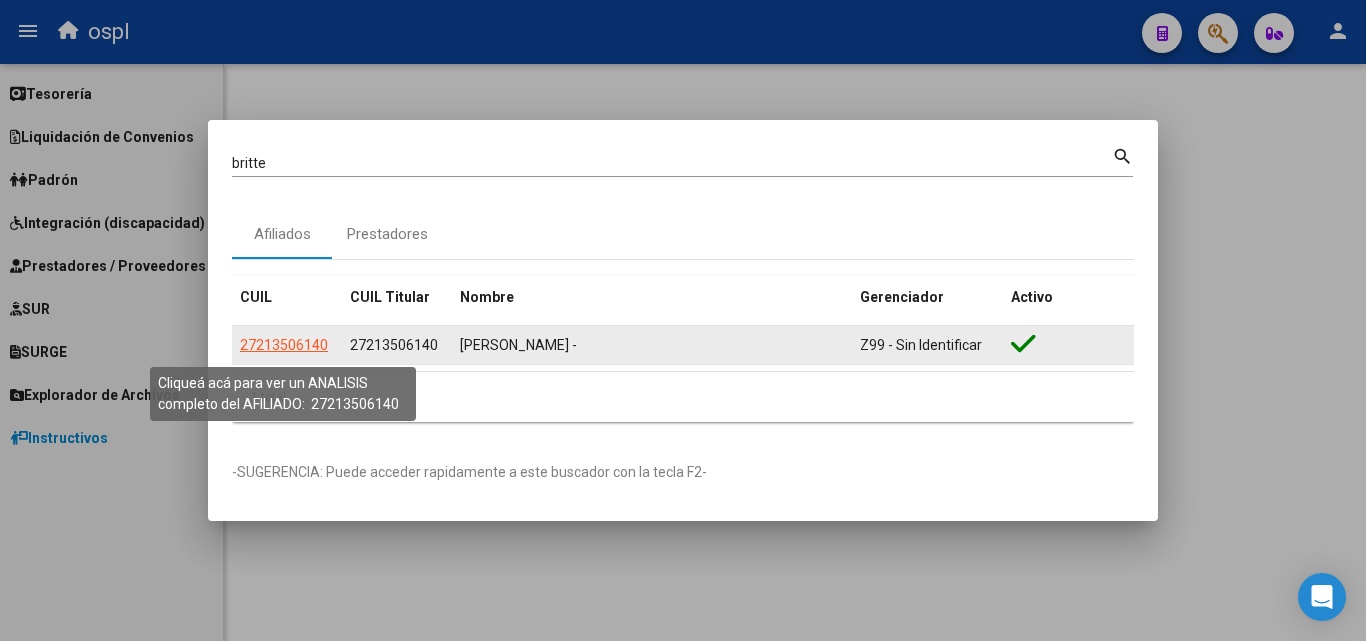 click on "27213506140" 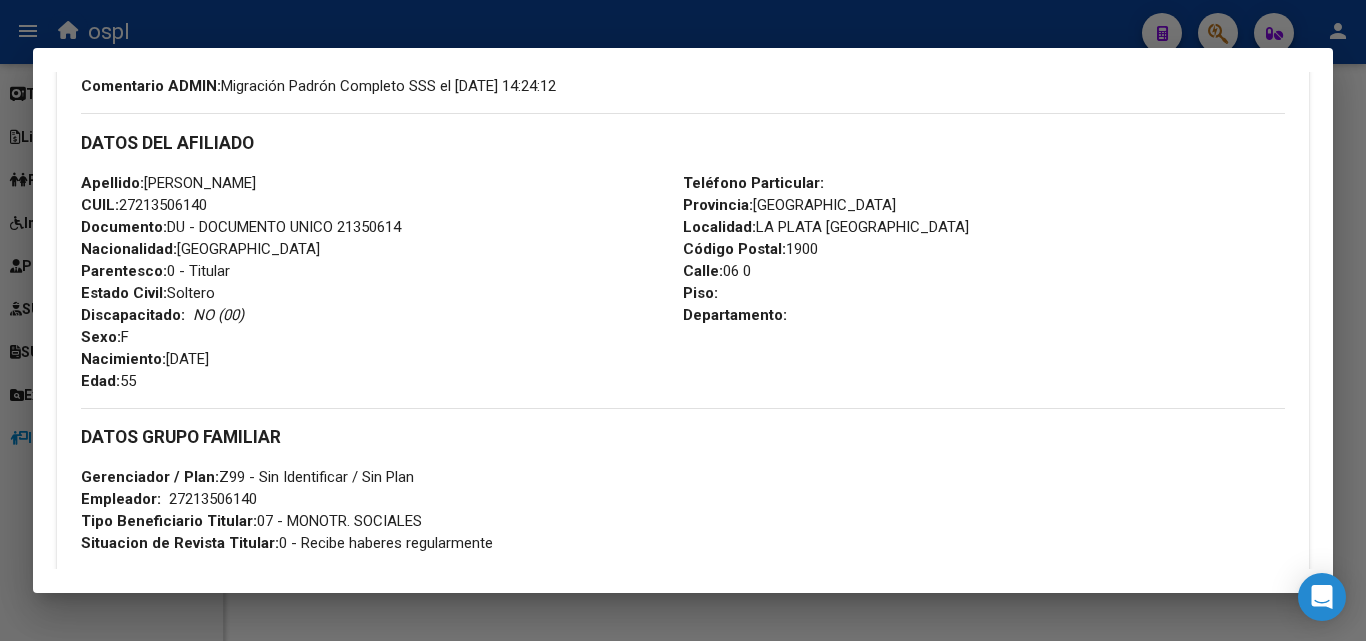 scroll, scrollTop: 600, scrollLeft: 0, axis: vertical 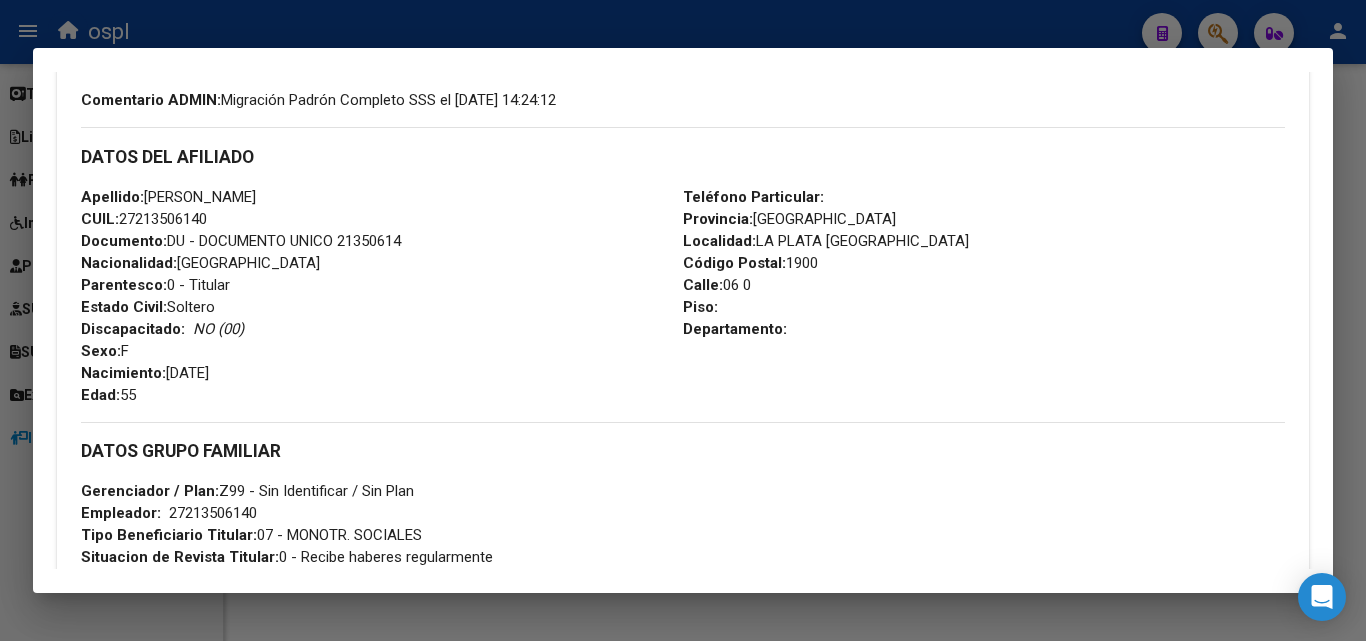 click at bounding box center (683, 320) 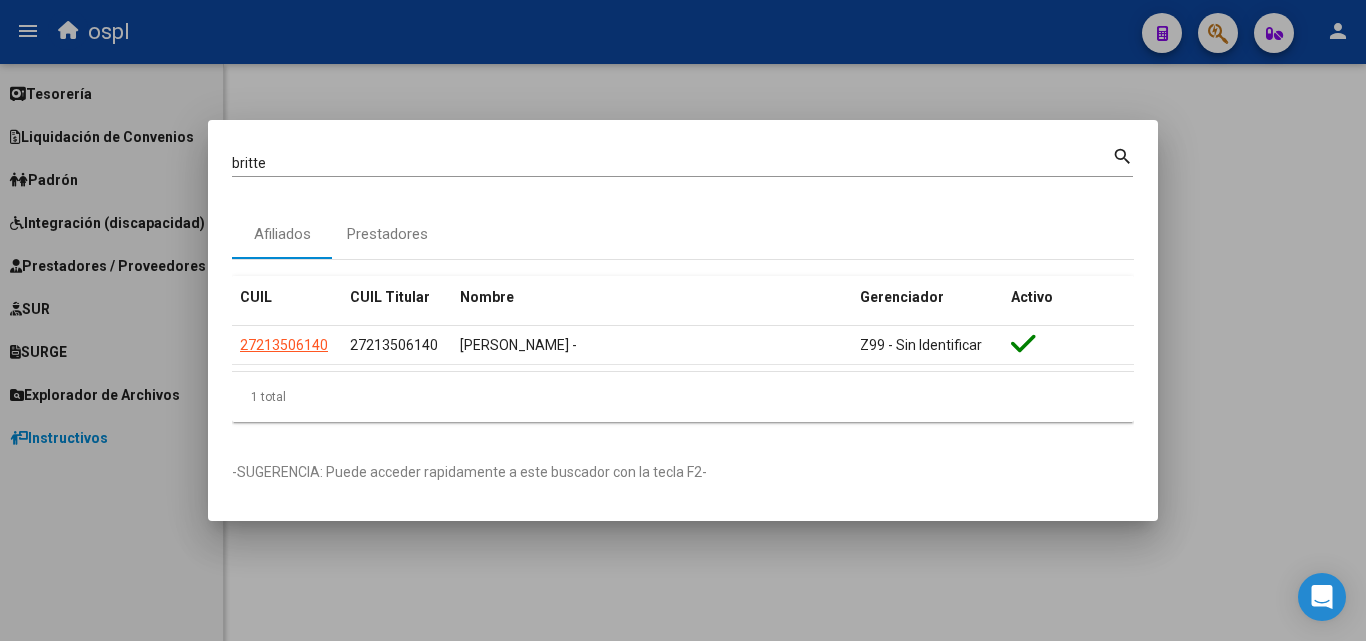 click at bounding box center [683, 320] 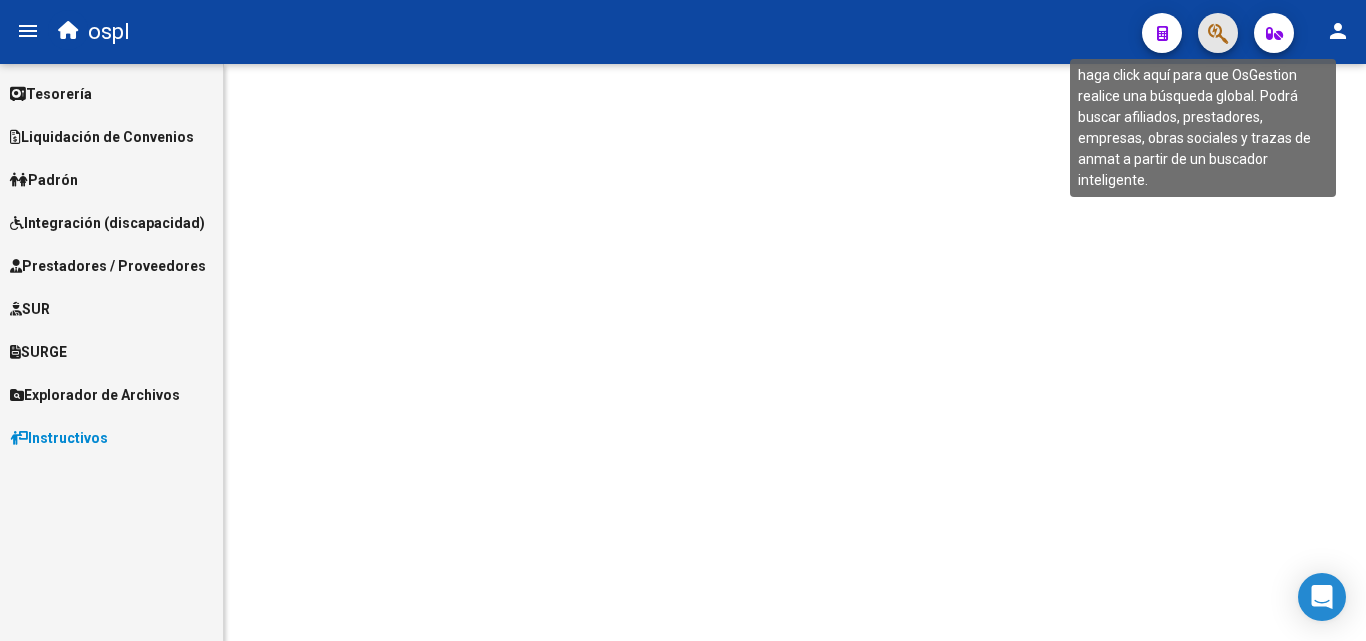 click 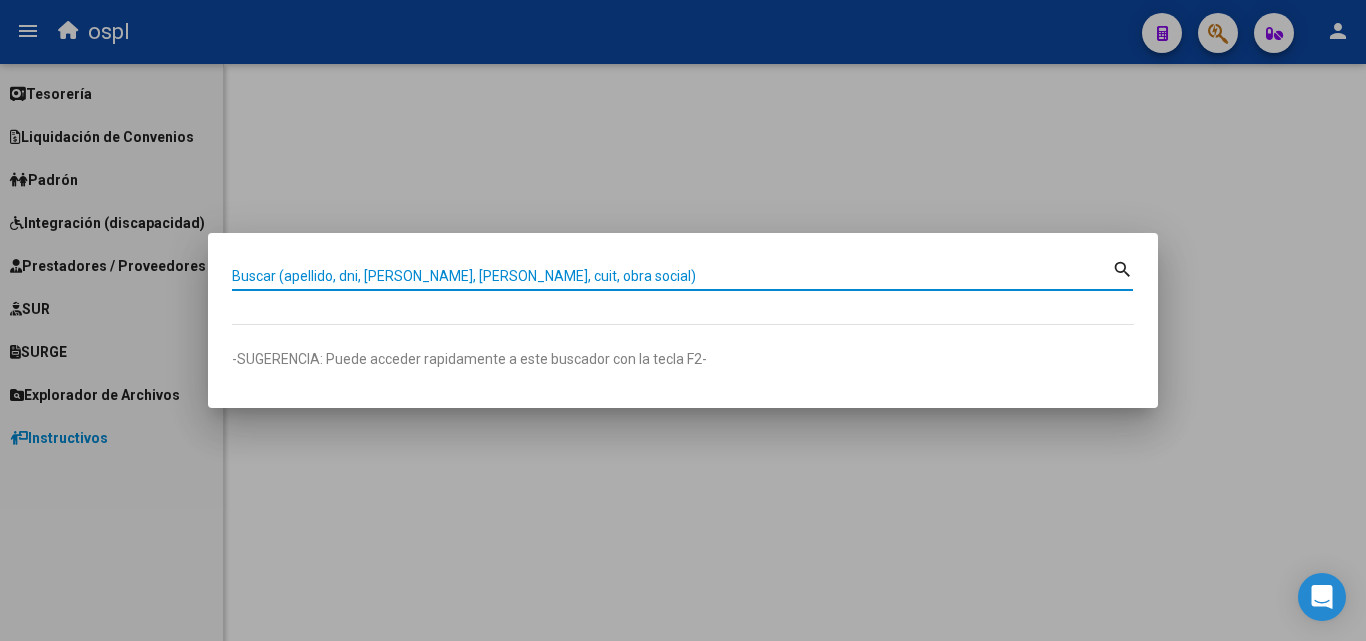 click on "Buscar (apellido, dni, [PERSON_NAME], [PERSON_NAME], cuit, obra social)" at bounding box center [672, 276] 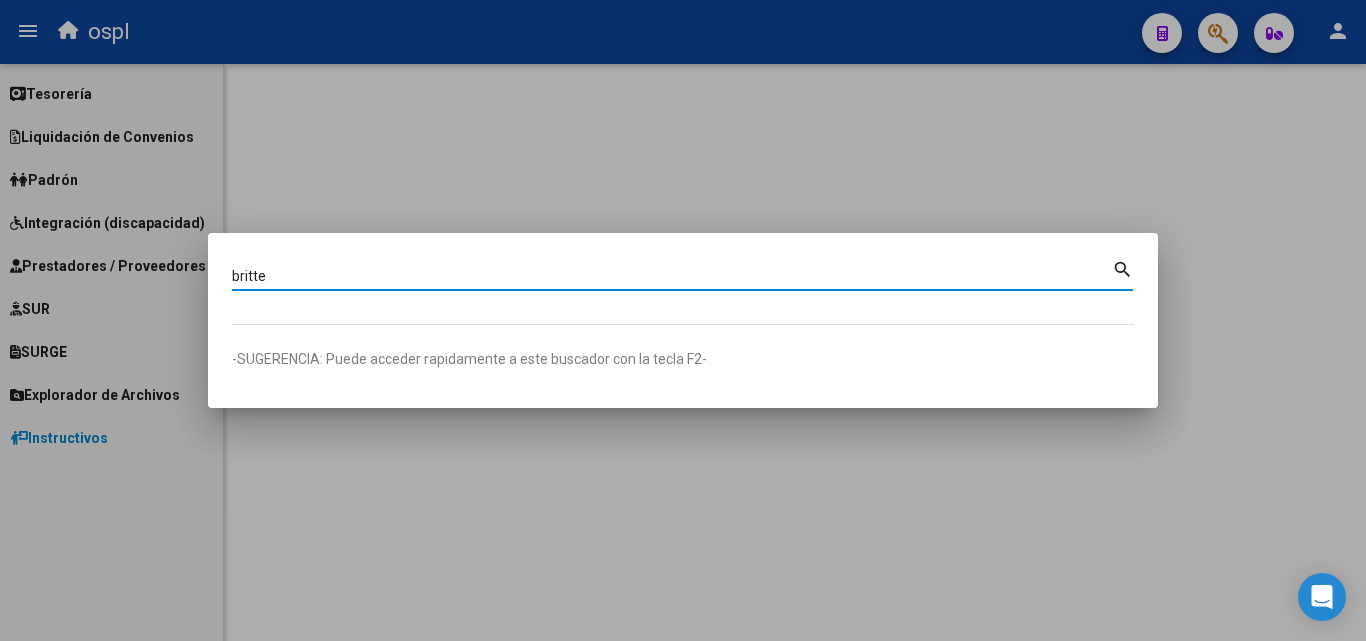 type on "britte" 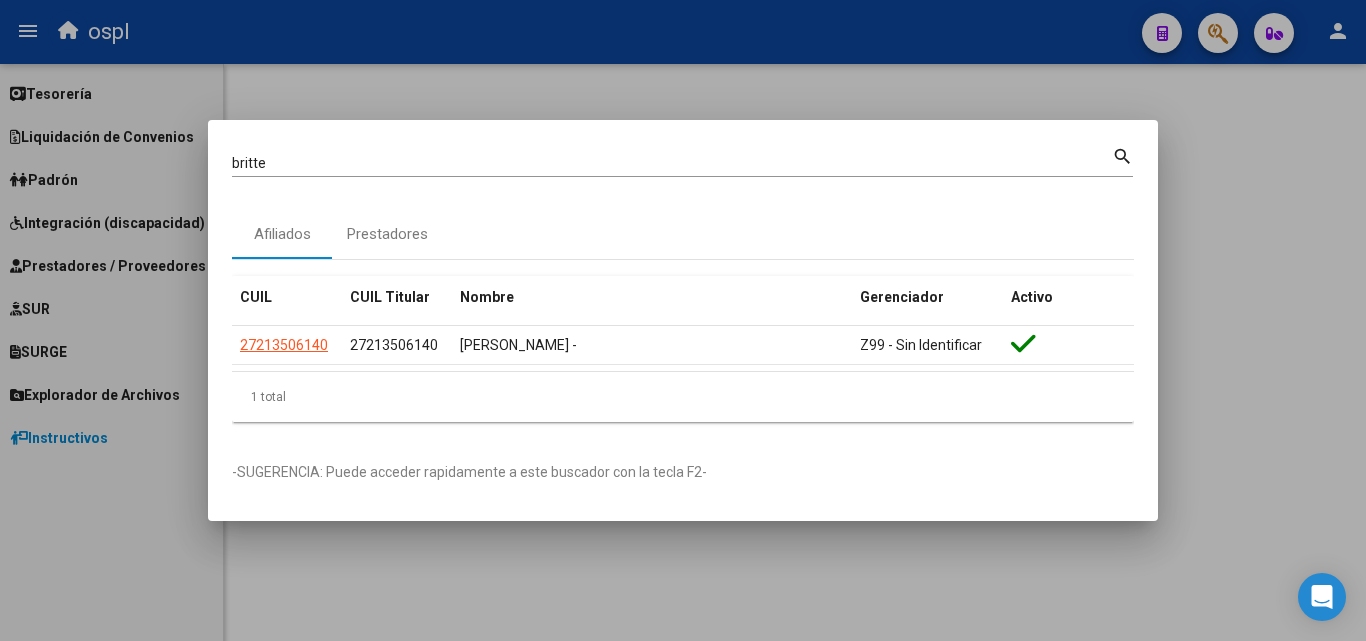 click at bounding box center (683, 320) 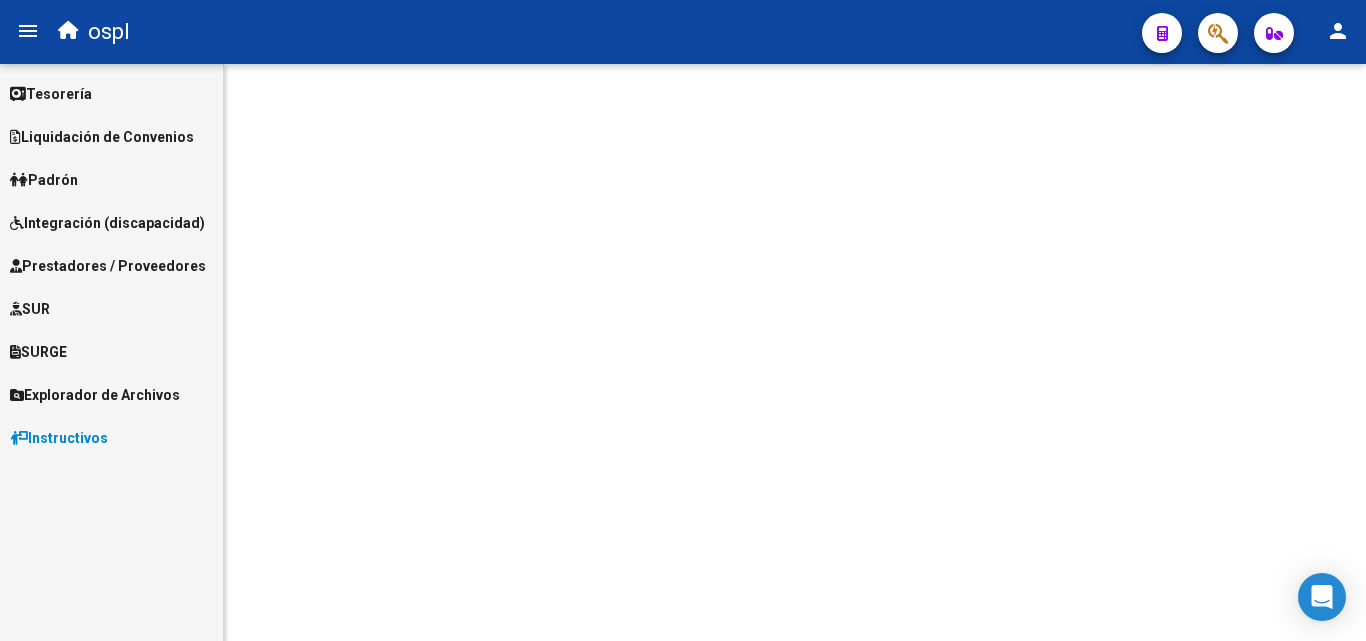 click on "Prestadores / Proveedores" at bounding box center [108, 266] 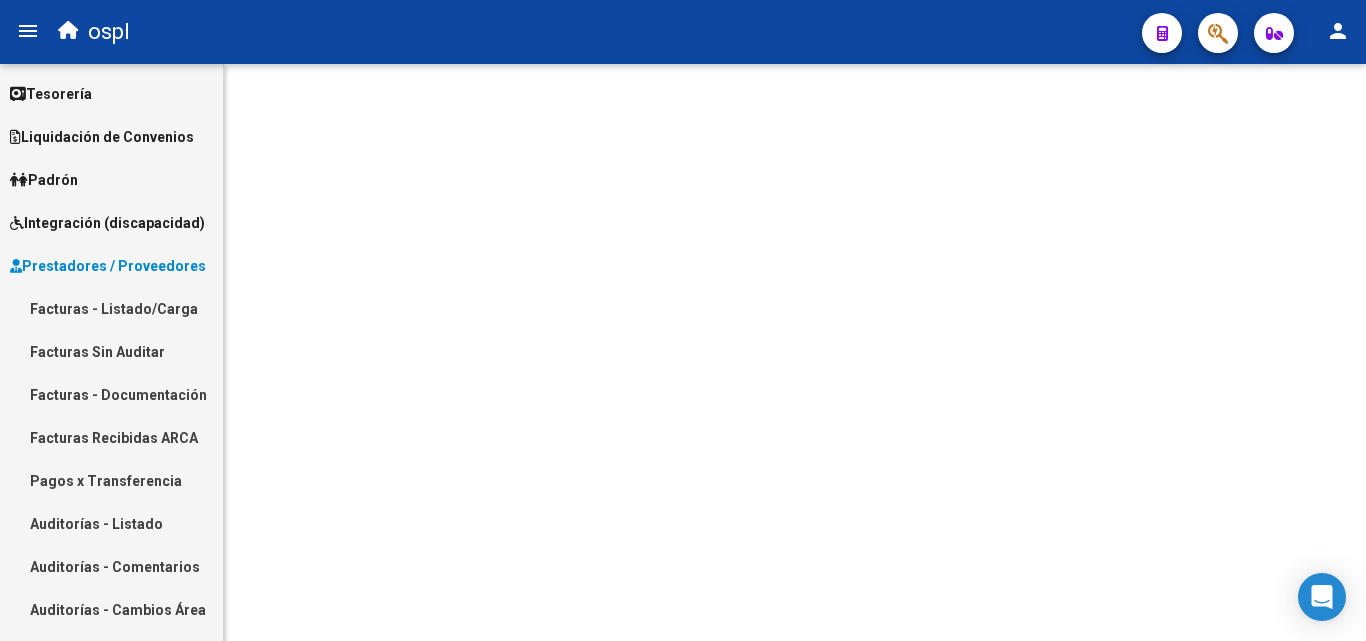 click on "Facturas - Listado/Carga" at bounding box center [111, 308] 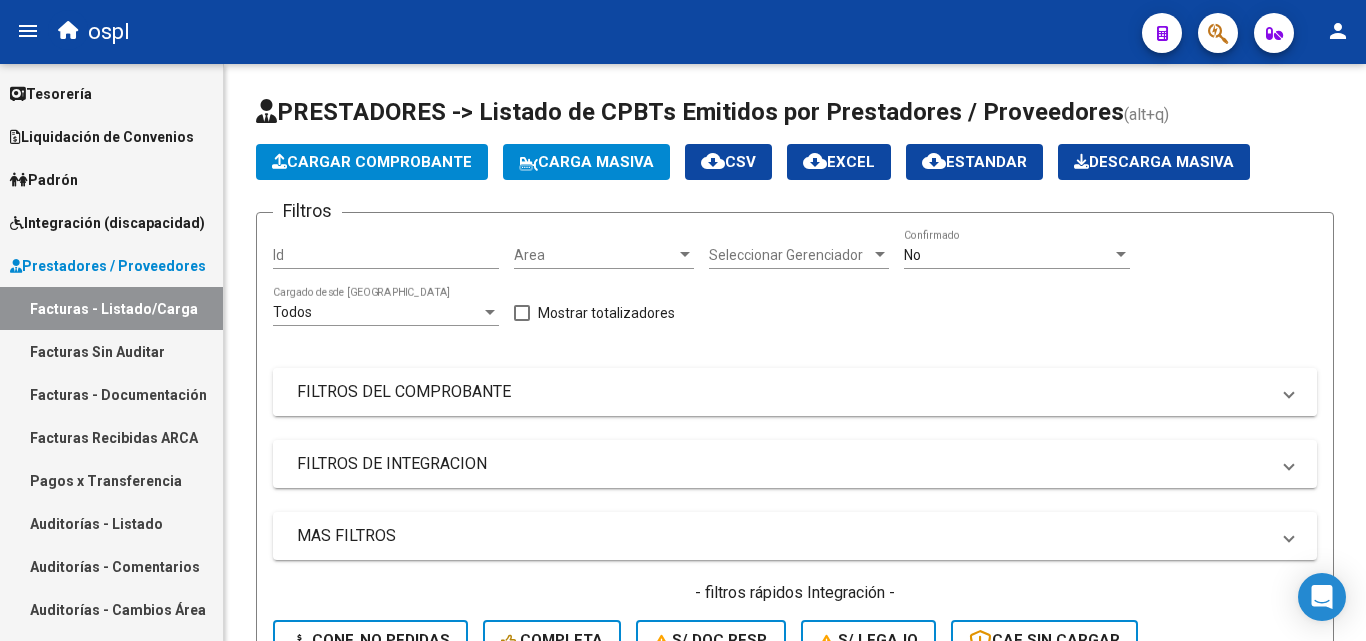 click on "FILTROS DEL COMPROBANTE" at bounding box center [783, 392] 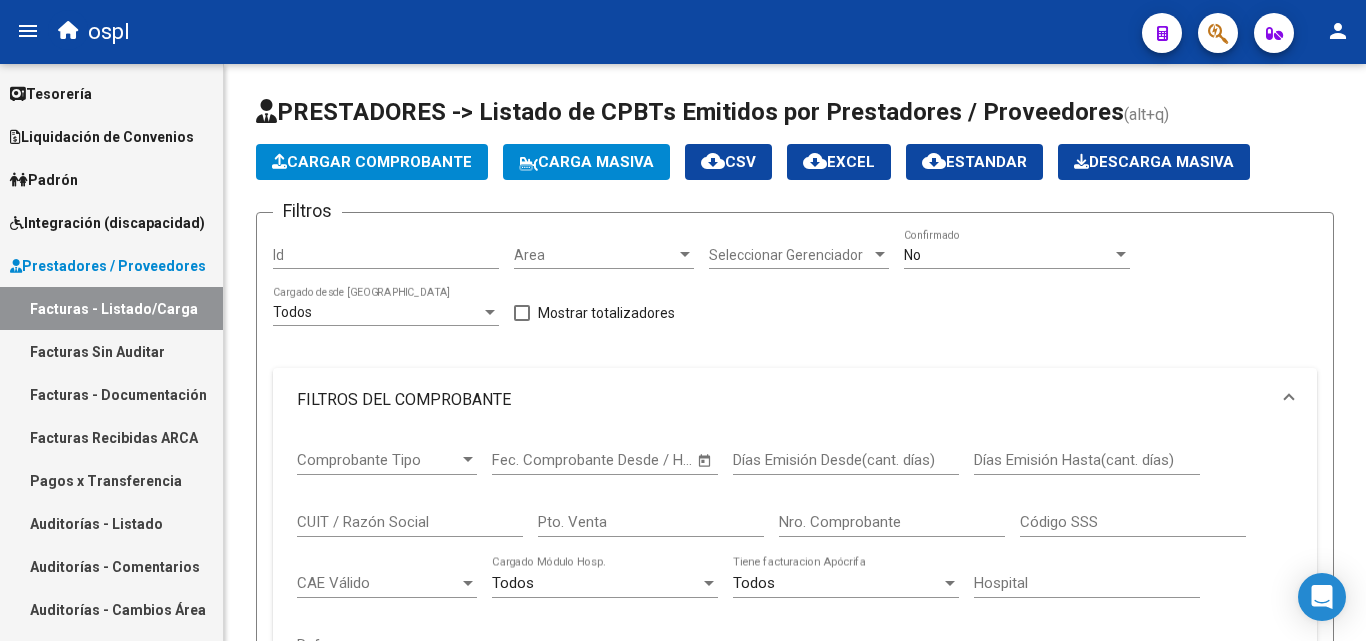 click on "CUIT / Razón Social" at bounding box center (410, 522) 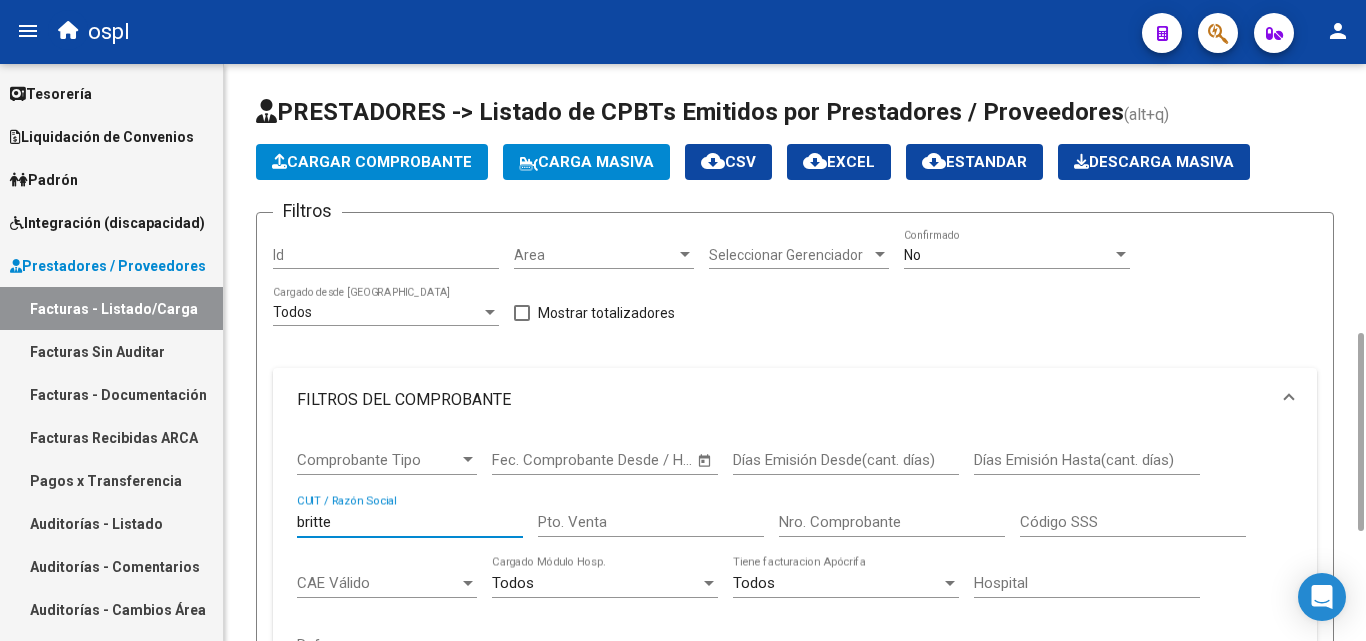 scroll, scrollTop: 400, scrollLeft: 0, axis: vertical 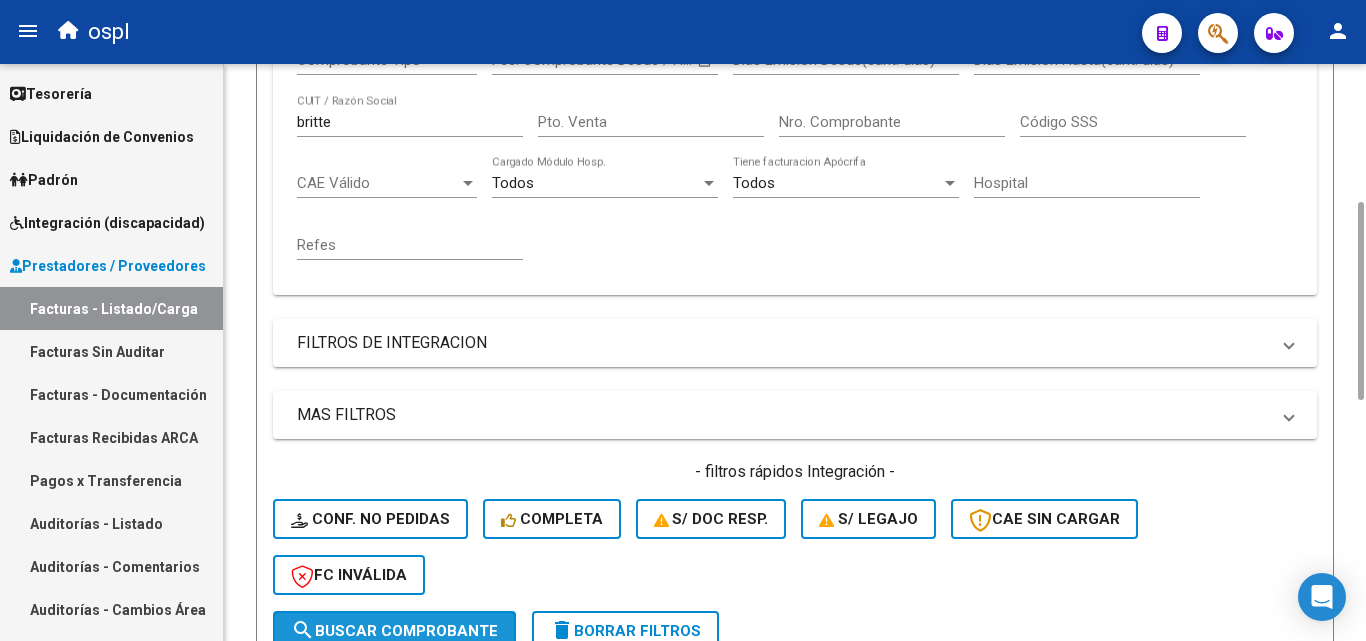 click on "search  Buscar Comprobante" 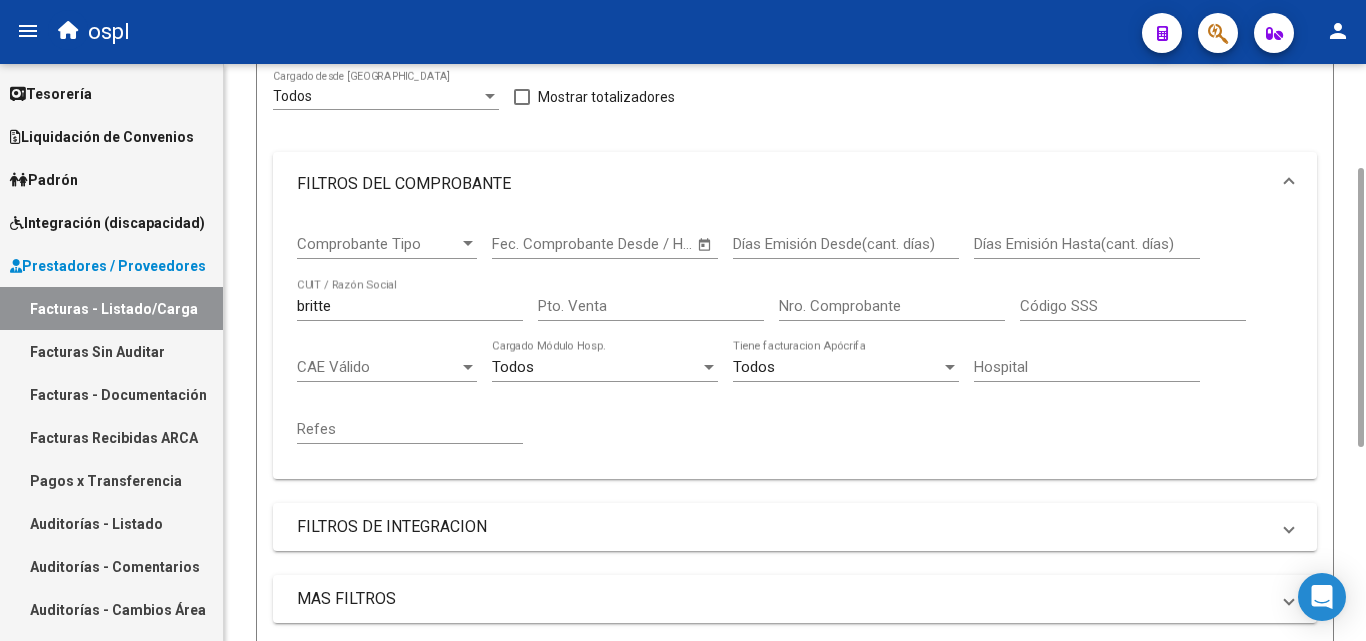 scroll, scrollTop: 0, scrollLeft: 0, axis: both 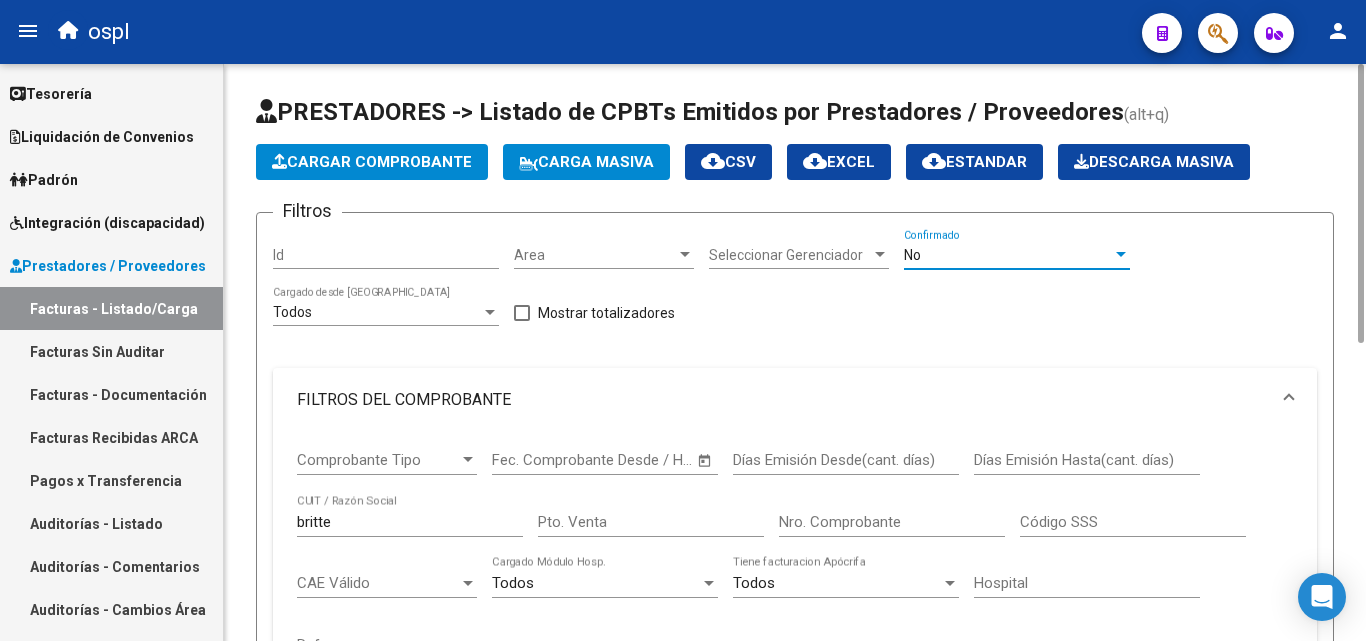 click on "No" at bounding box center [1008, 255] 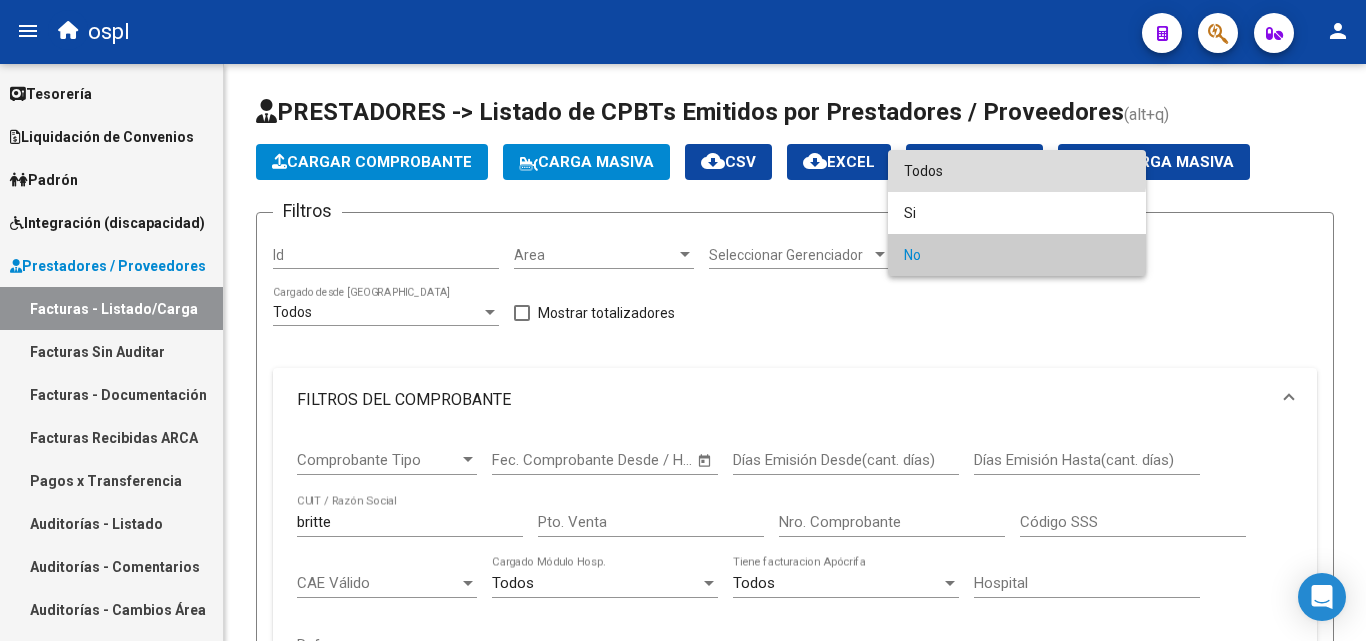 click on "Todos" at bounding box center (1017, 171) 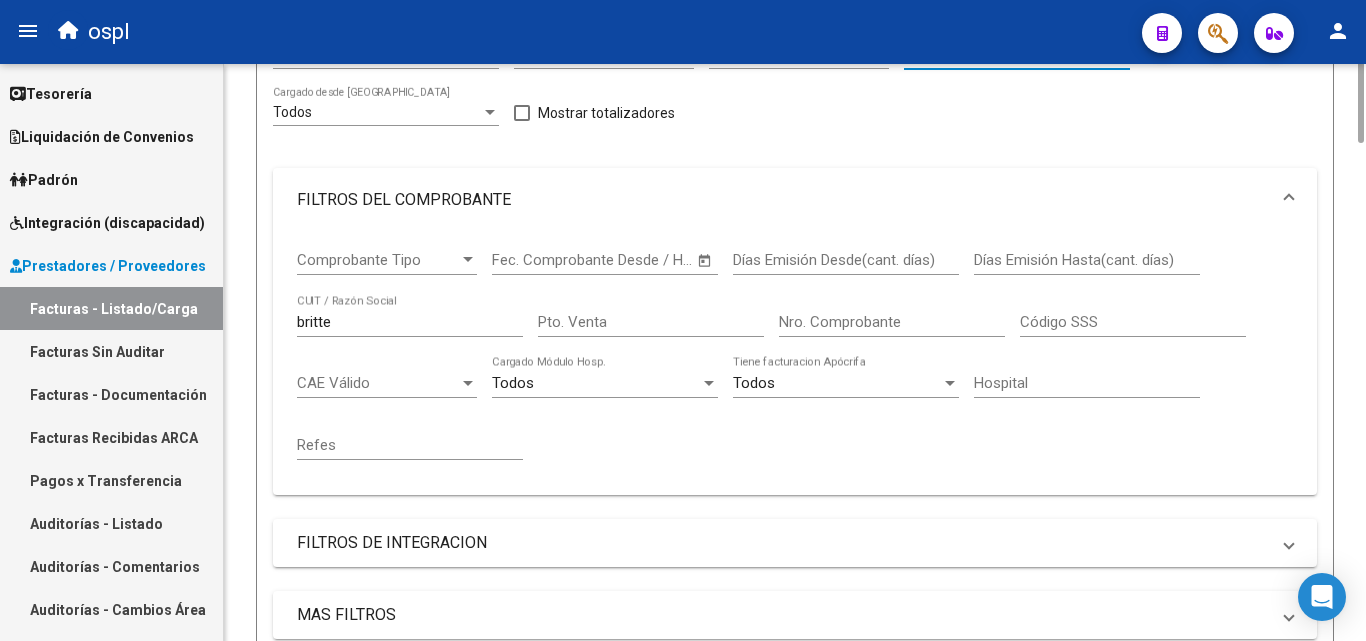 scroll, scrollTop: 616, scrollLeft: 0, axis: vertical 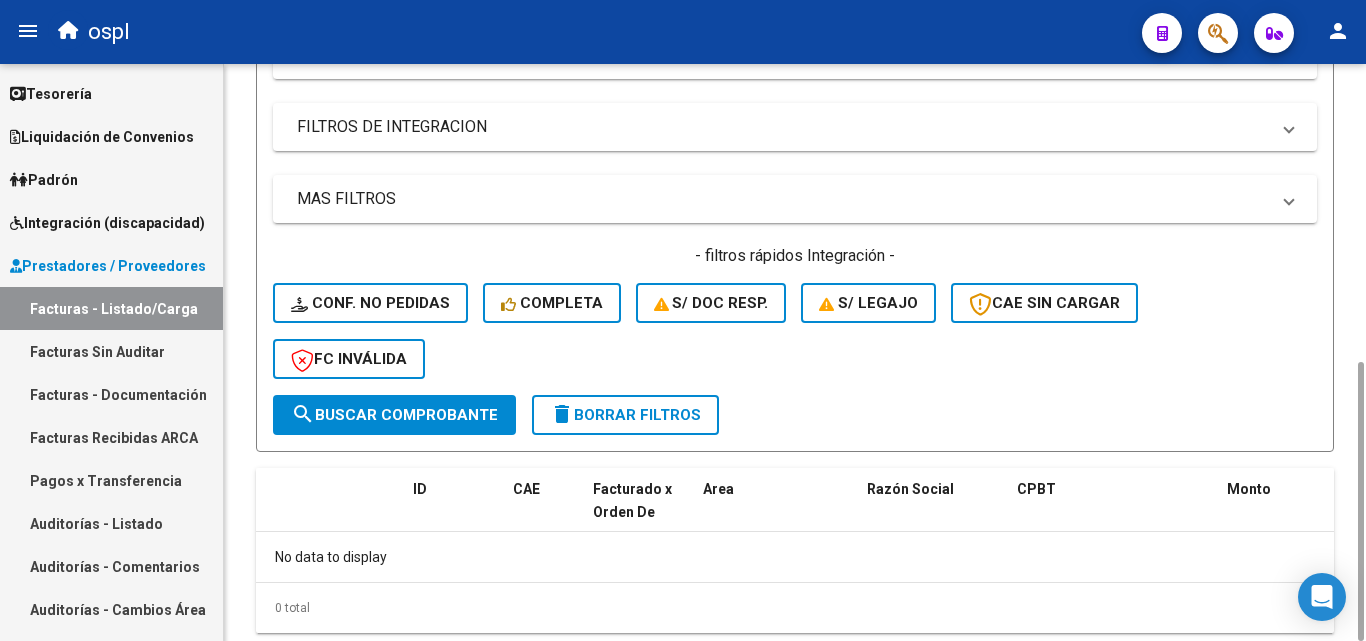 drag, startPoint x: 412, startPoint y: 328, endPoint x: 414, endPoint y: 351, distance: 23.086792 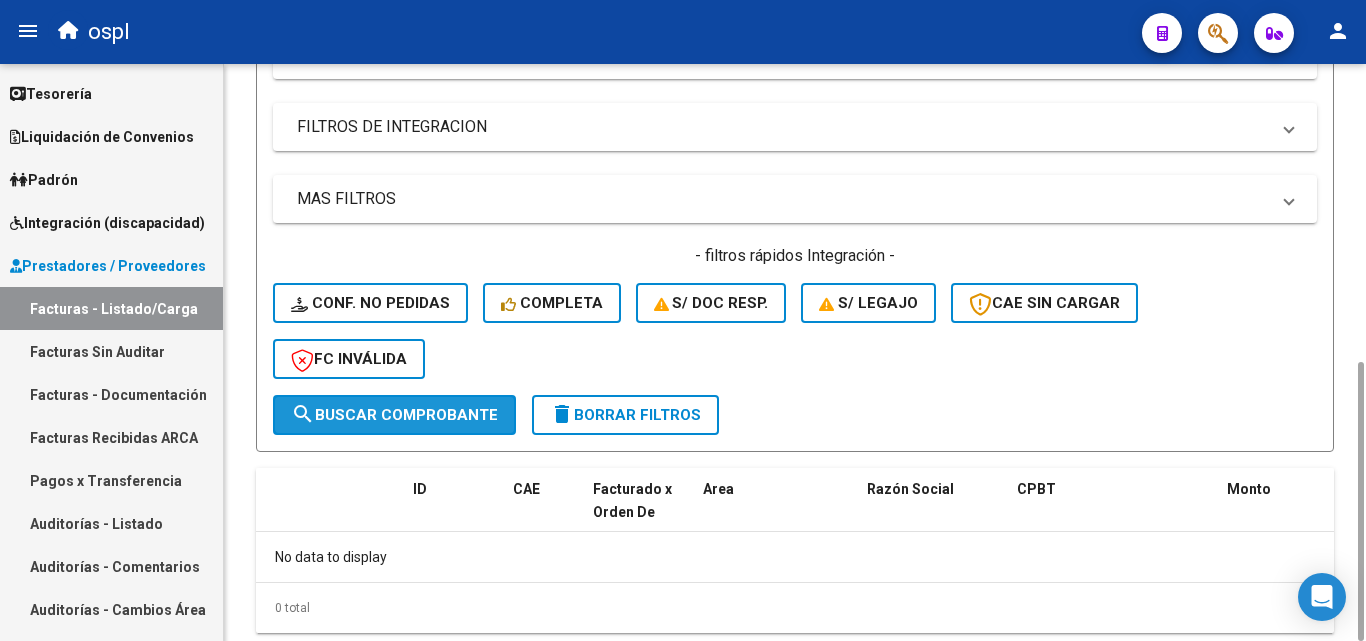 click on "search  Buscar Comprobante" 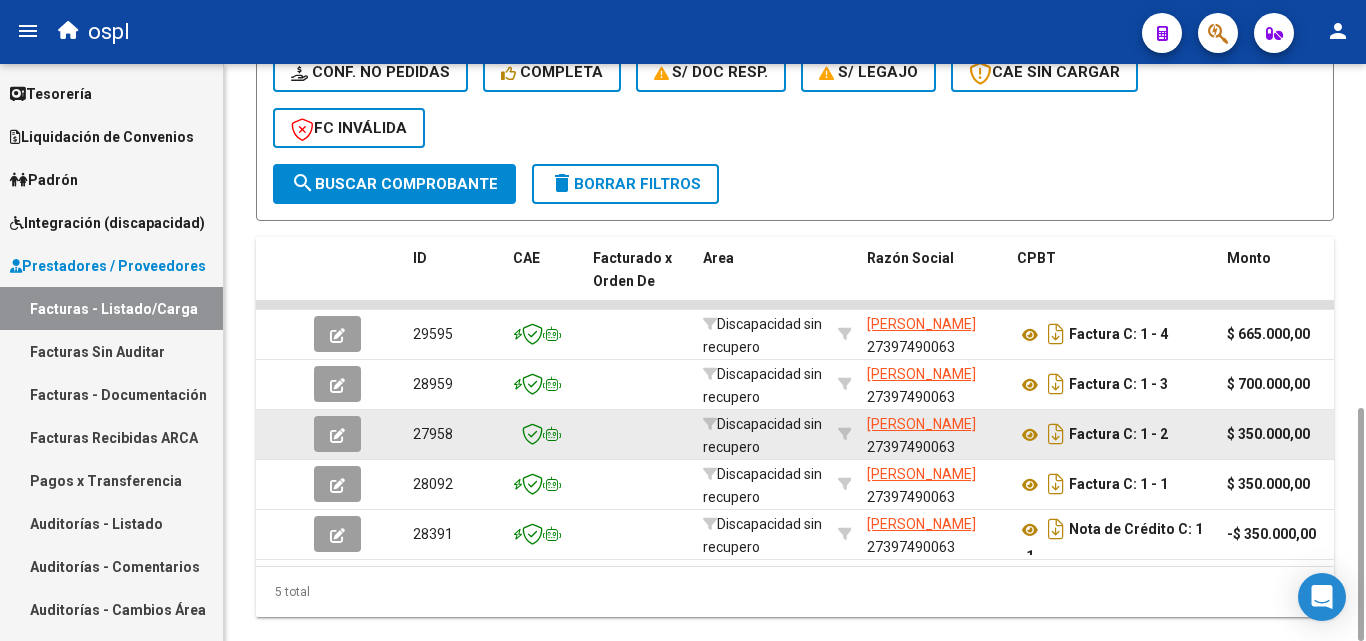 scroll, scrollTop: 247, scrollLeft: 0, axis: vertical 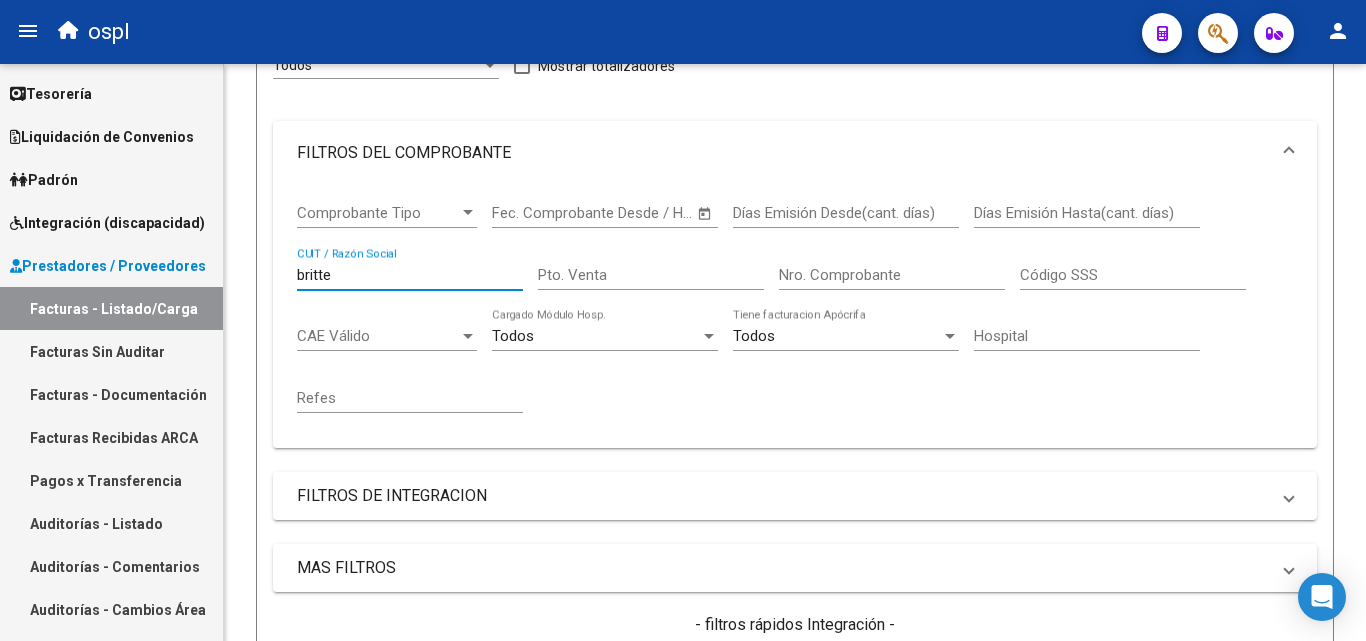 drag, startPoint x: 359, startPoint y: 277, endPoint x: 141, endPoint y: 242, distance: 220.79176 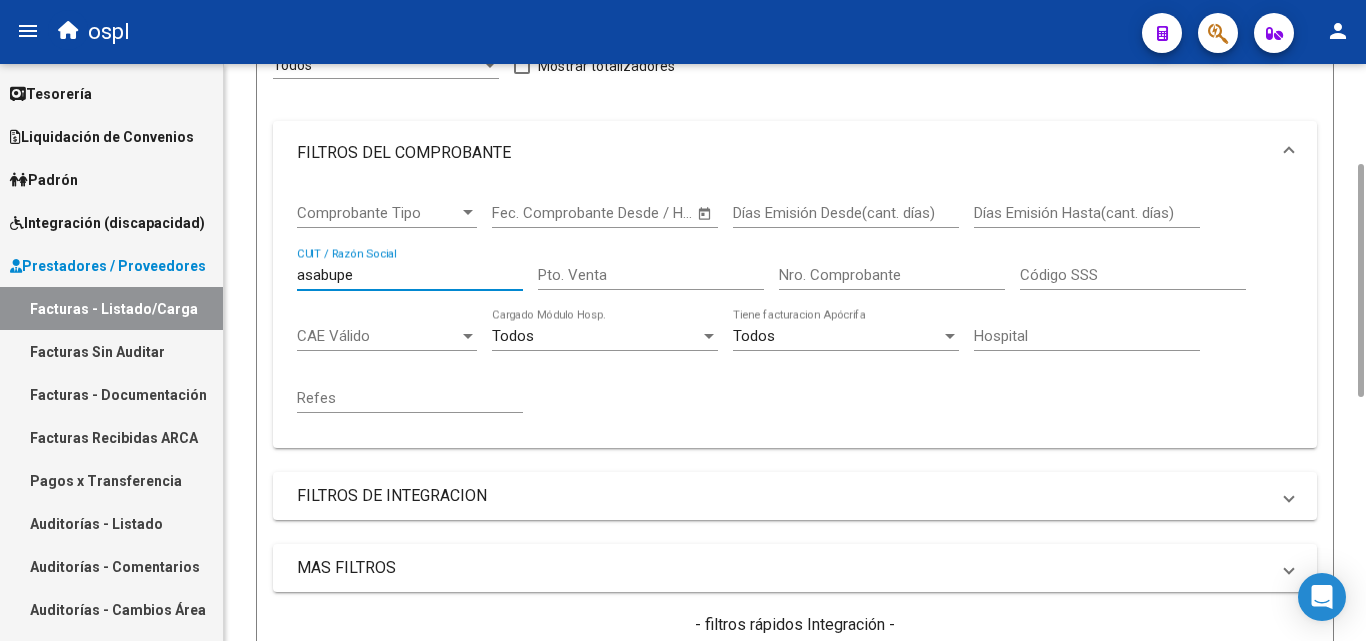 scroll, scrollTop: 847, scrollLeft: 0, axis: vertical 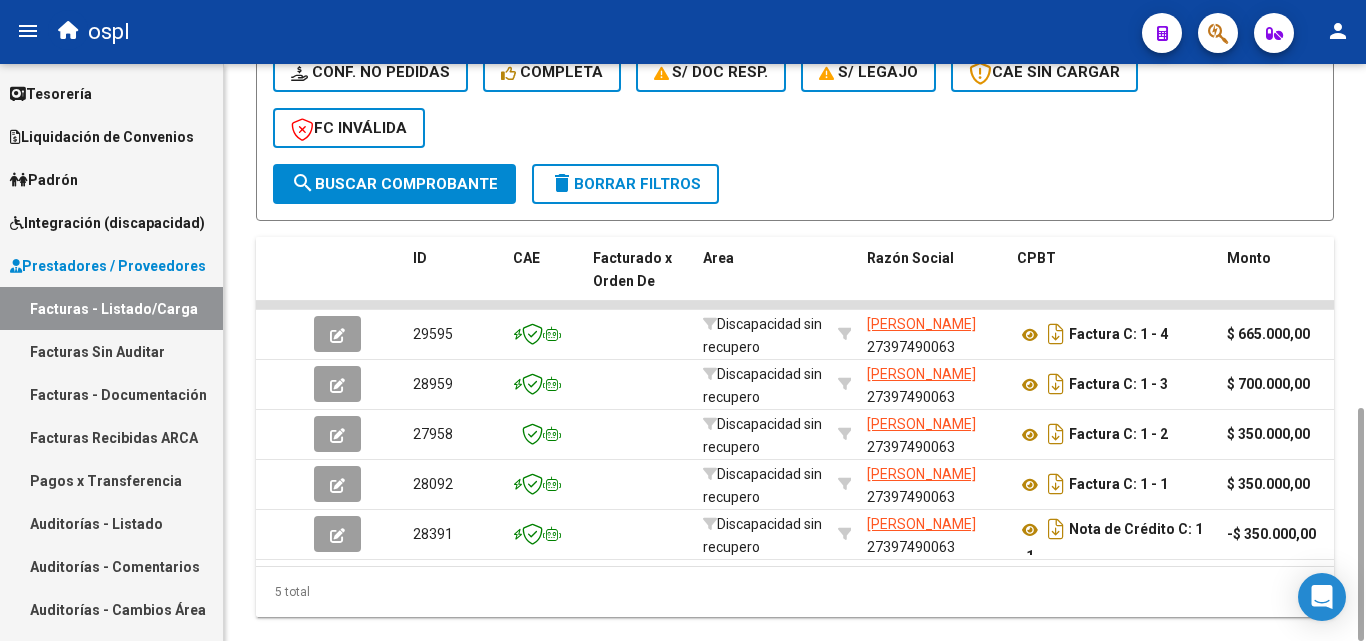 type on "asabupe" 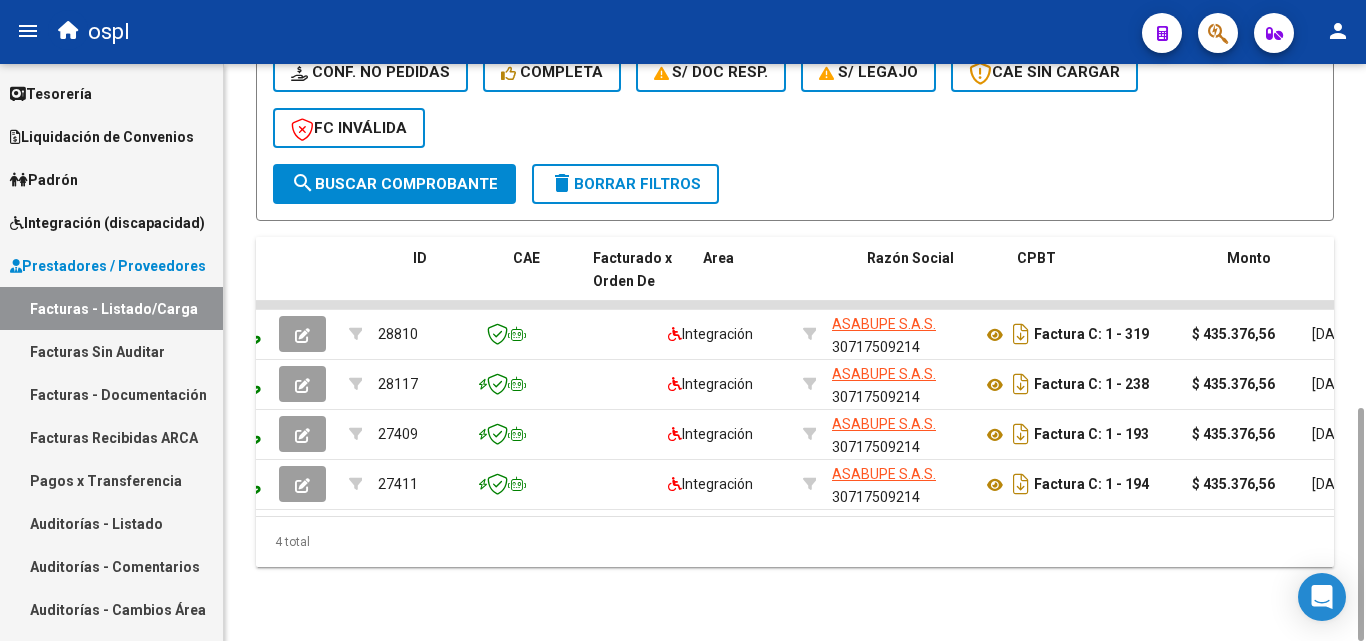 scroll, scrollTop: 0, scrollLeft: 0, axis: both 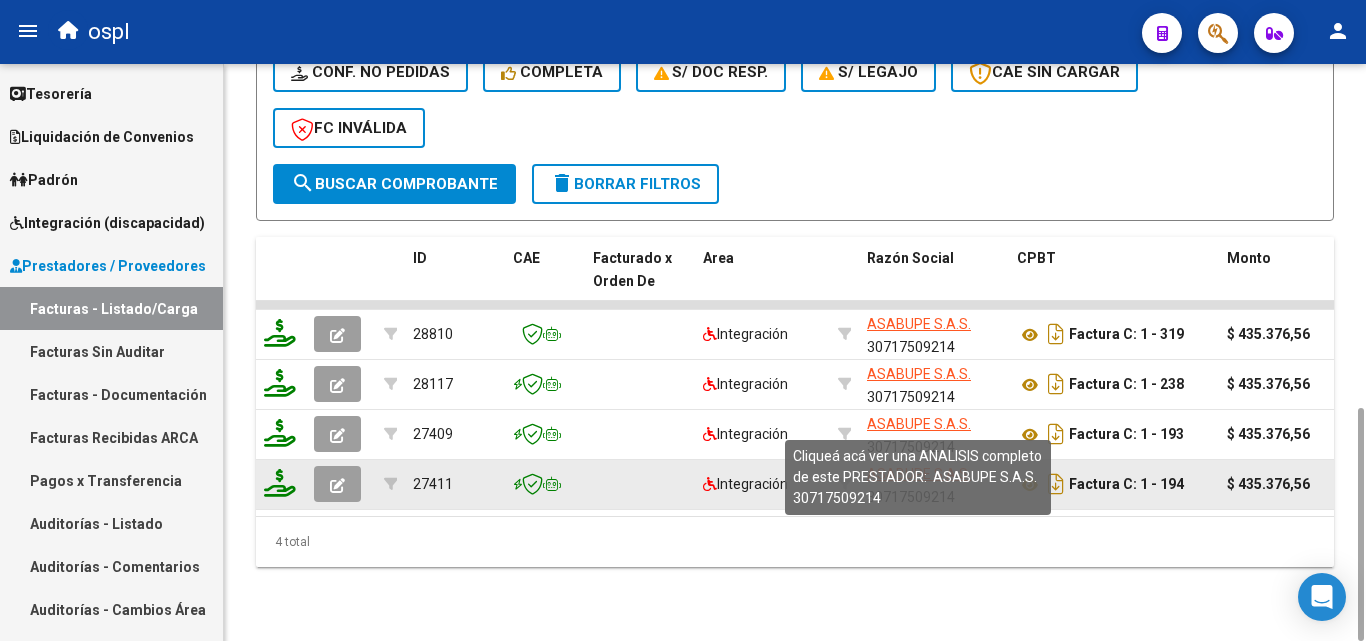 click on "ASABUPE S.A.S." 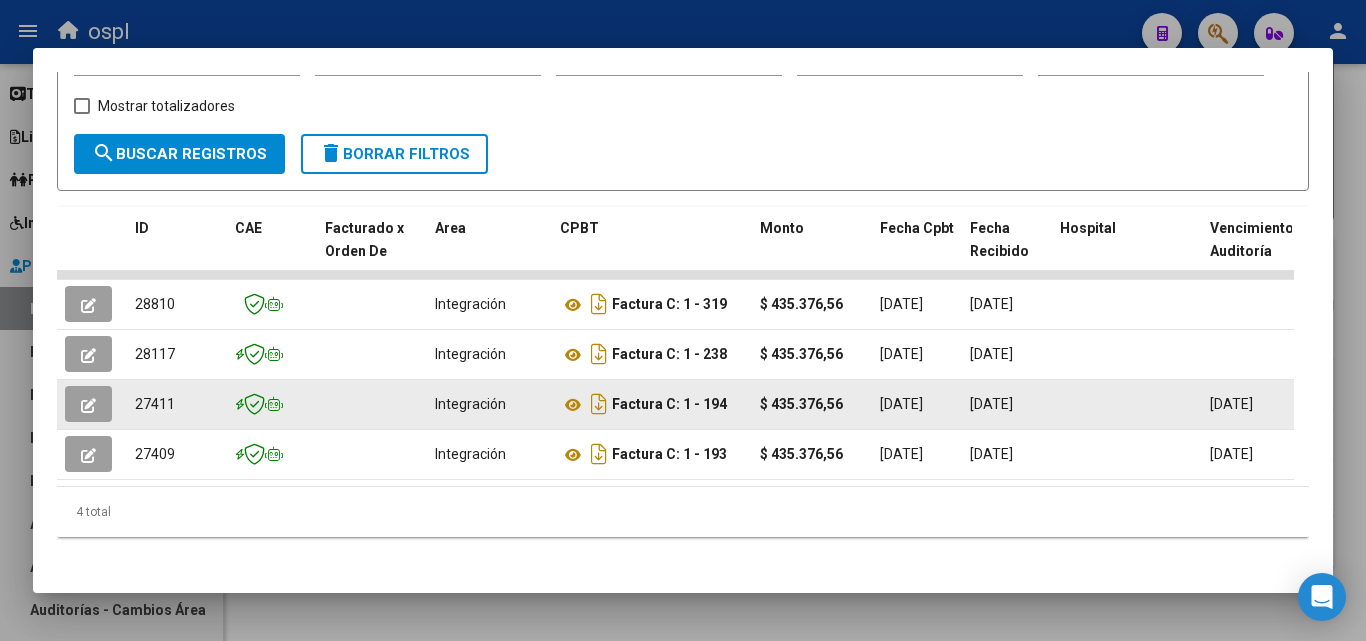 scroll, scrollTop: 335, scrollLeft: 0, axis: vertical 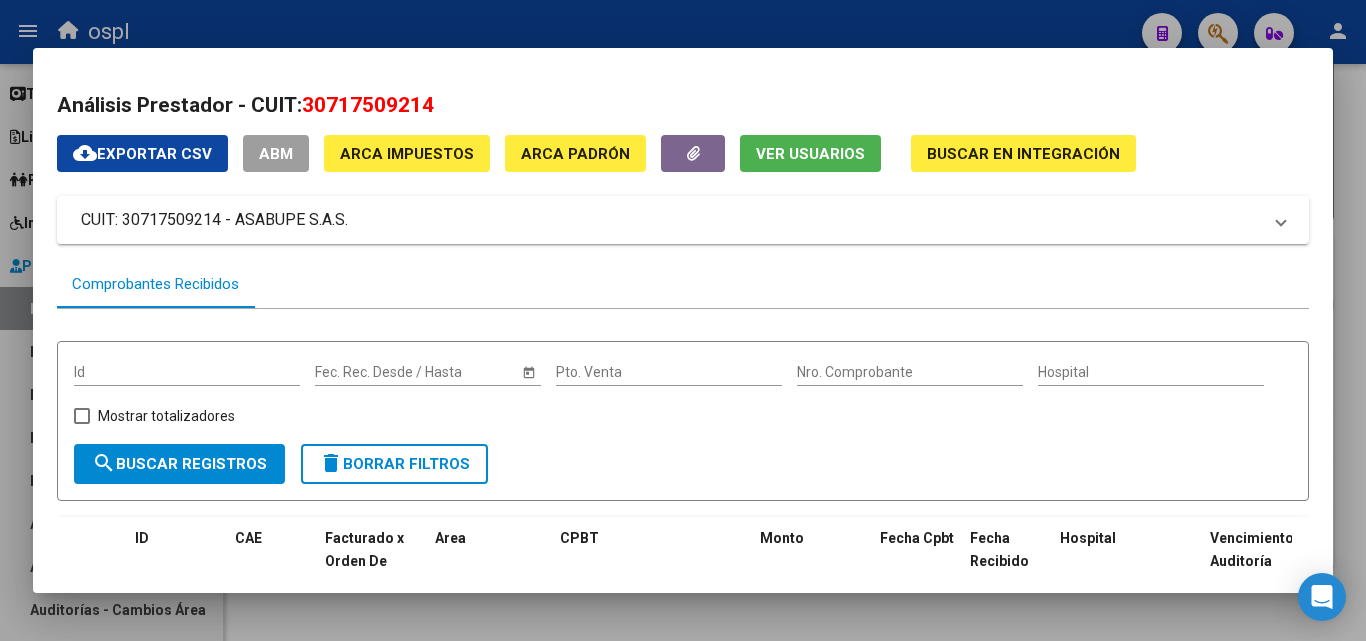 click at bounding box center (683, 320) 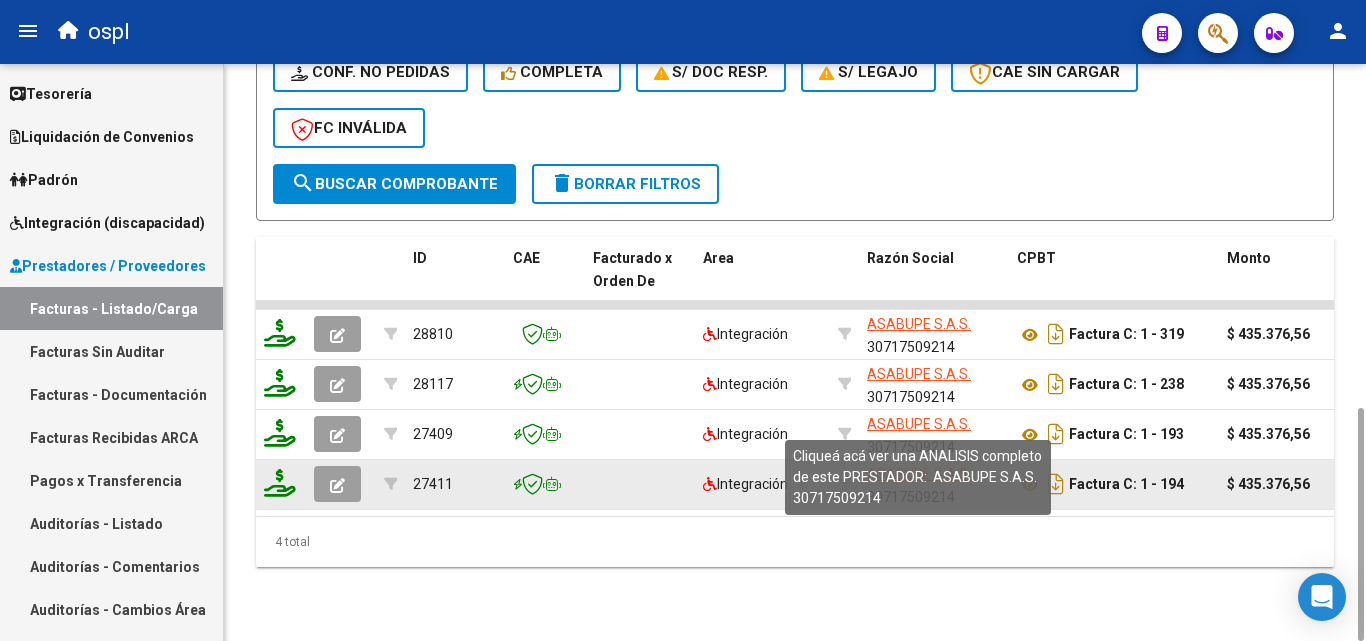 click on "ASABUPE S.A.S." 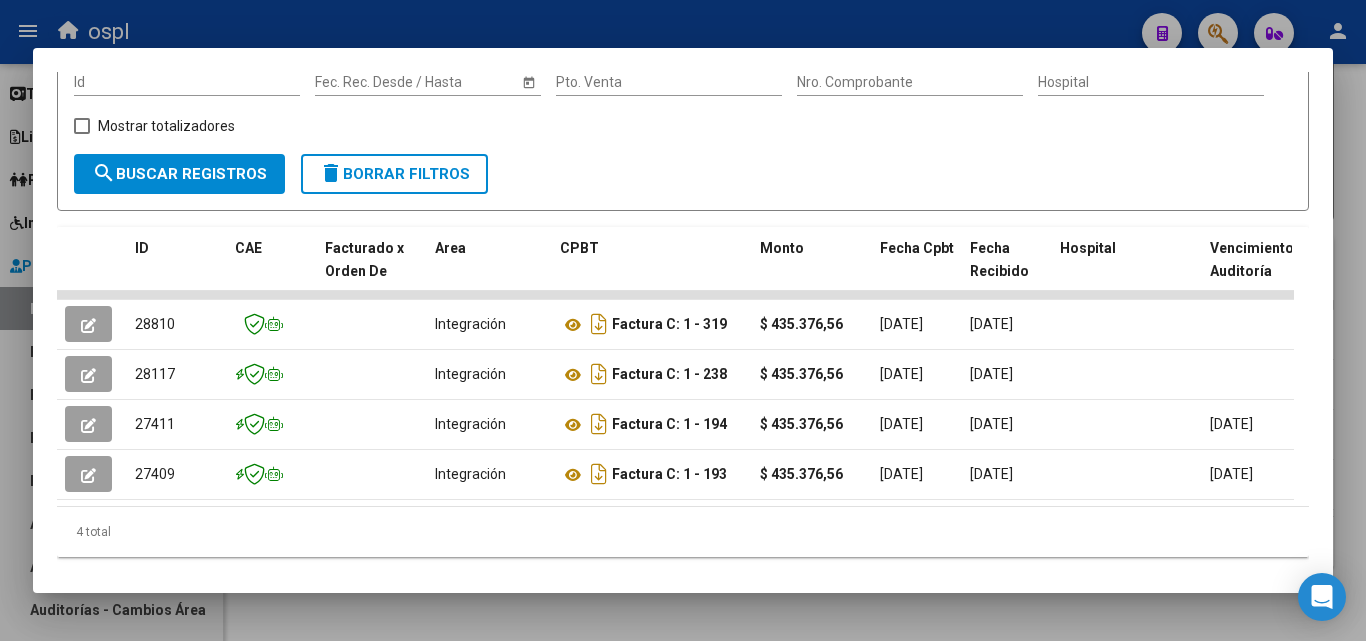 scroll, scrollTop: 300, scrollLeft: 0, axis: vertical 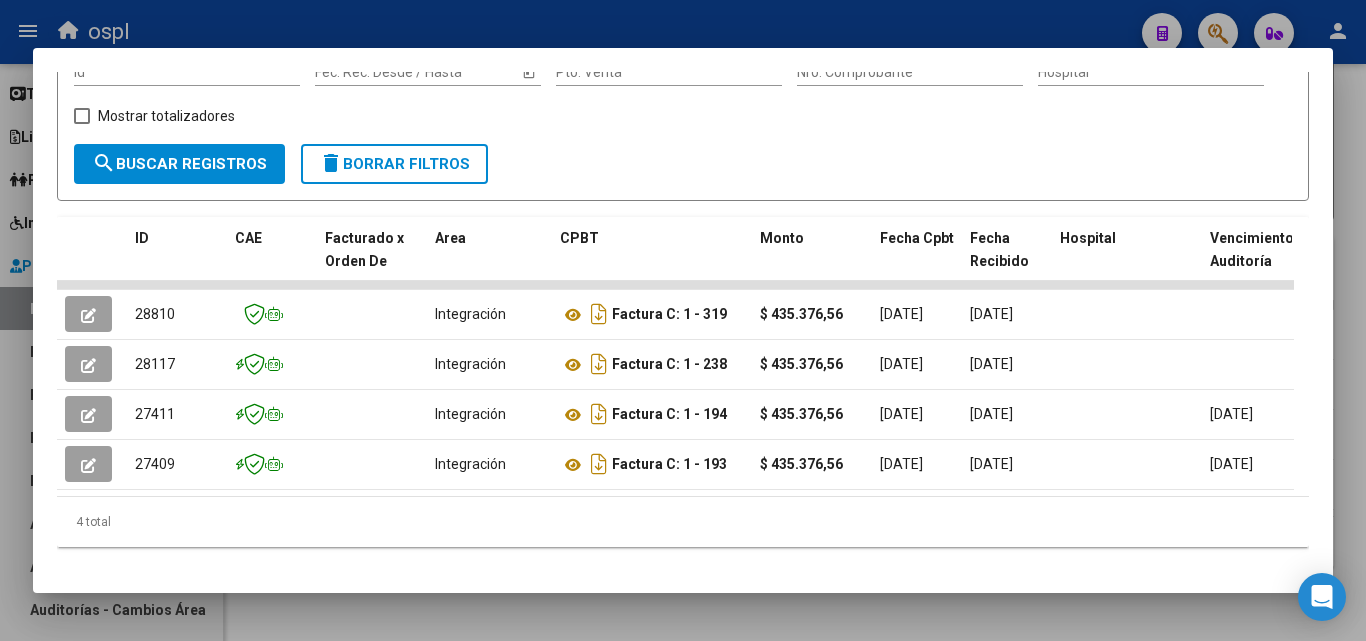 click at bounding box center (683, 320) 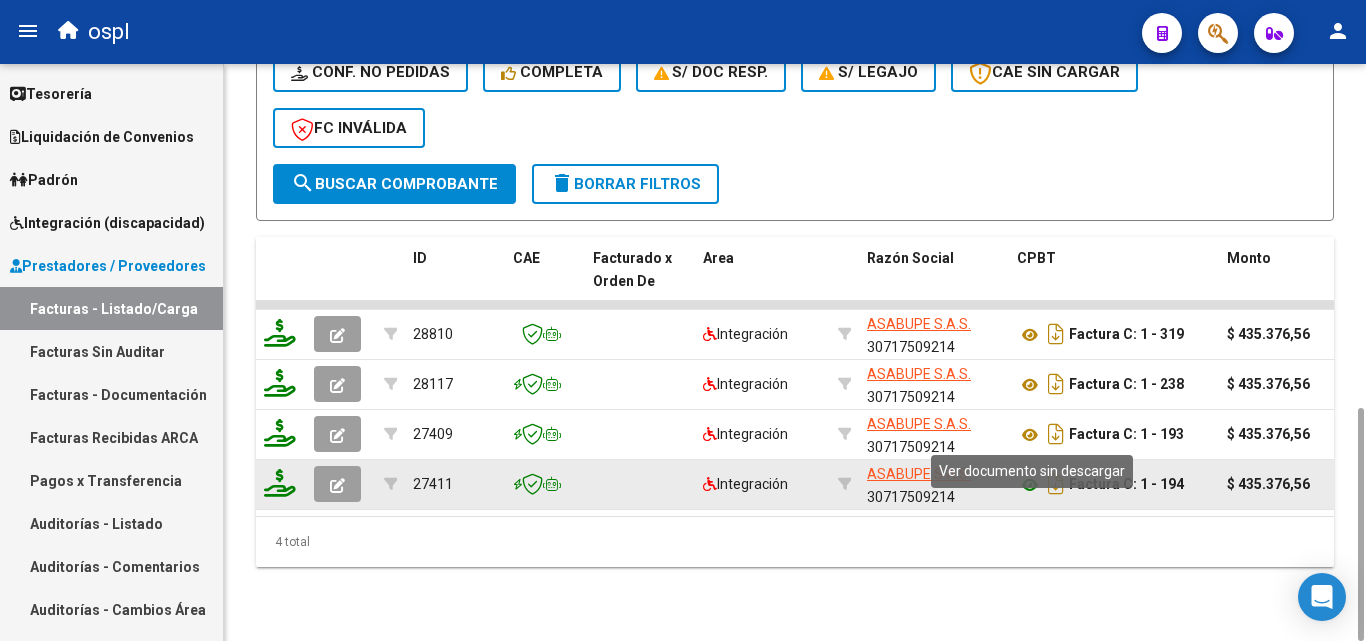 click 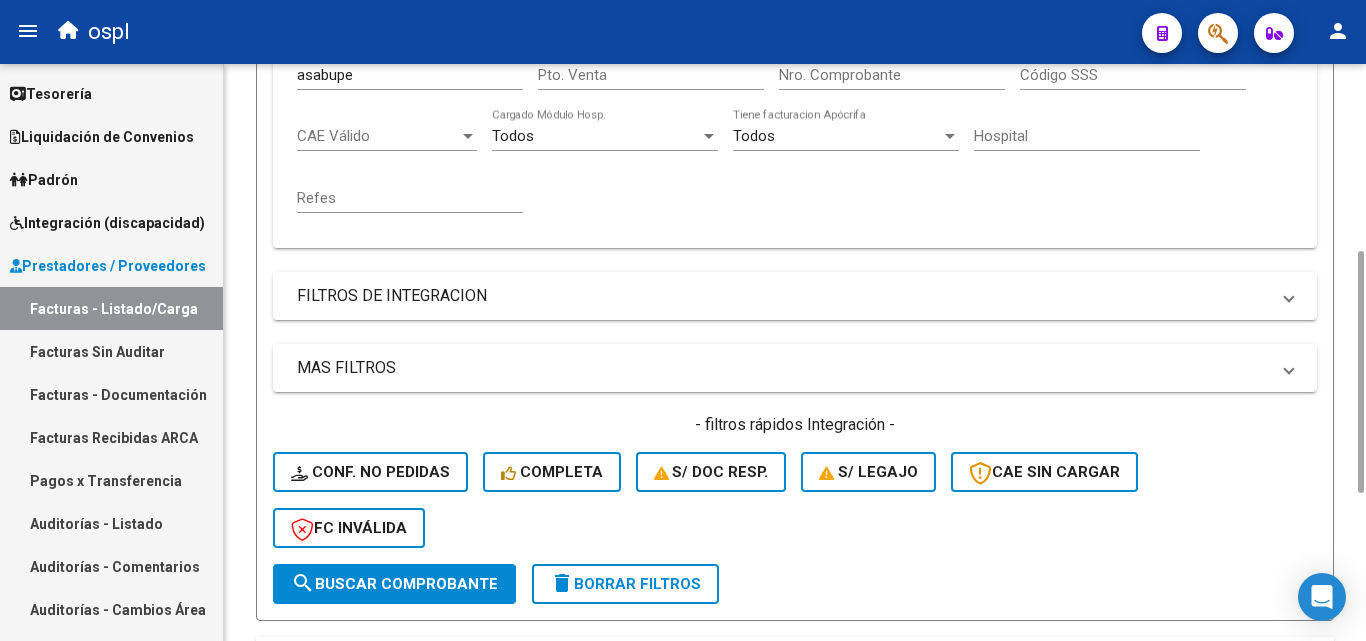 scroll, scrollTop: 247, scrollLeft: 0, axis: vertical 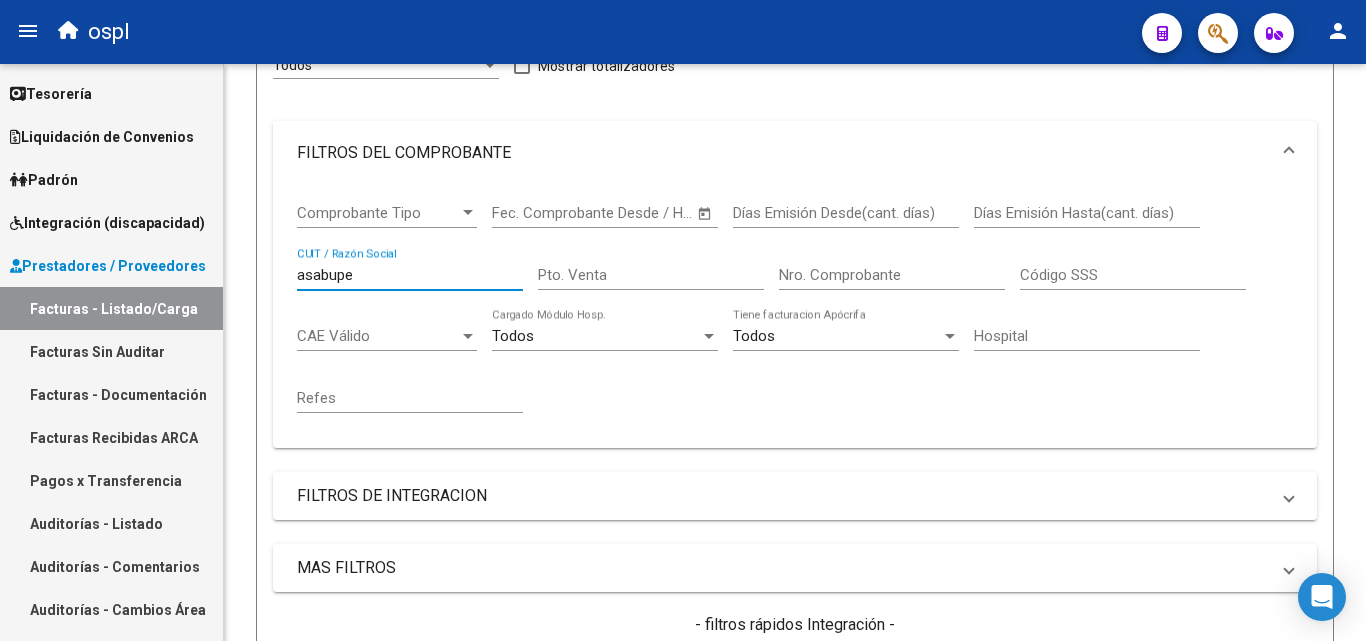 drag, startPoint x: 415, startPoint y: 273, endPoint x: 0, endPoint y: 235, distance: 416.7361 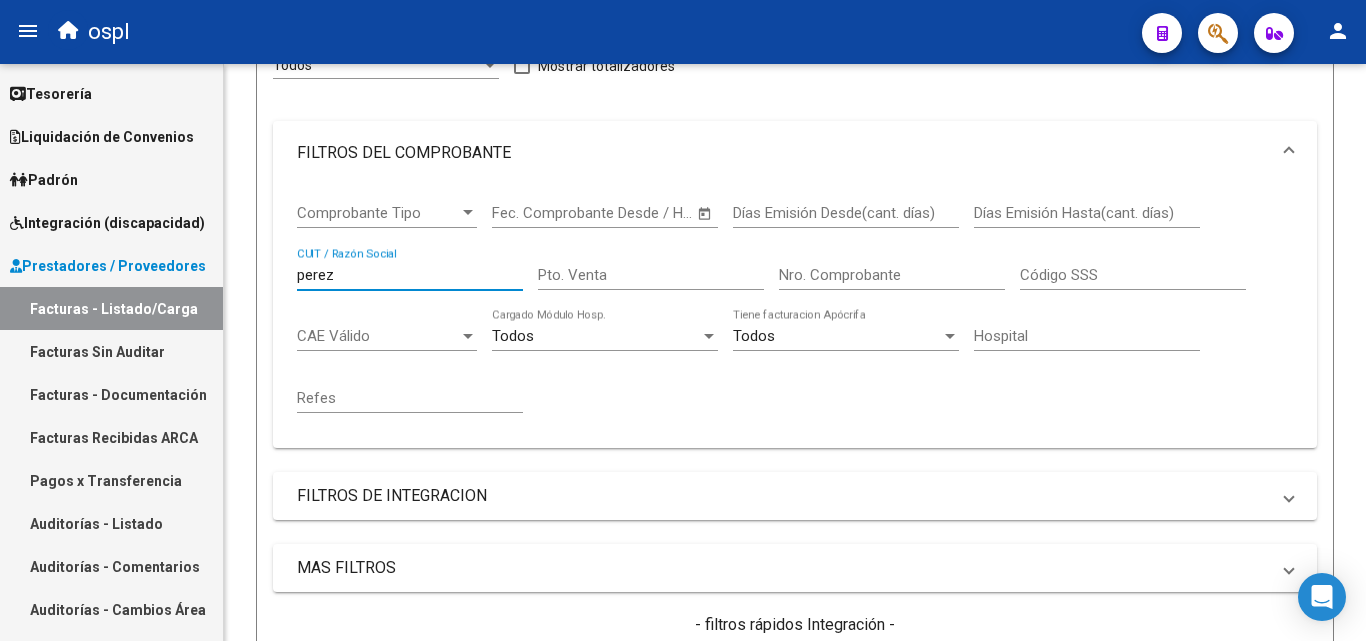 type on "perez" 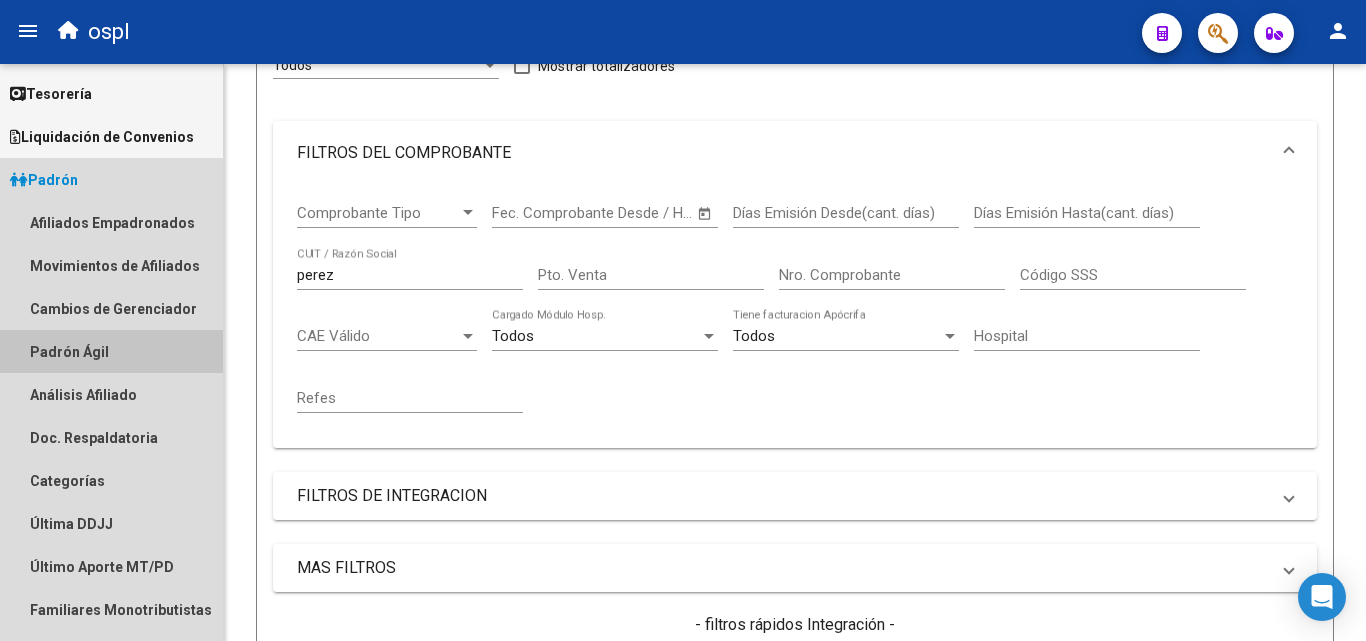 click on "Padrón Ágil" at bounding box center (111, 351) 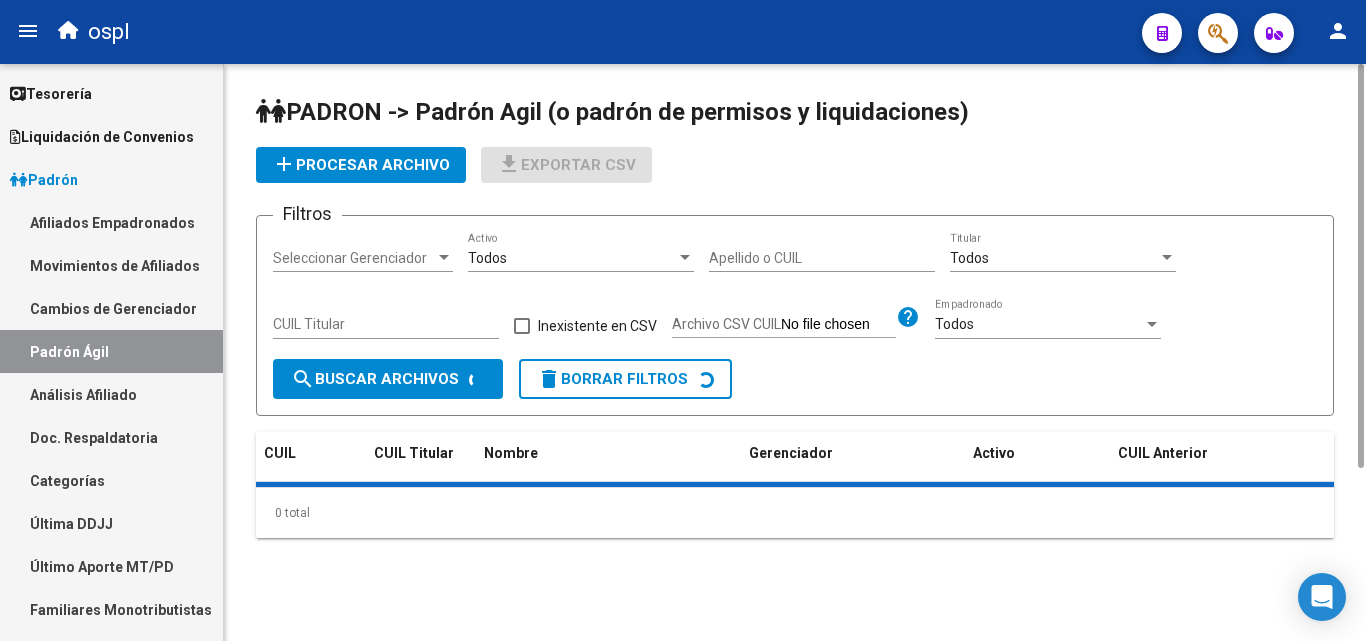 scroll, scrollTop: 0, scrollLeft: 0, axis: both 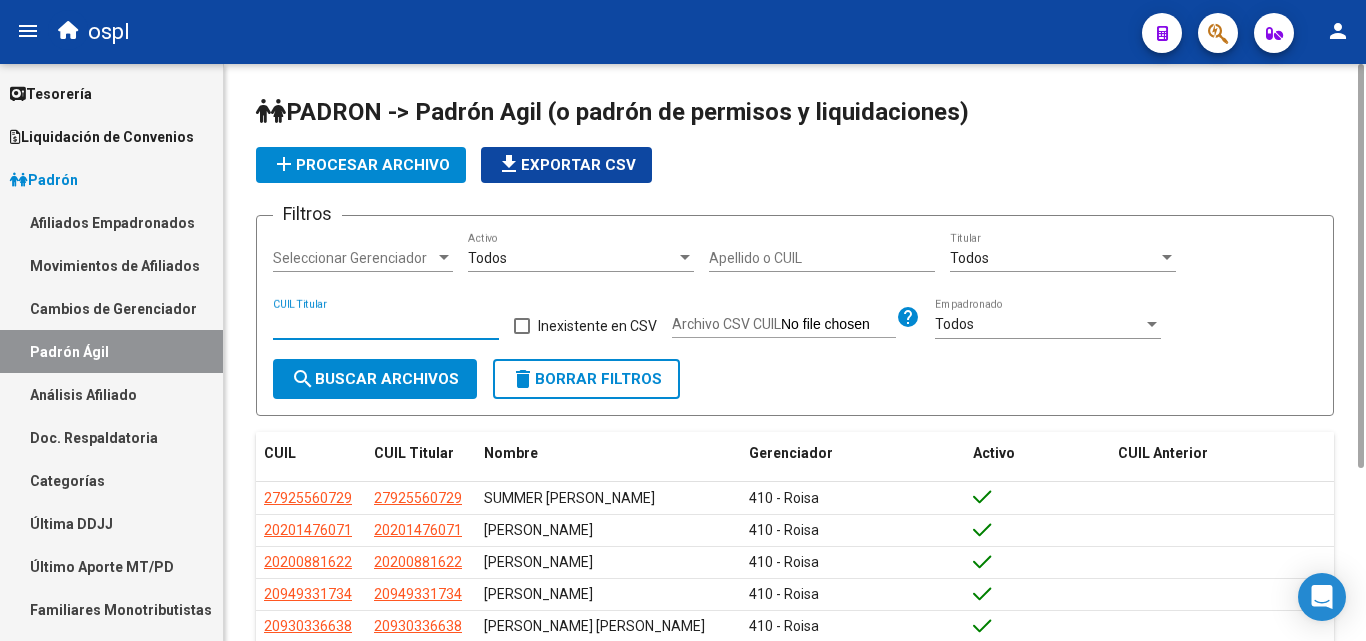 click on "CUIL Titular" at bounding box center (386, 324) 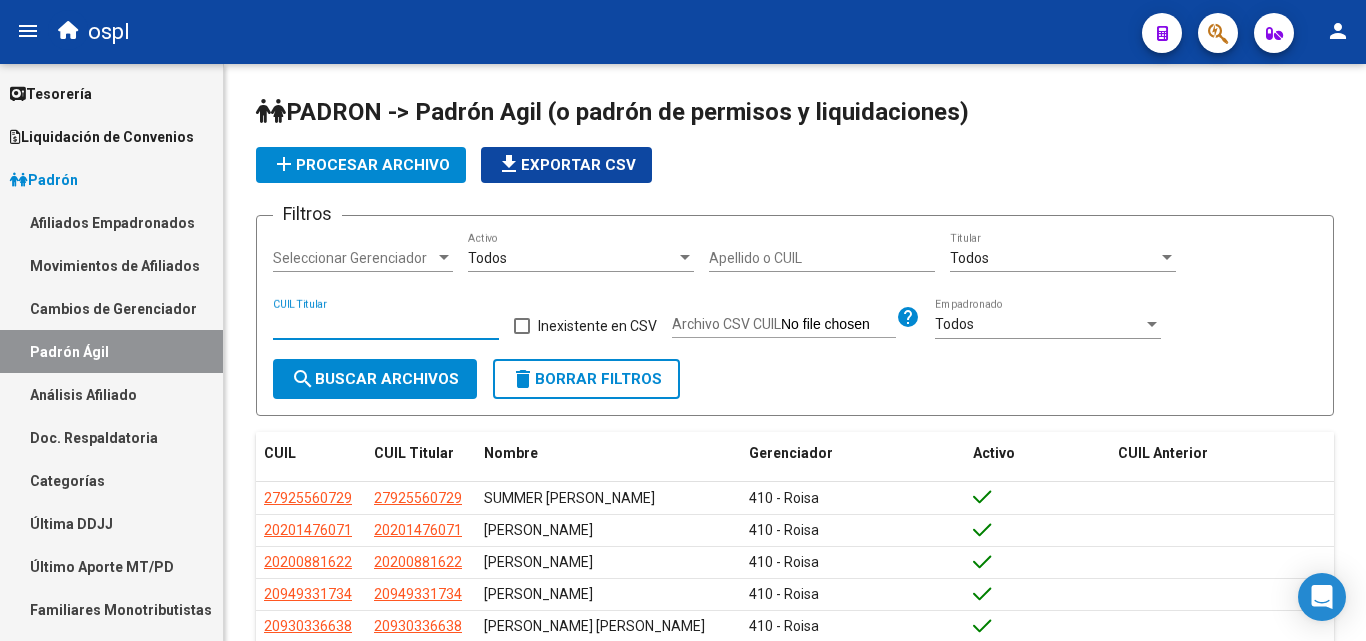 click on "Padrón" at bounding box center (111, 179) 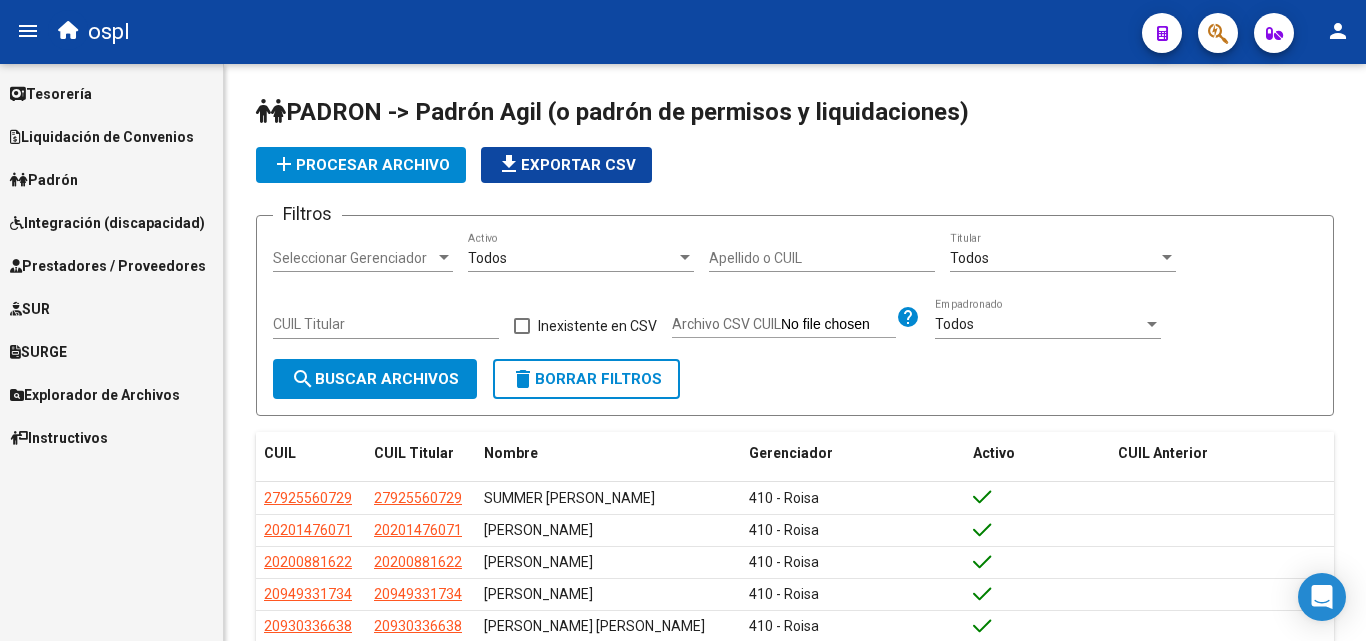click on "Prestadores / Proveedores" at bounding box center (108, 266) 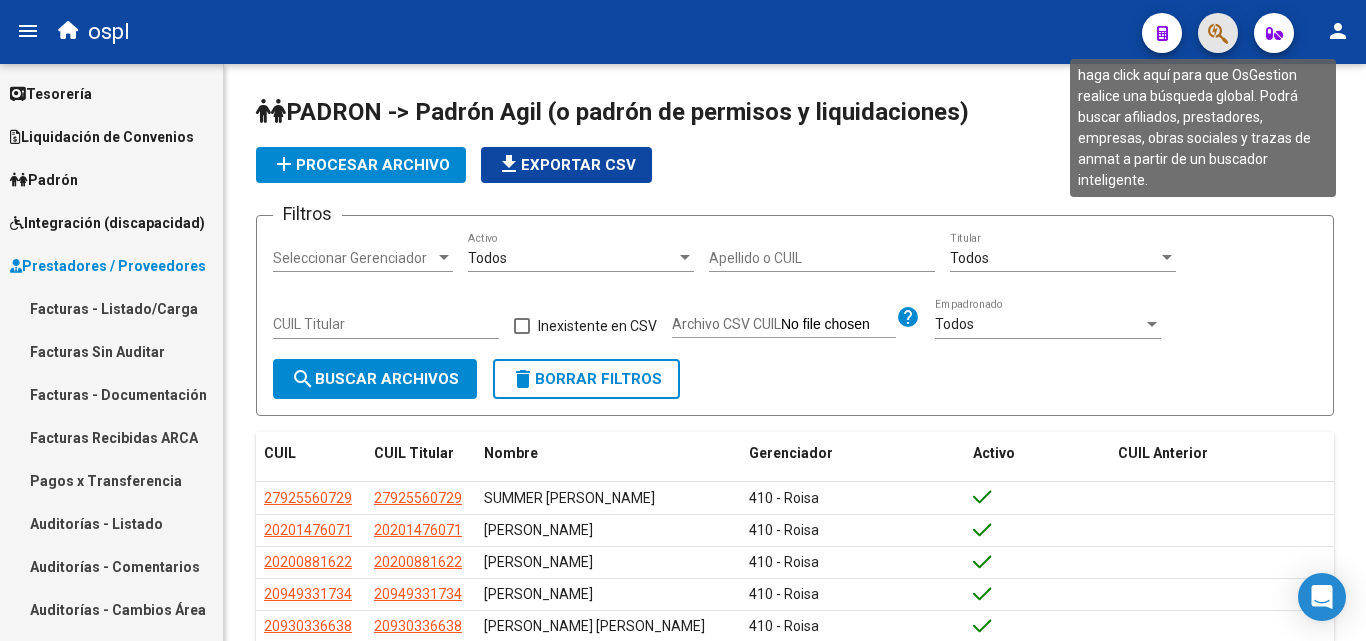 click 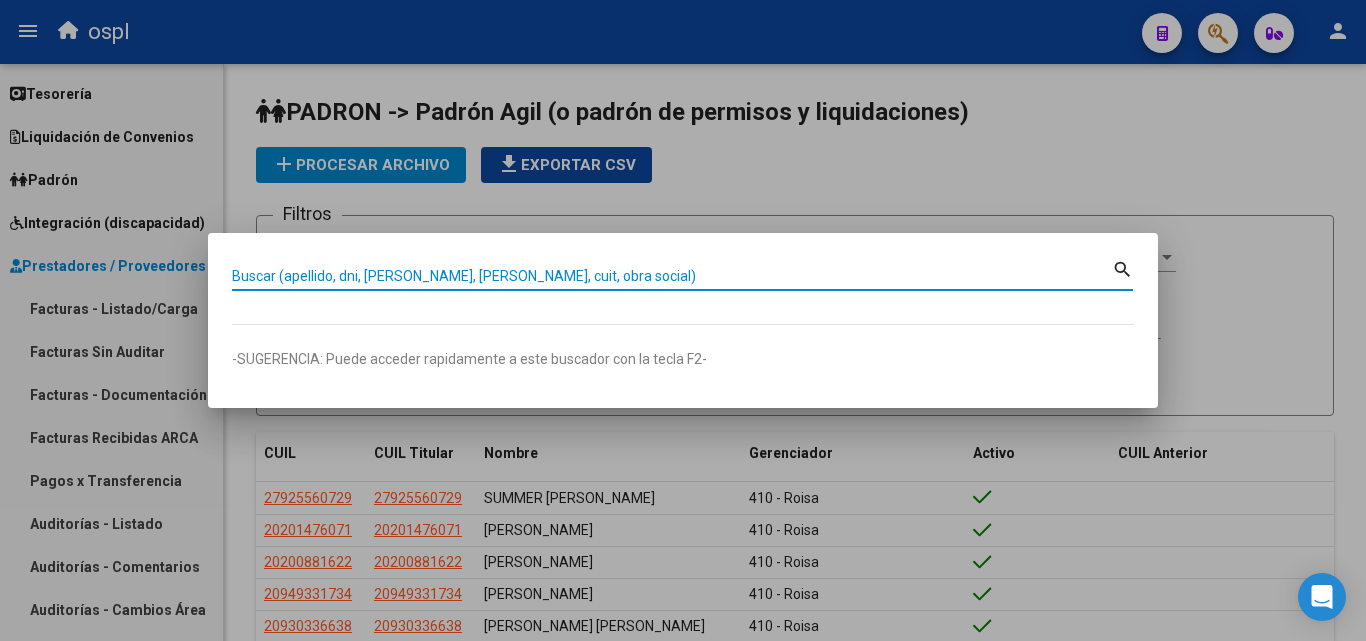 click on "Buscar (apellido, dni, [PERSON_NAME], [PERSON_NAME], cuit, obra social)" at bounding box center (672, 276) 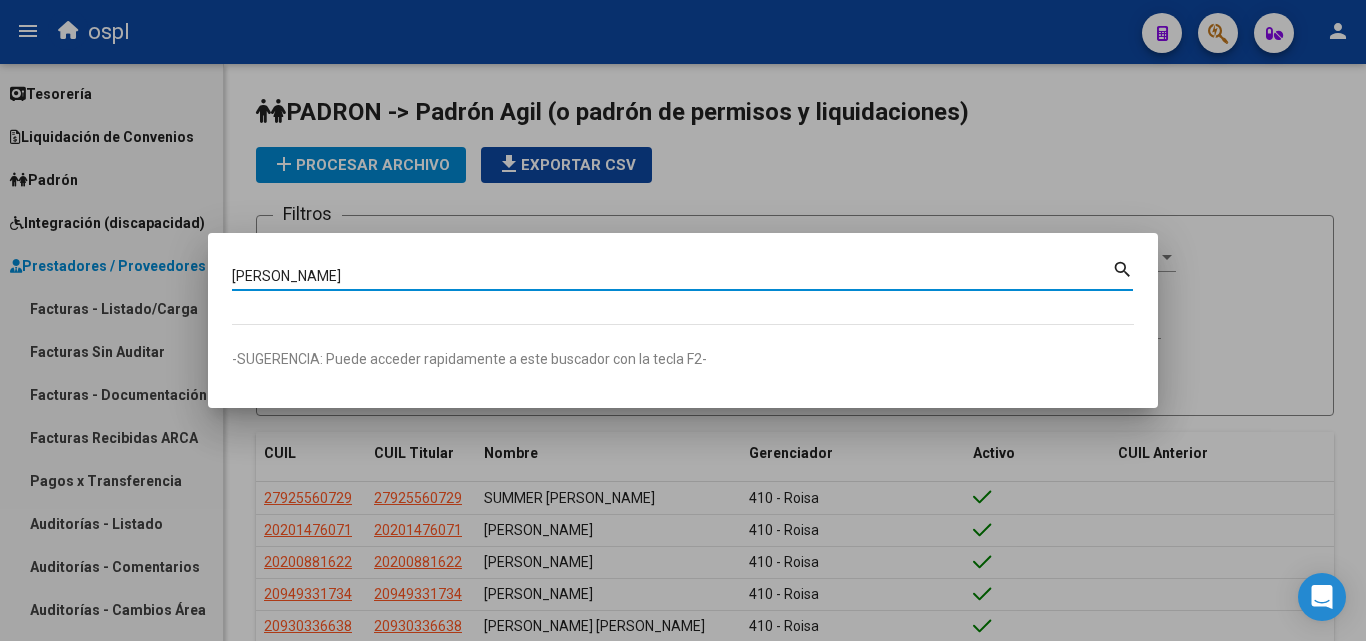 type on "[PERSON_NAME]" 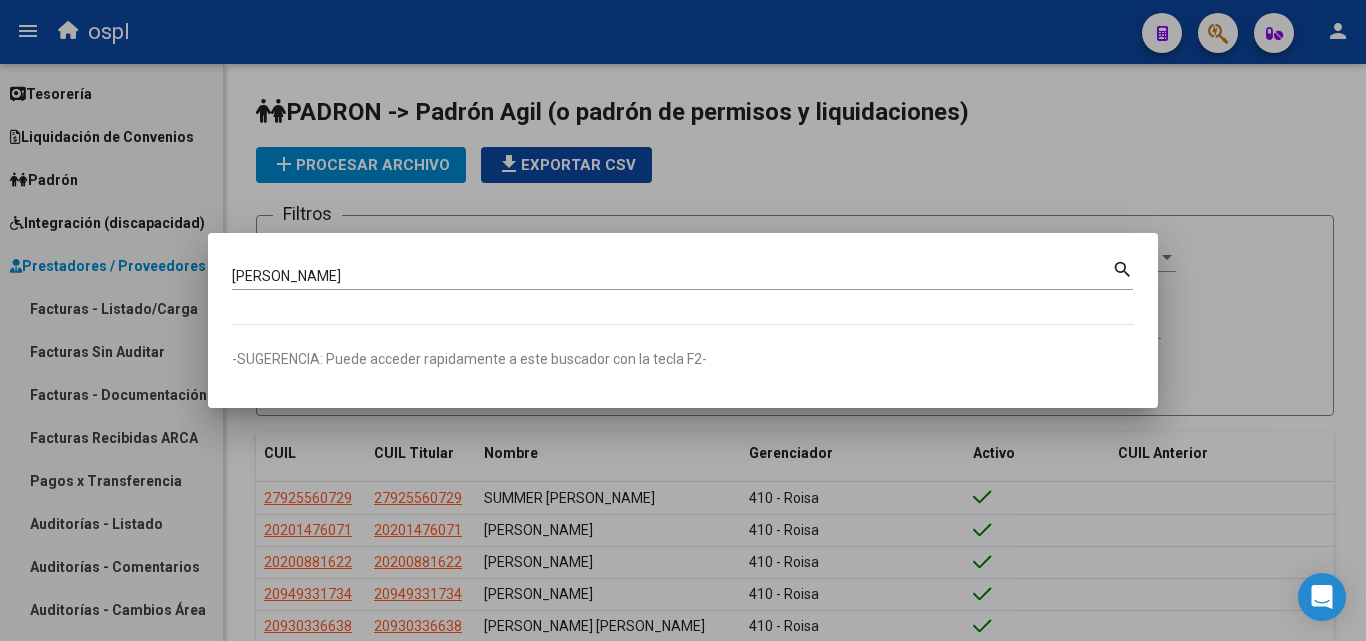 click on "search" at bounding box center [1122, 269] 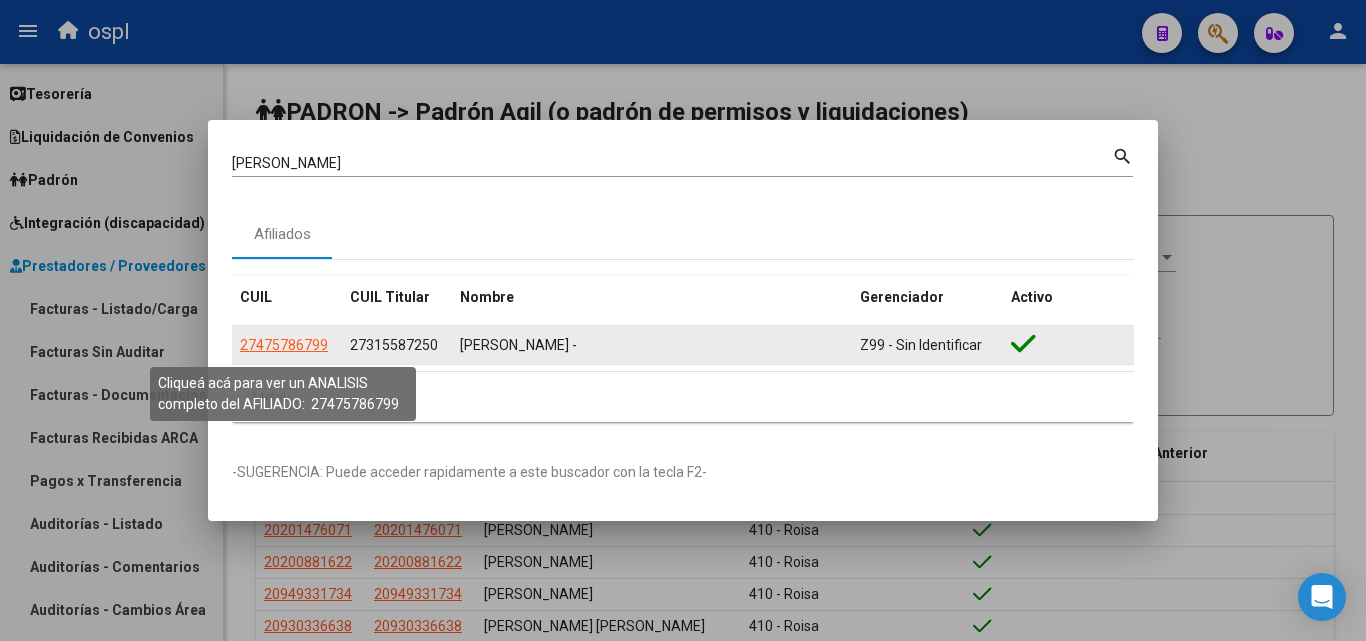 click on "27475786799" 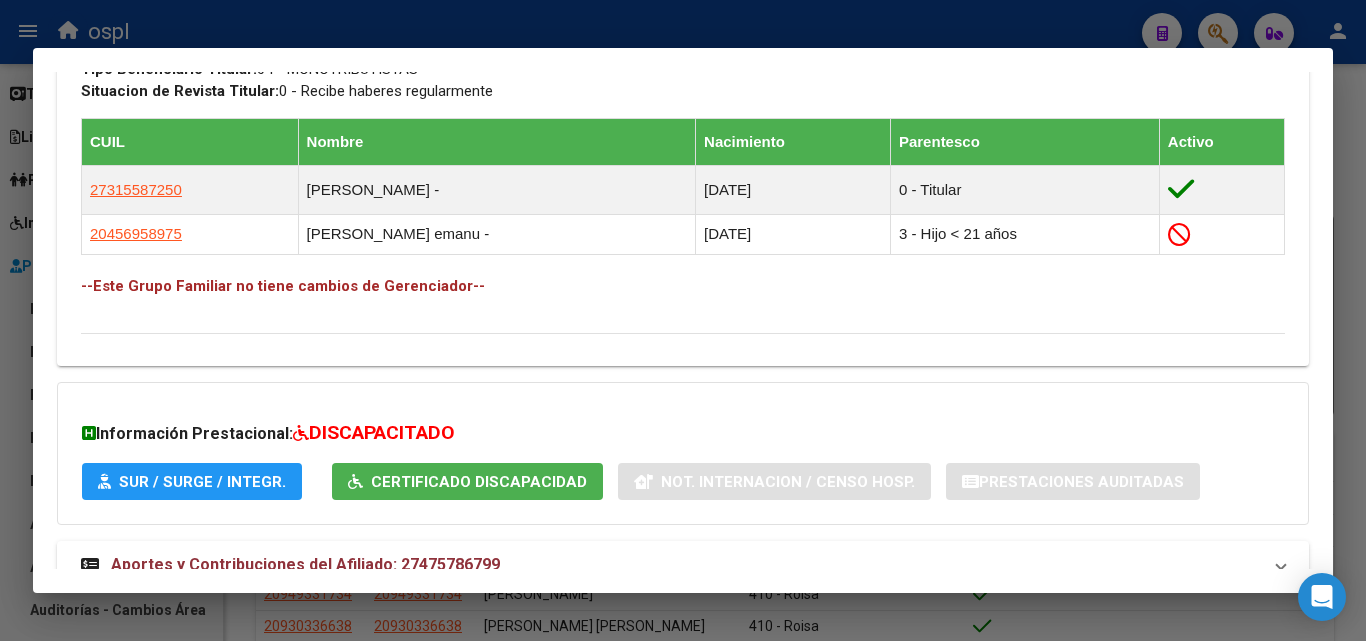 scroll, scrollTop: 1100, scrollLeft: 0, axis: vertical 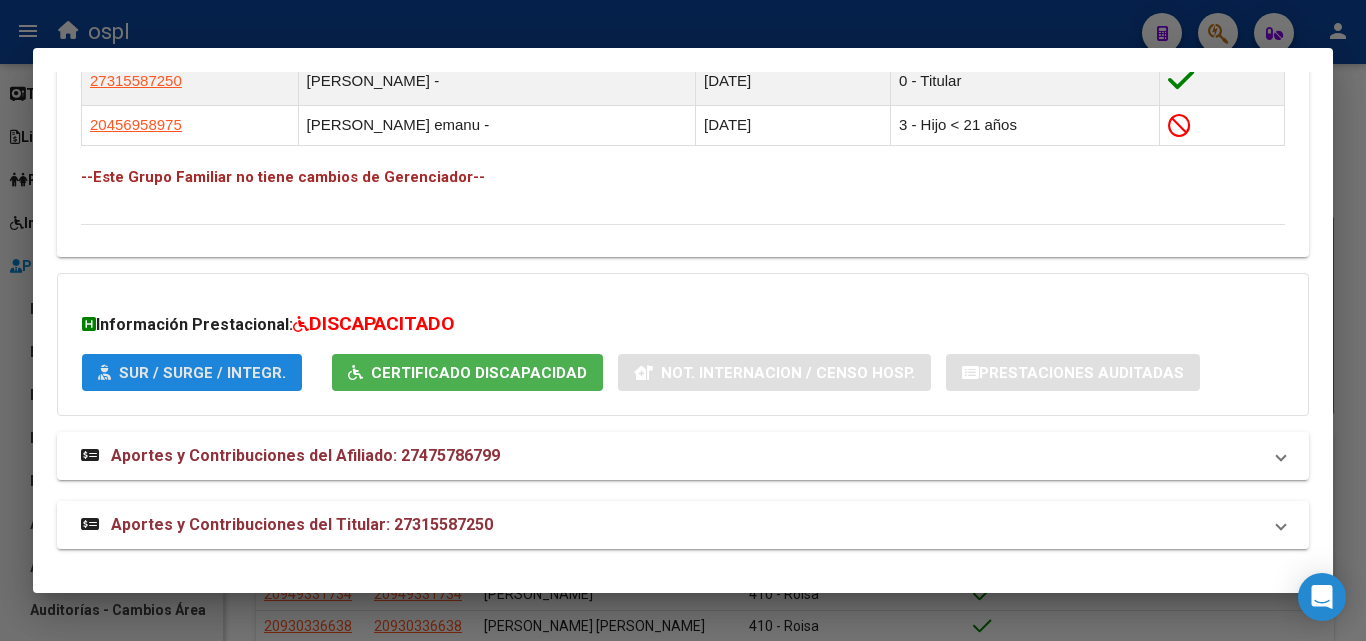 click on "SUR / SURGE / INTEGR." at bounding box center (202, 373) 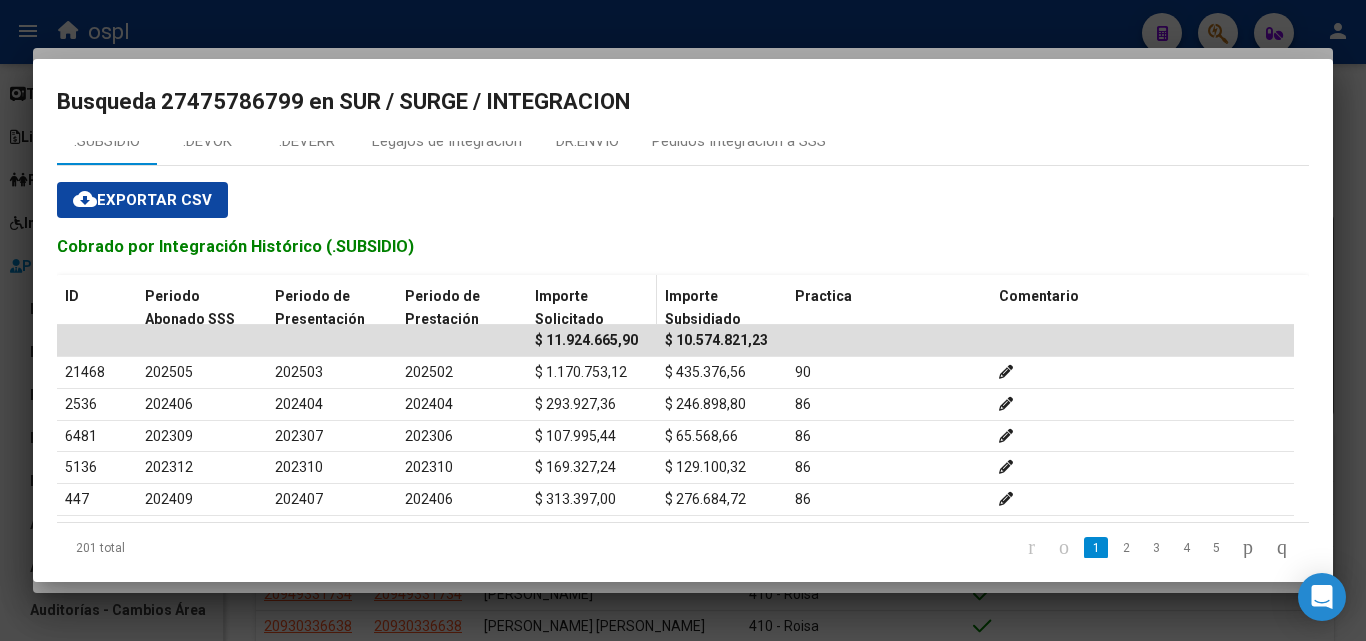scroll, scrollTop: 71, scrollLeft: 0, axis: vertical 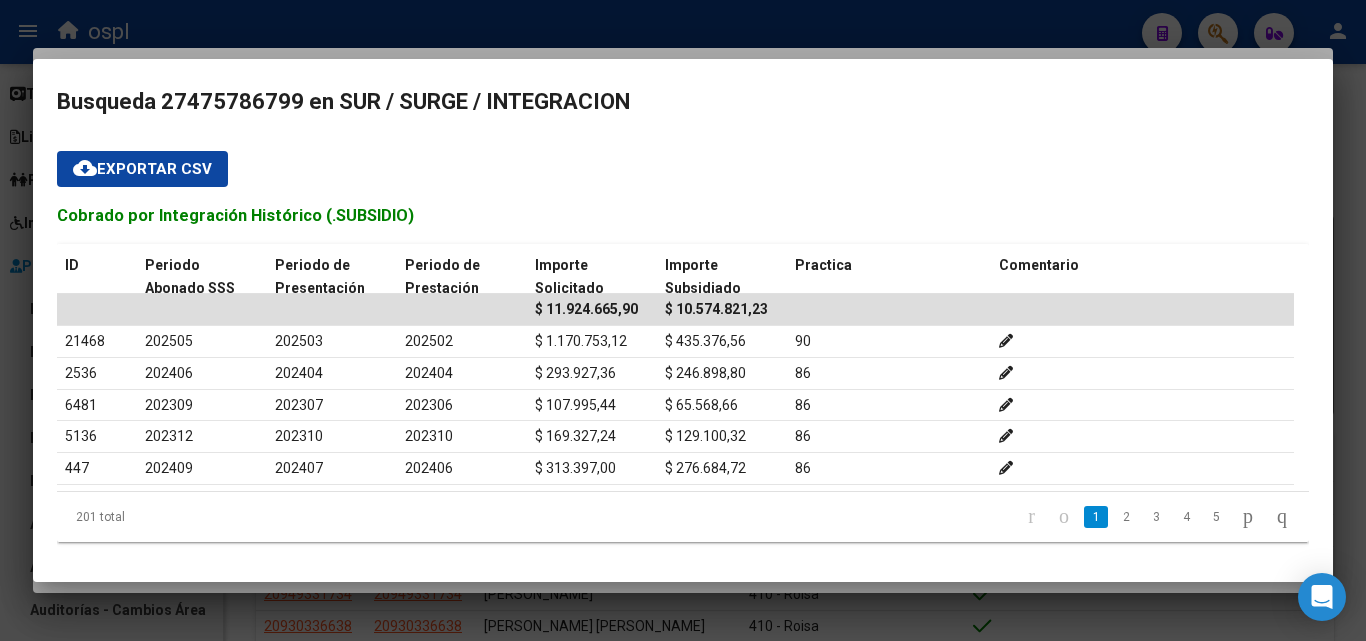 drag, startPoint x: 417, startPoint y: 581, endPoint x: 285, endPoint y: 583, distance: 132.01515 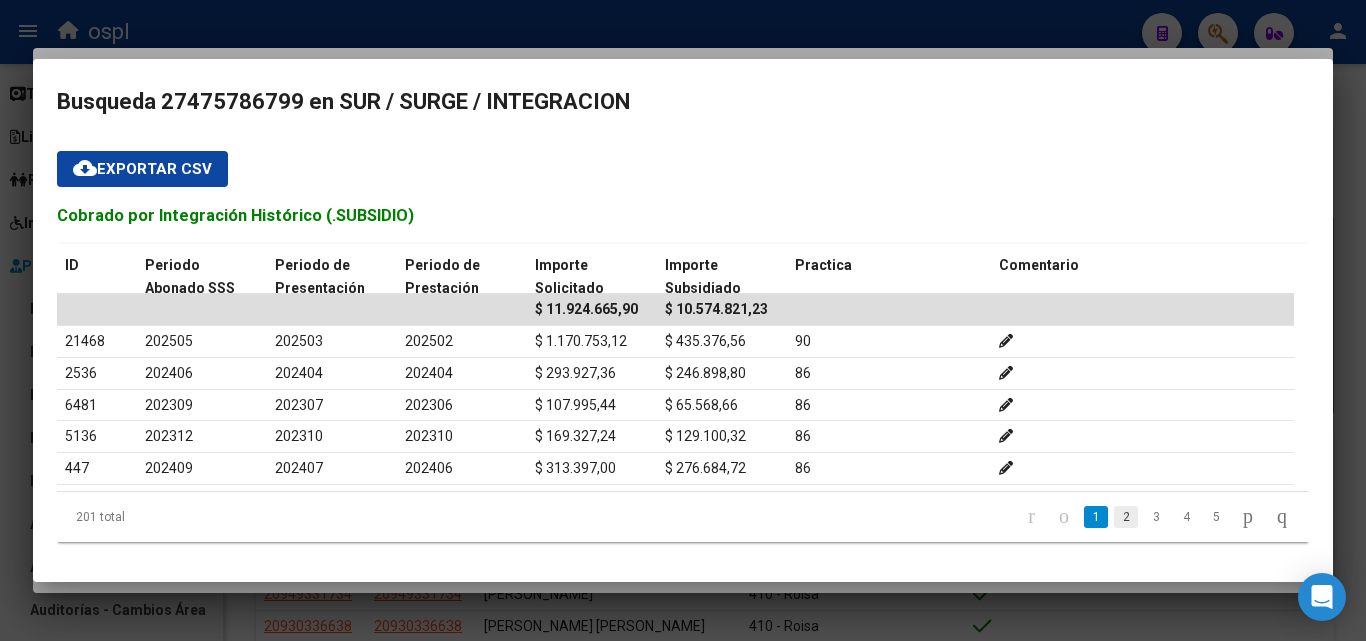 click on "2" 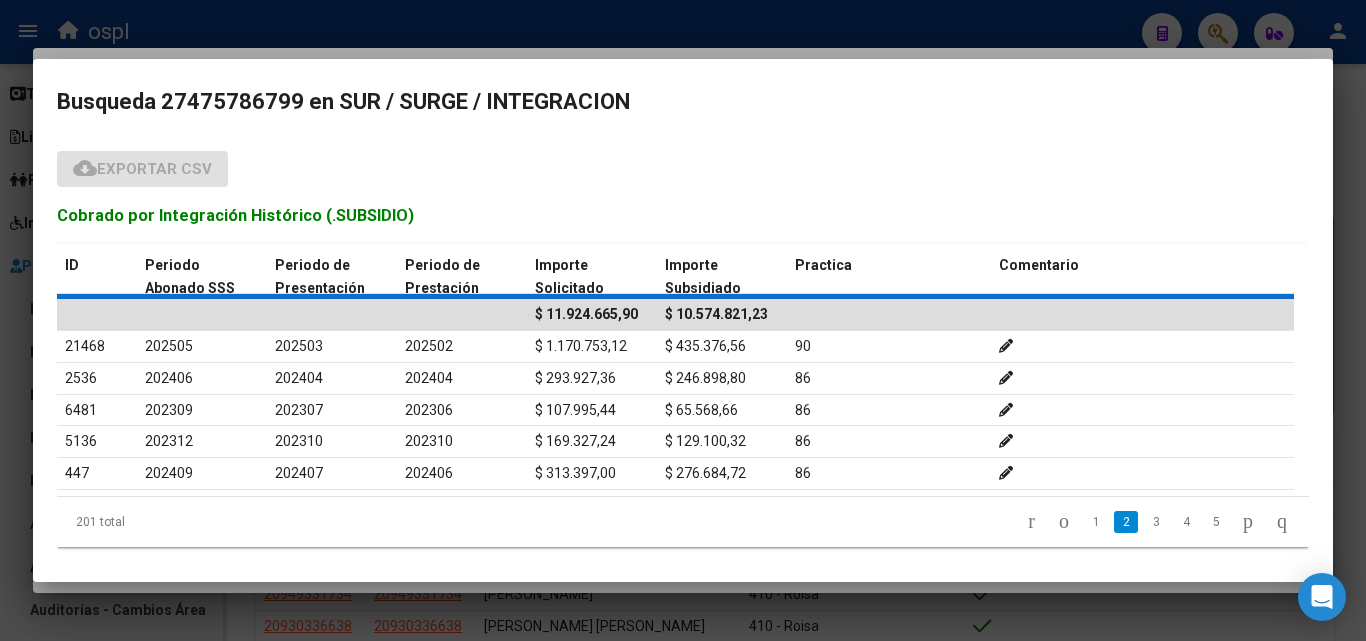 scroll, scrollTop: 71, scrollLeft: 0, axis: vertical 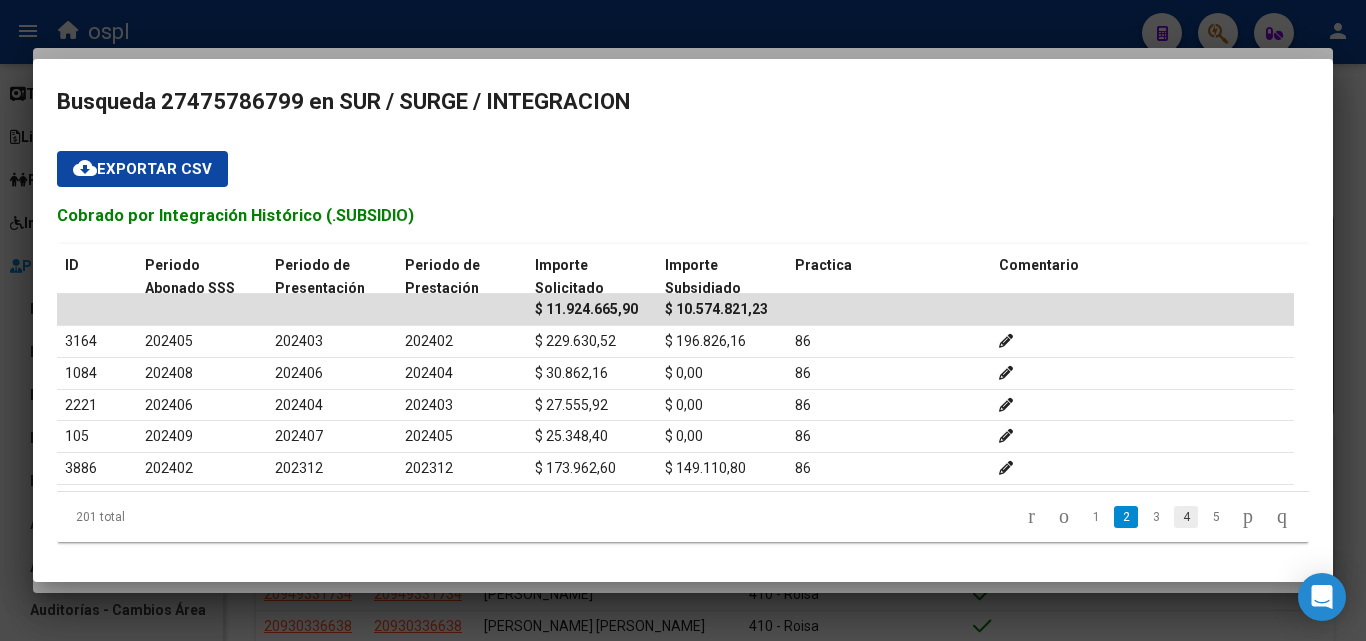 click on "4" 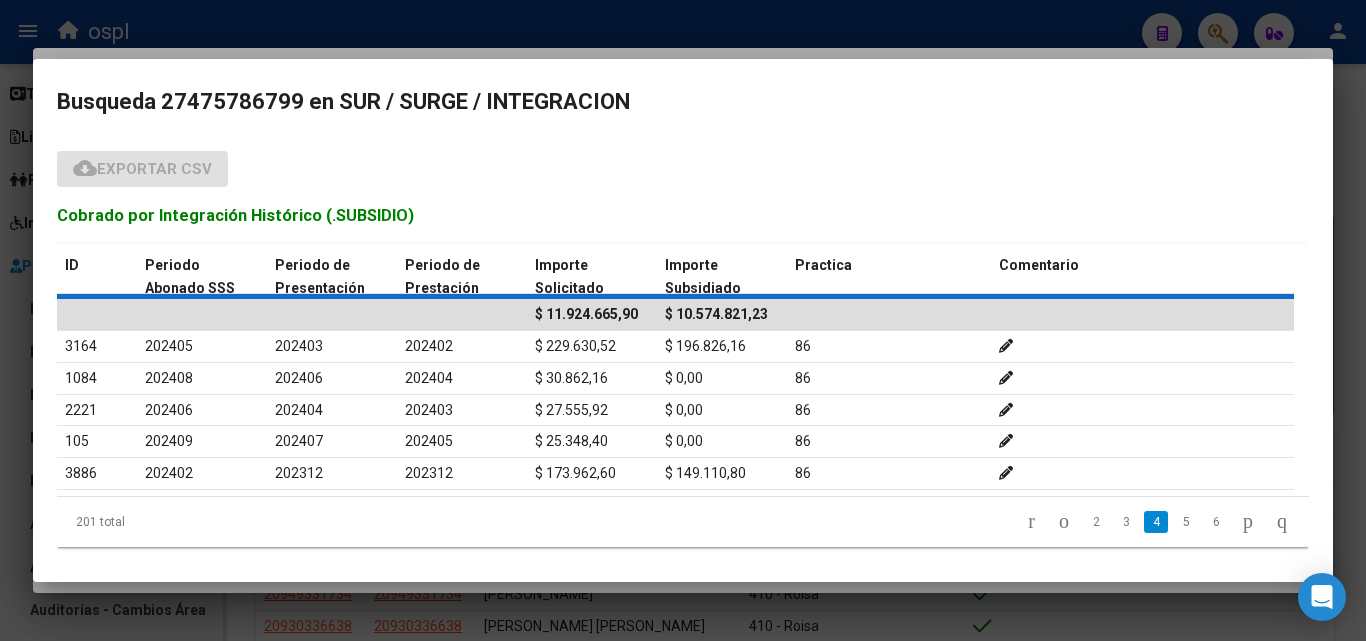 scroll, scrollTop: 71, scrollLeft: 0, axis: vertical 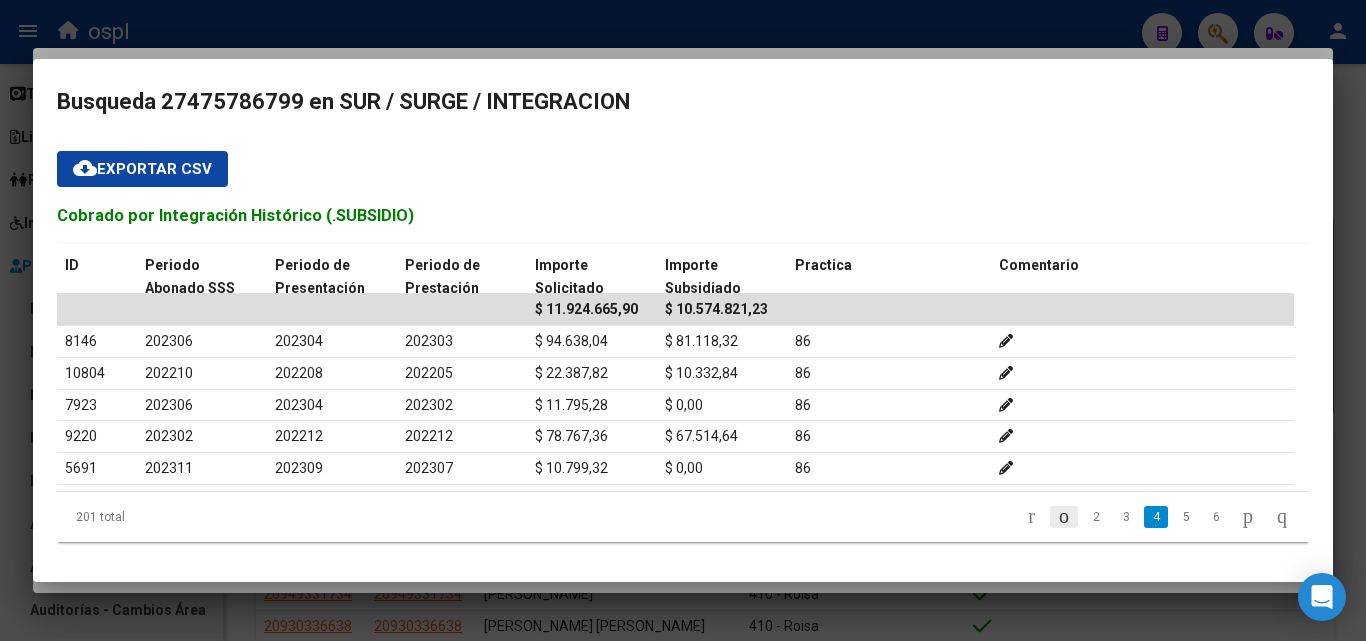 click 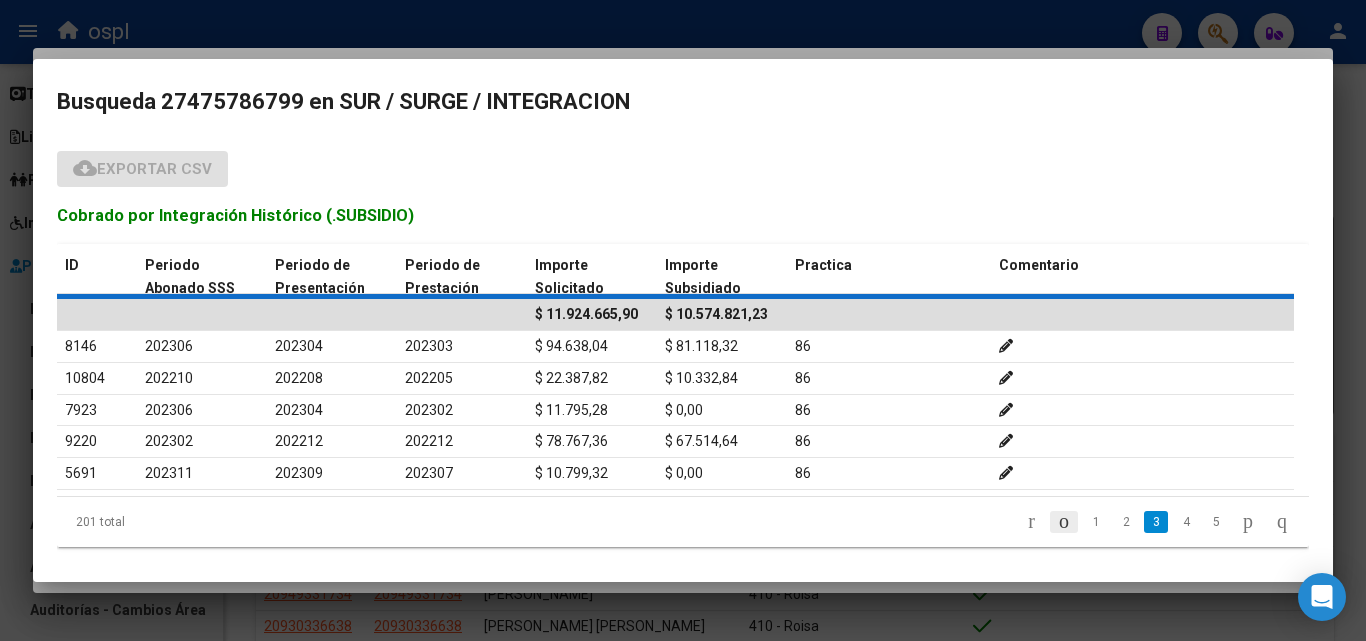 click on "201 total   1   2   3   4   5" 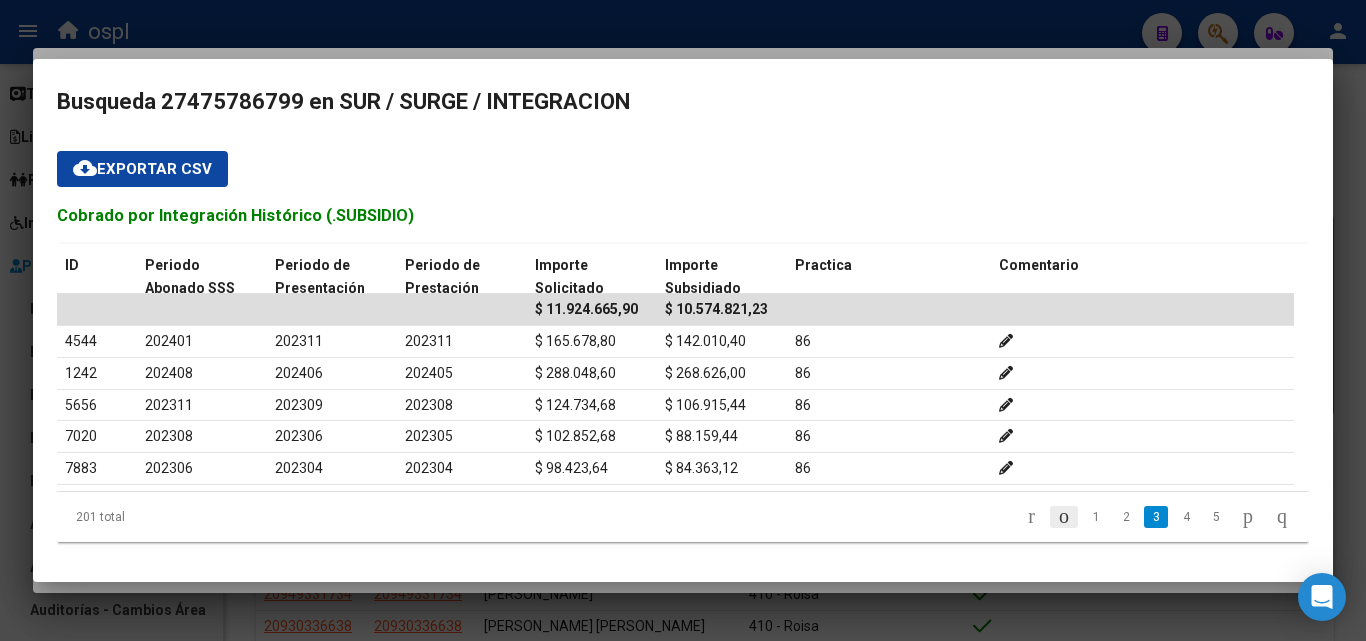 click on "201 total   1   2   3   4   5" 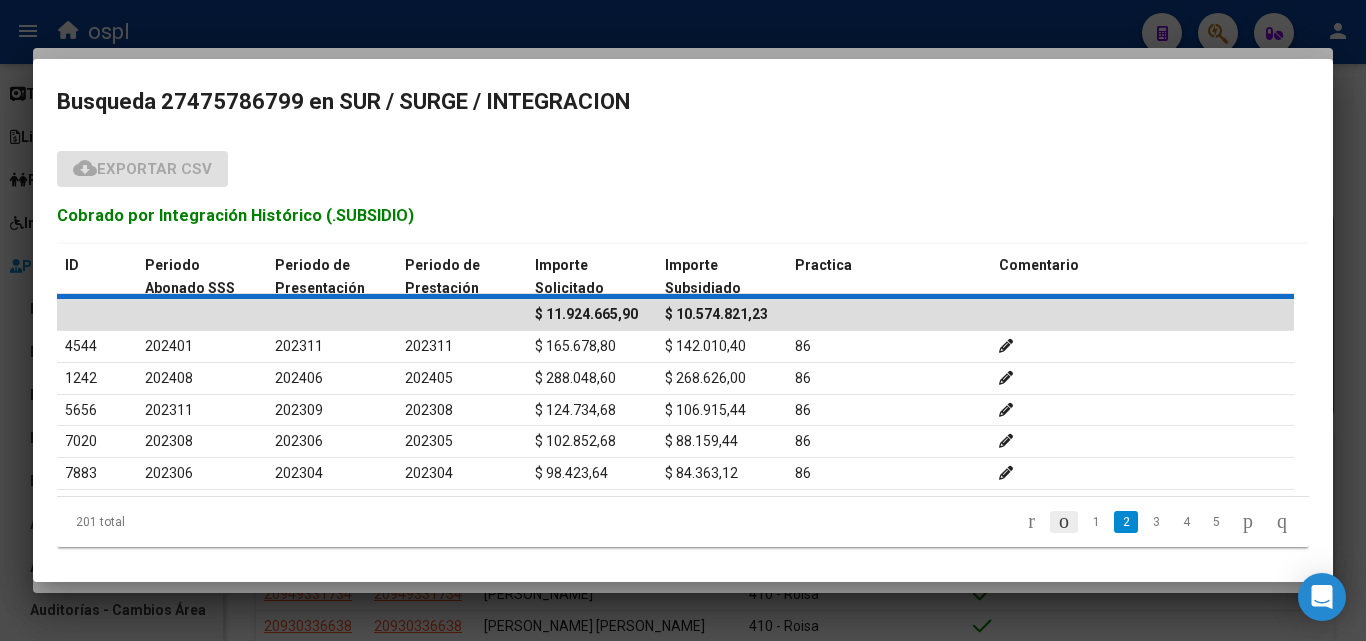 scroll, scrollTop: 71, scrollLeft: 0, axis: vertical 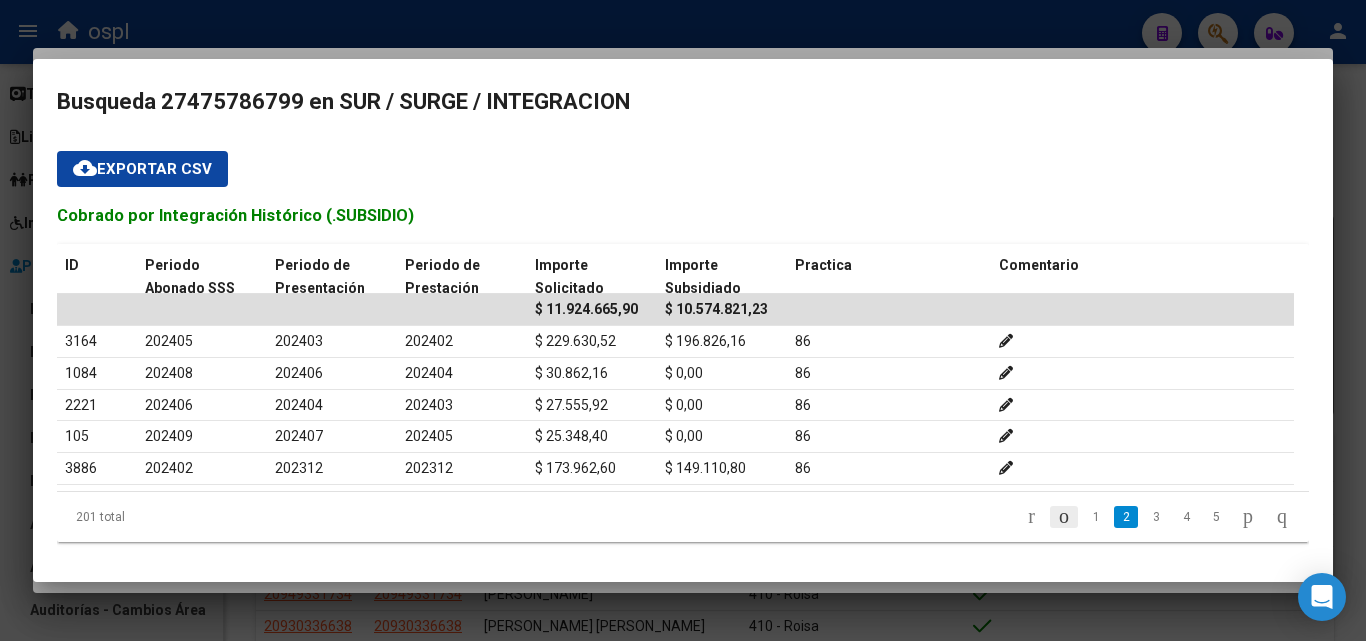 click 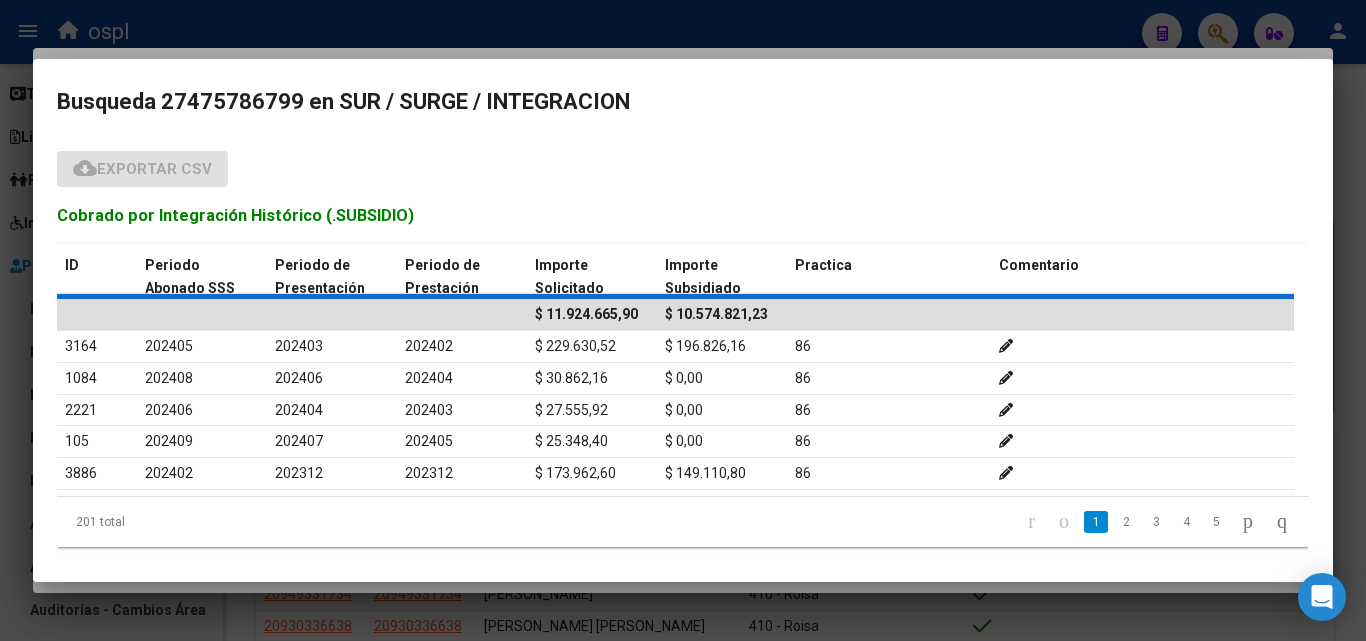 scroll, scrollTop: 71, scrollLeft: 0, axis: vertical 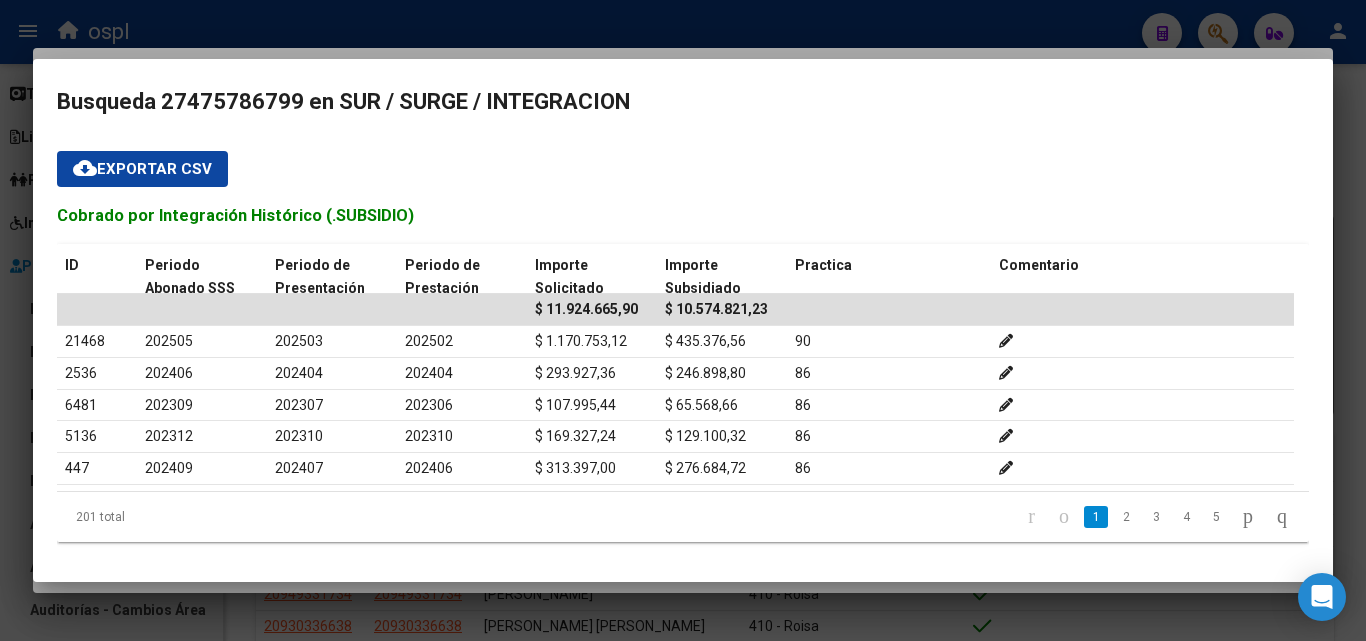 click 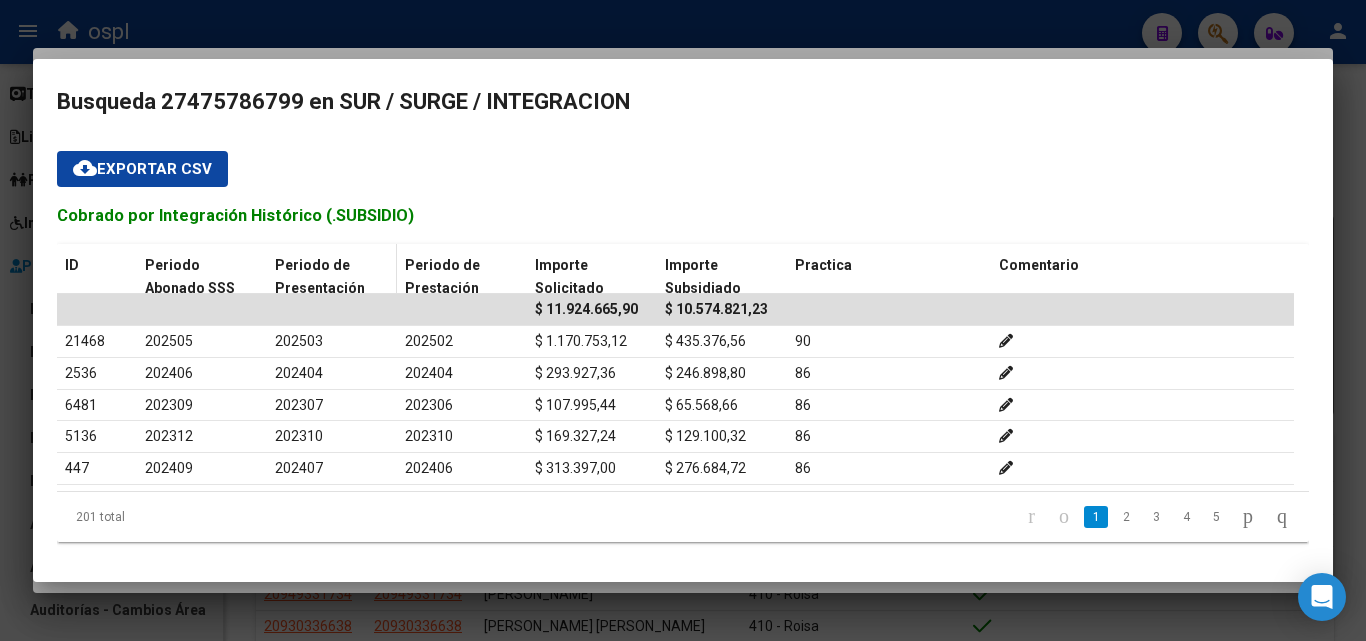 click on "Periodo de Presentación" at bounding box center [332, 277] 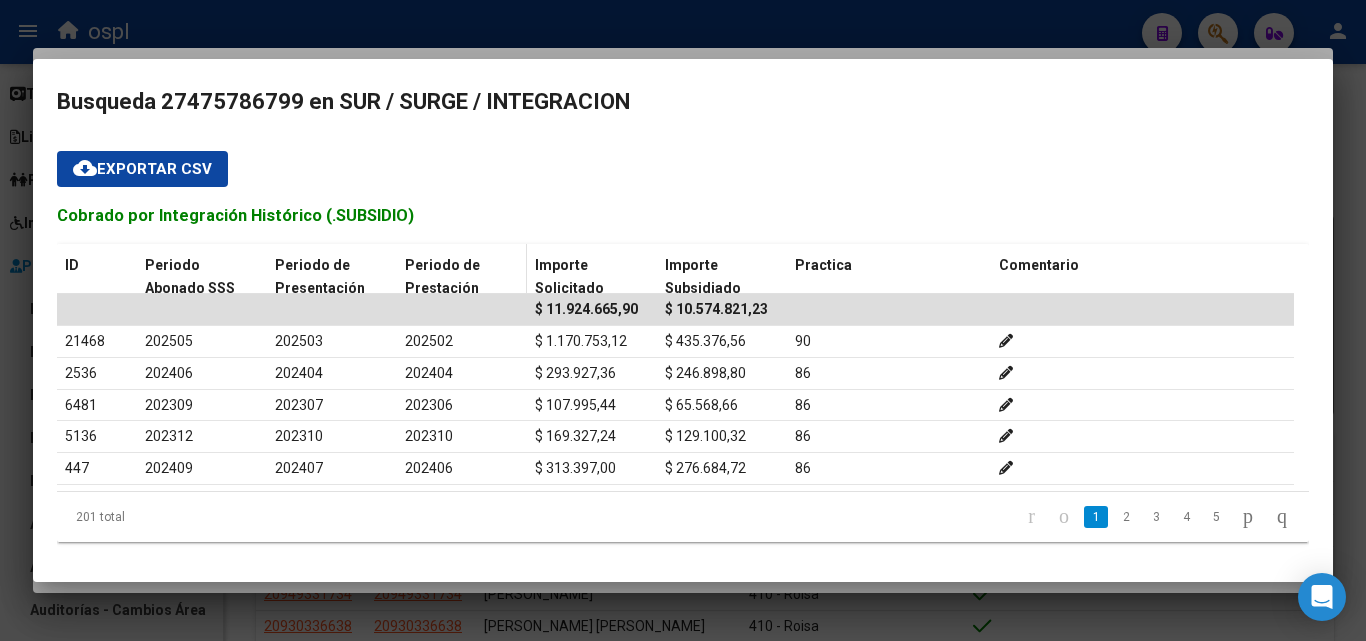 click on "Periodo de Prestación" at bounding box center [462, 277] 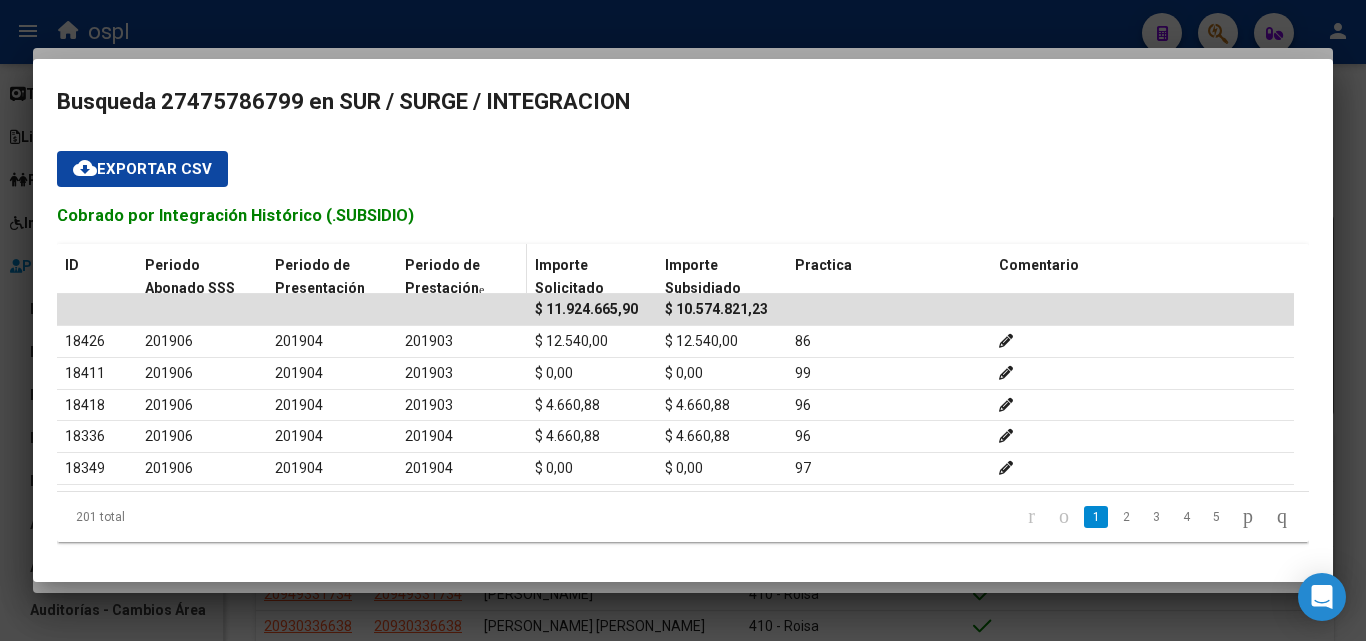 scroll, scrollTop: 71, scrollLeft: 0, axis: vertical 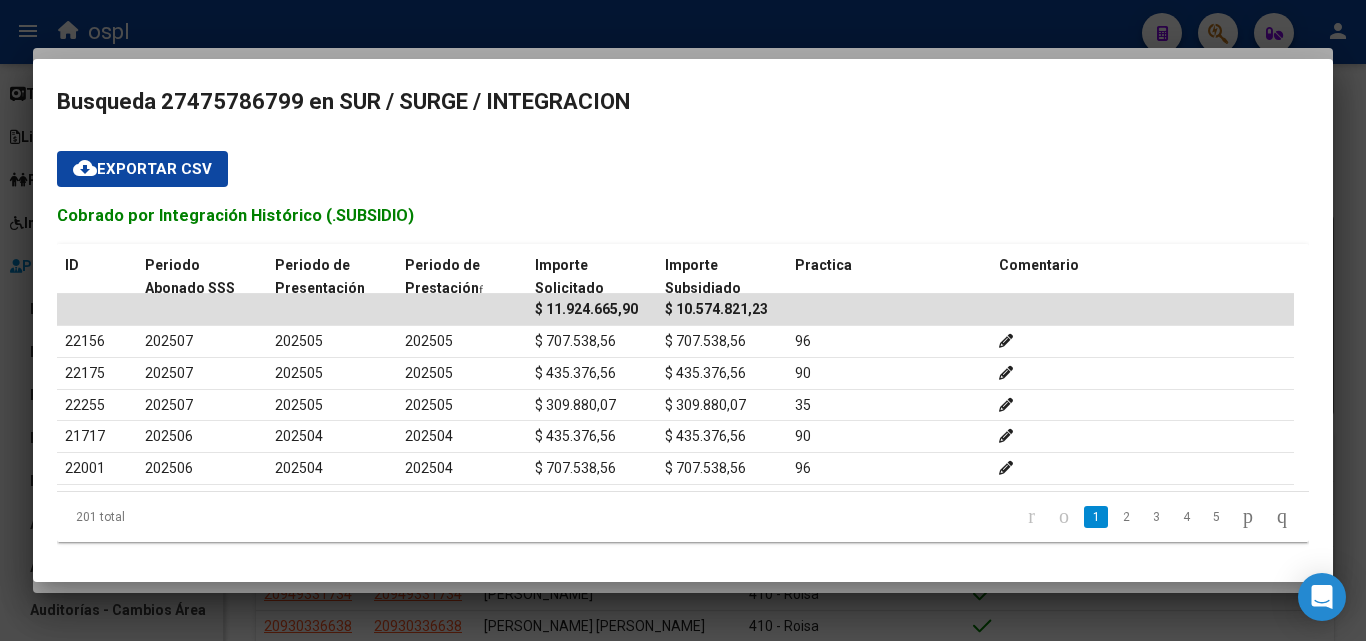 click at bounding box center [683, 320] 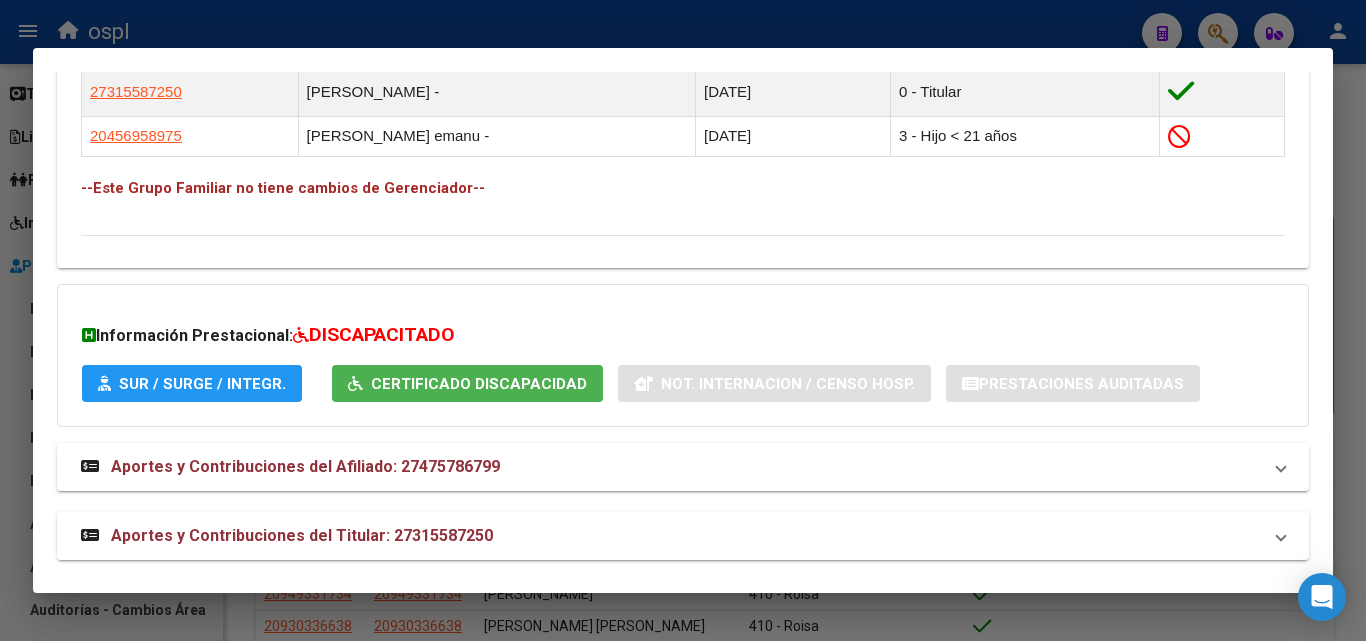 scroll, scrollTop: 1175, scrollLeft: 0, axis: vertical 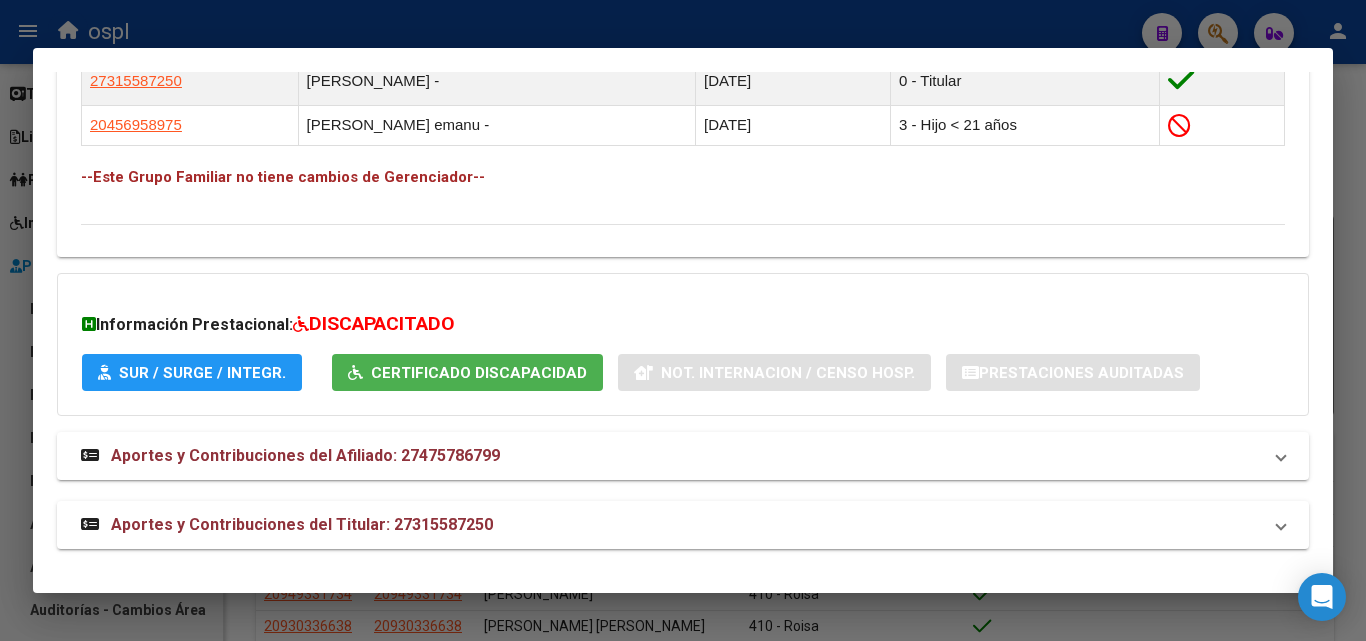 click on "SUR / SURGE / INTEGR." at bounding box center [202, 373] 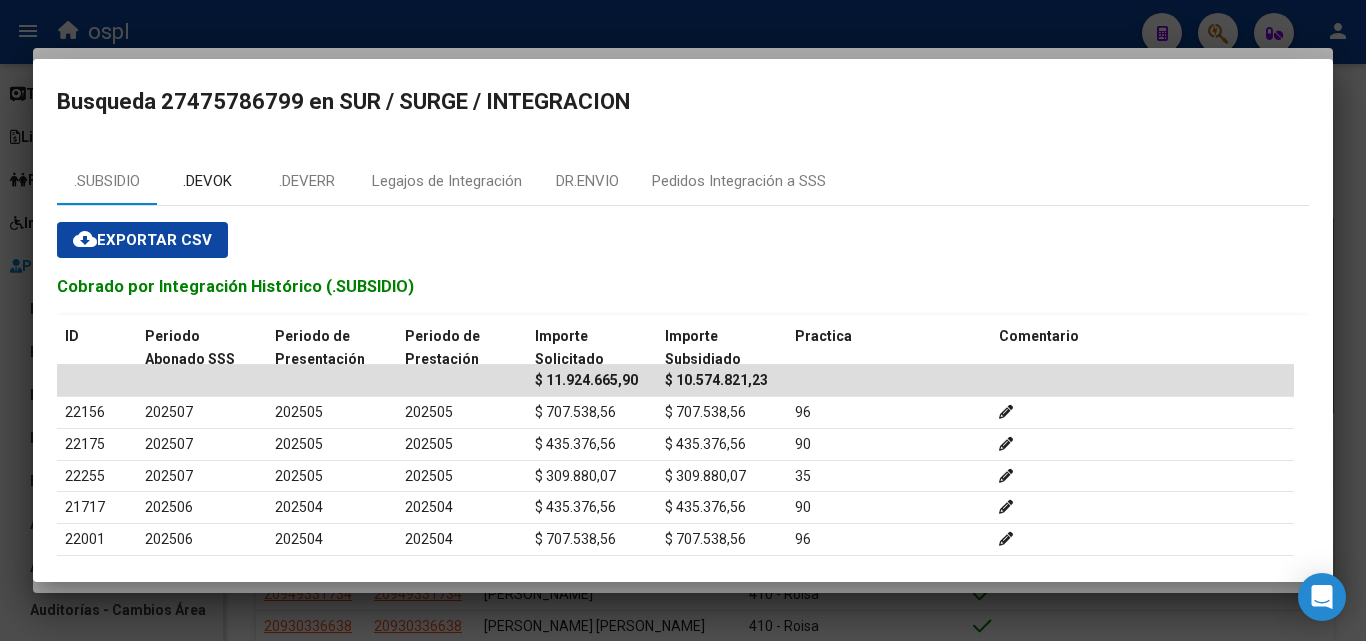 click on ".DEVOK" at bounding box center (207, 181) 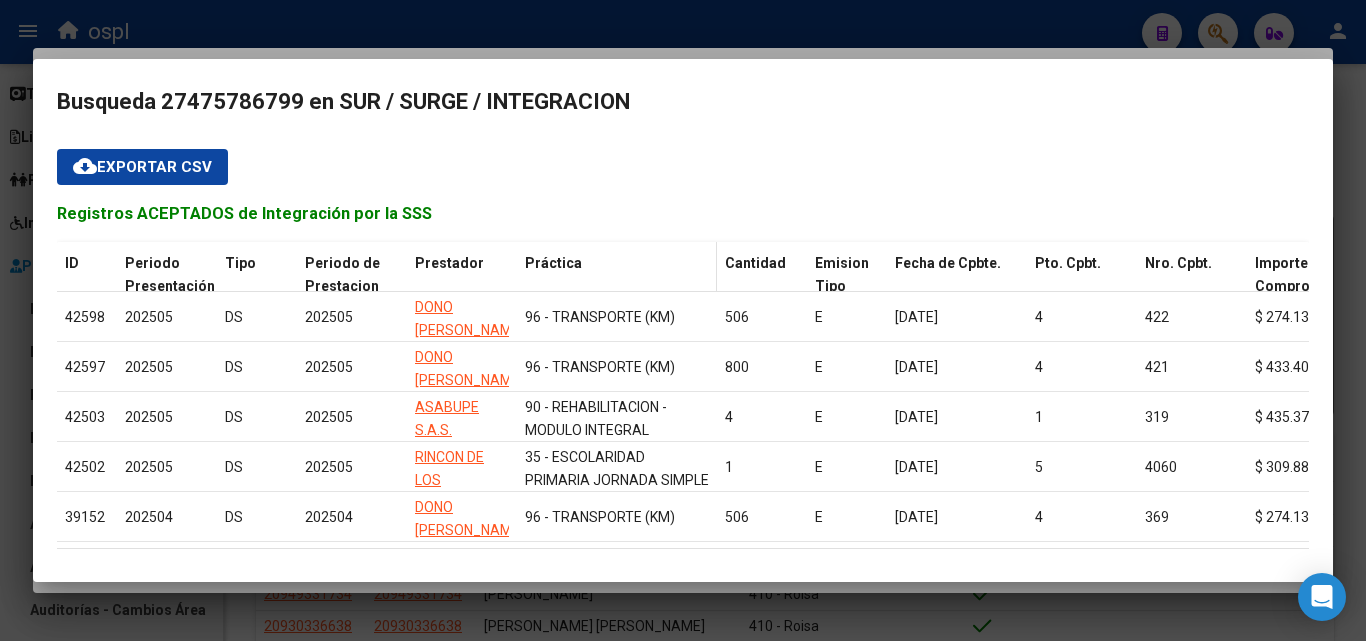 scroll, scrollTop: 100, scrollLeft: 0, axis: vertical 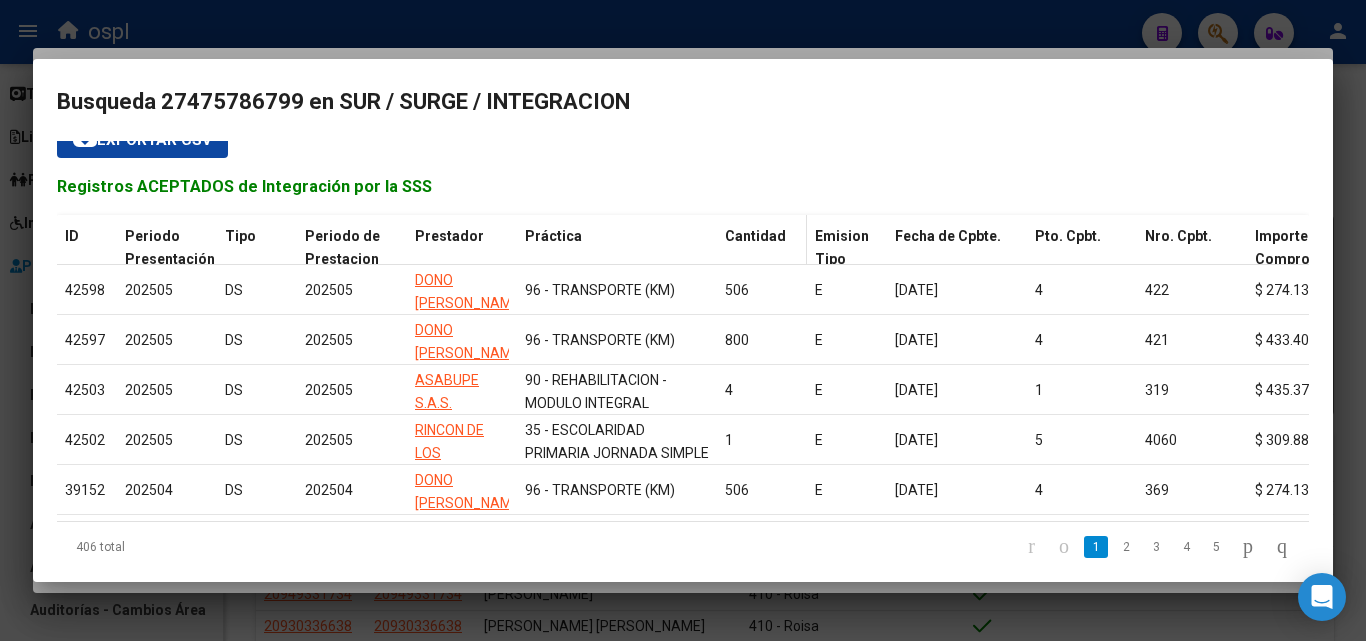 click on "Cantidad" at bounding box center (762, 236) 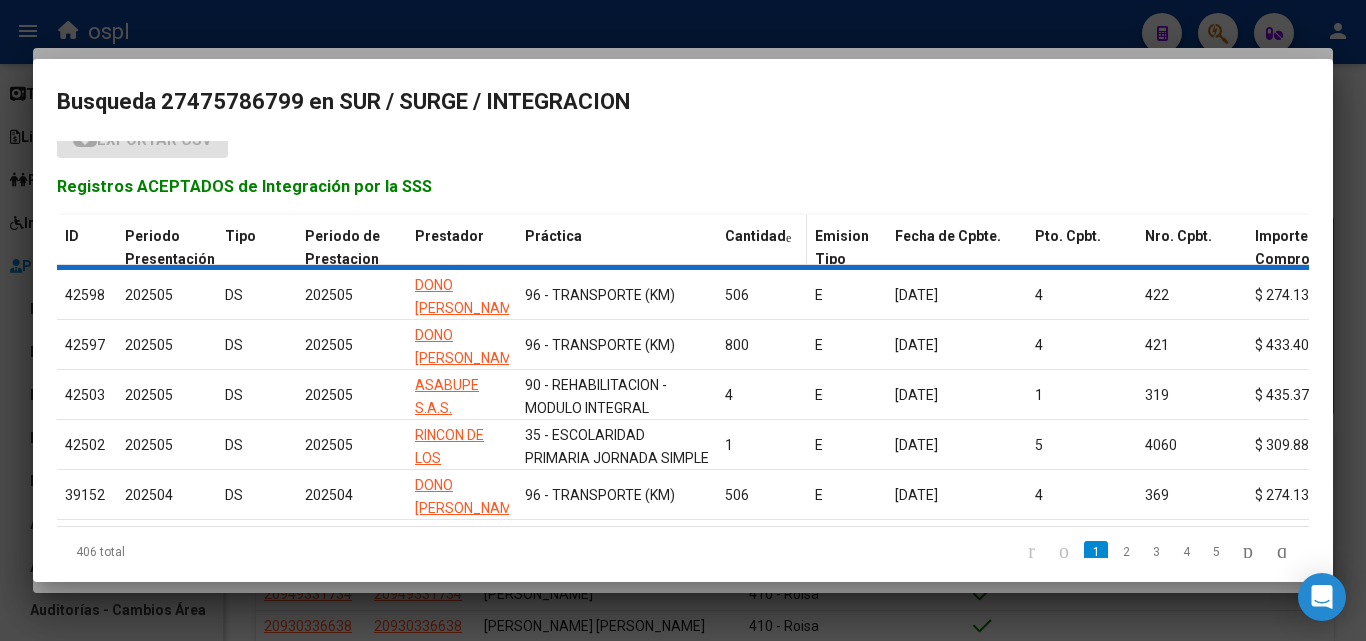 scroll, scrollTop: 100, scrollLeft: 0, axis: vertical 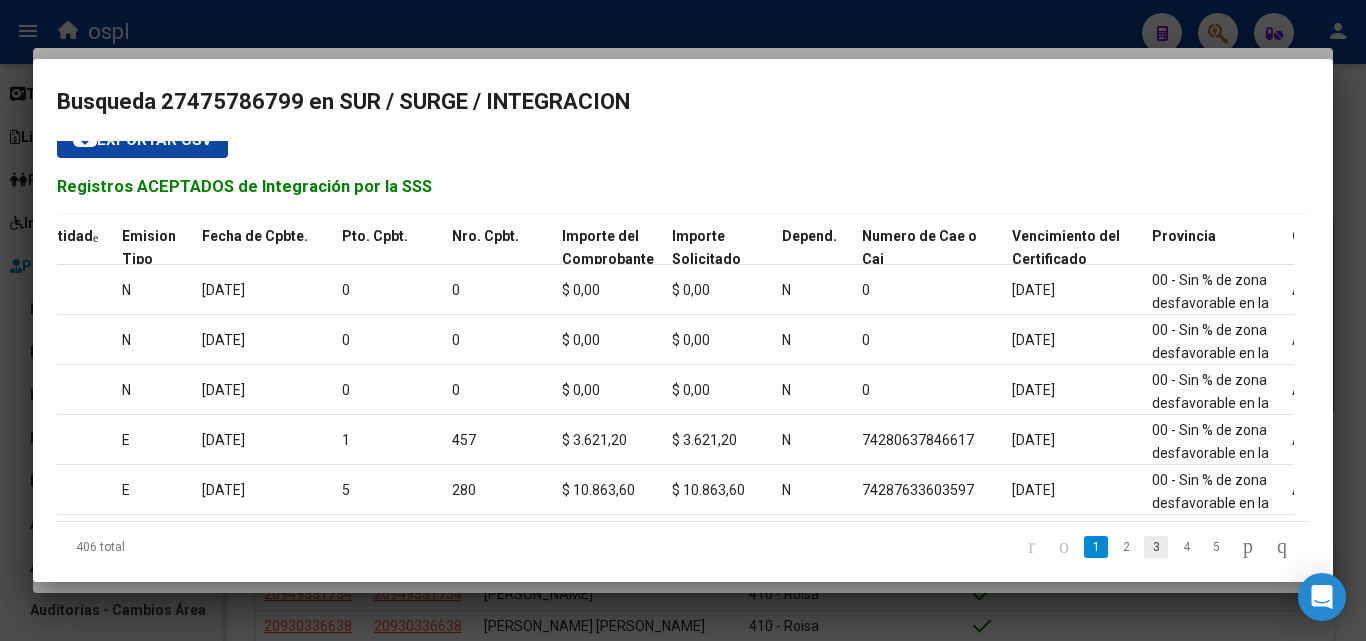 click on "3" 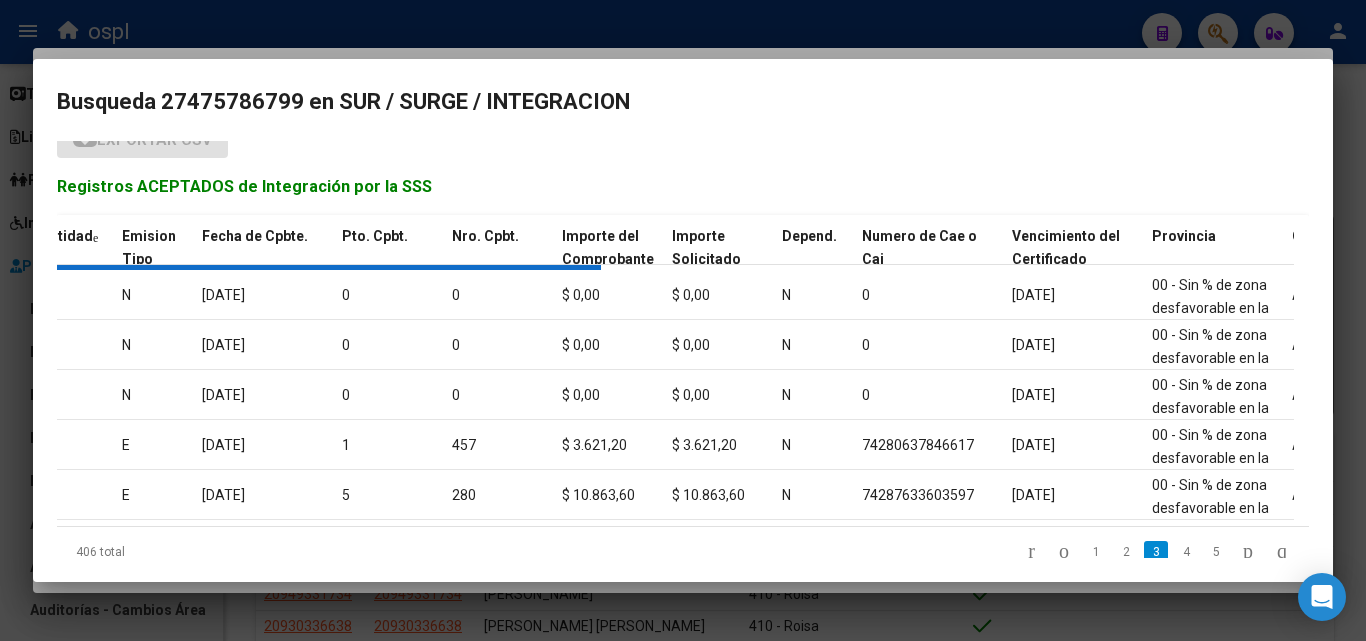 scroll, scrollTop: 100, scrollLeft: 0, axis: vertical 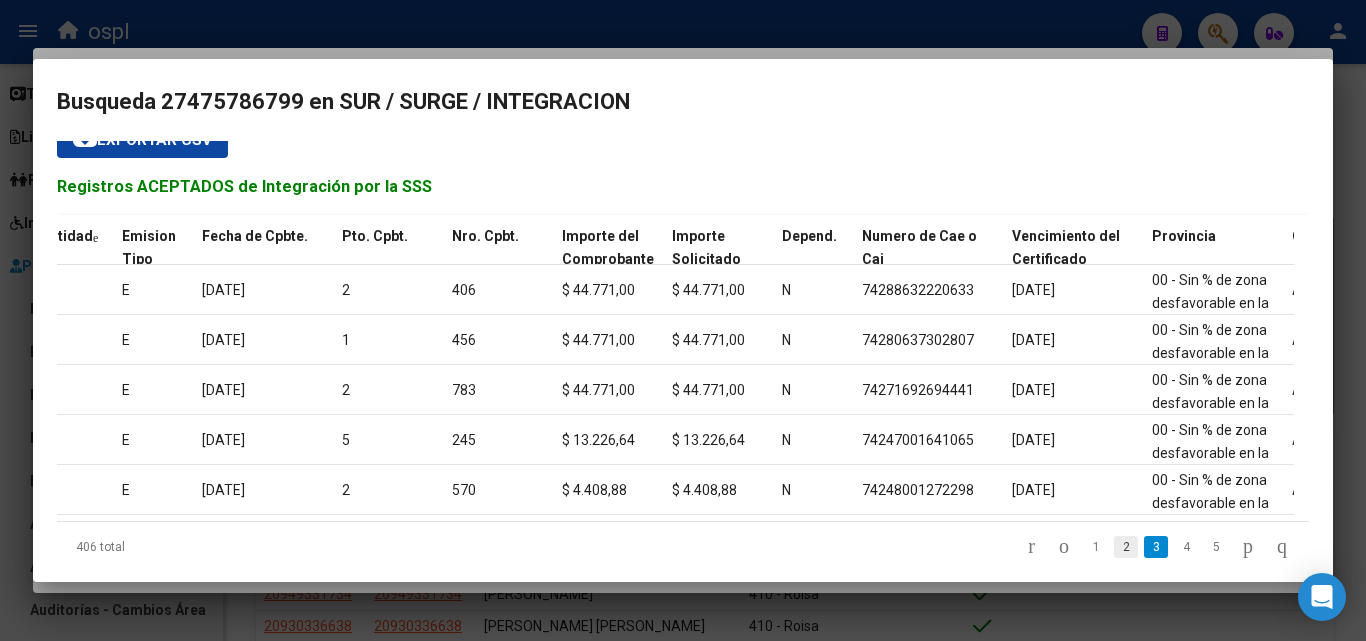 click on "2" 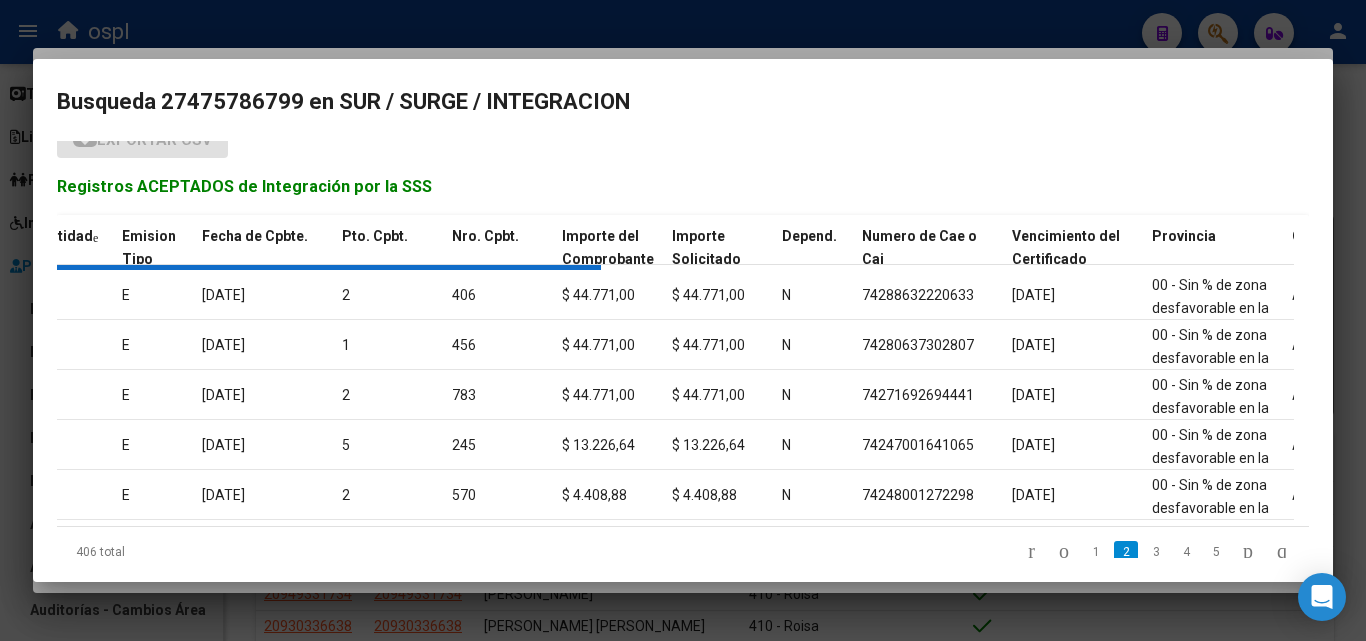 scroll, scrollTop: 100, scrollLeft: 0, axis: vertical 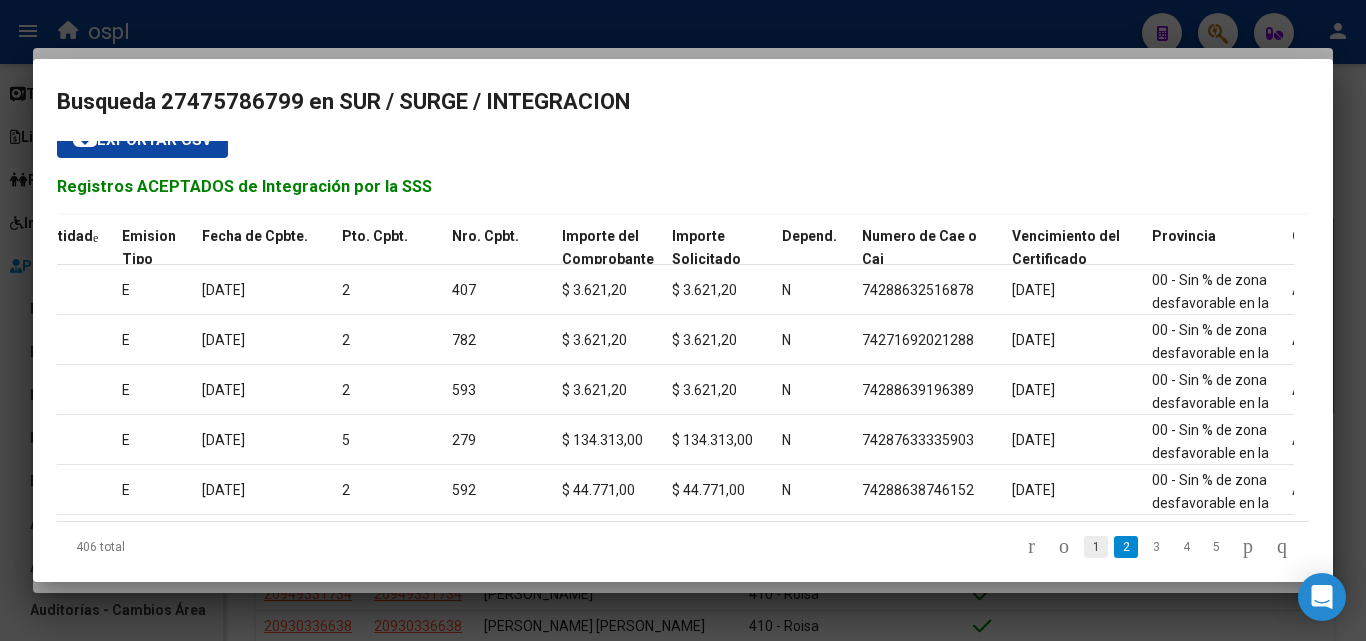 click on "1" 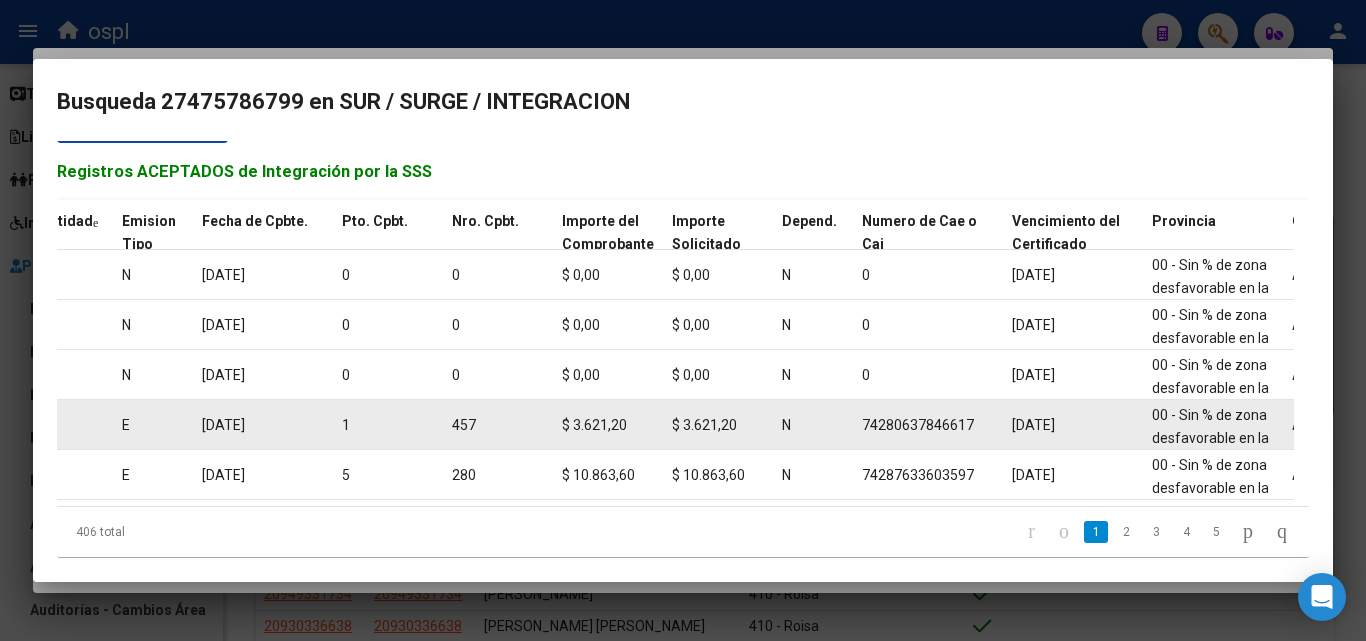 scroll, scrollTop: 145, scrollLeft: 0, axis: vertical 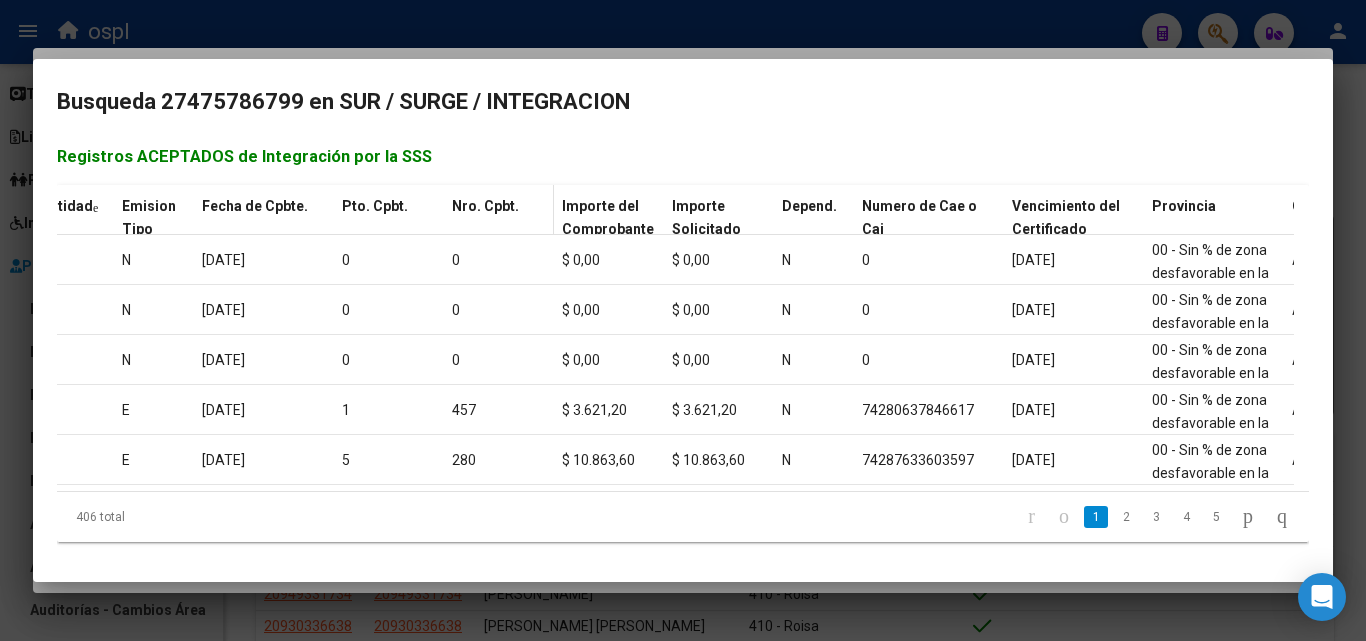 click on "Nro. Cpbt." at bounding box center [499, 206] 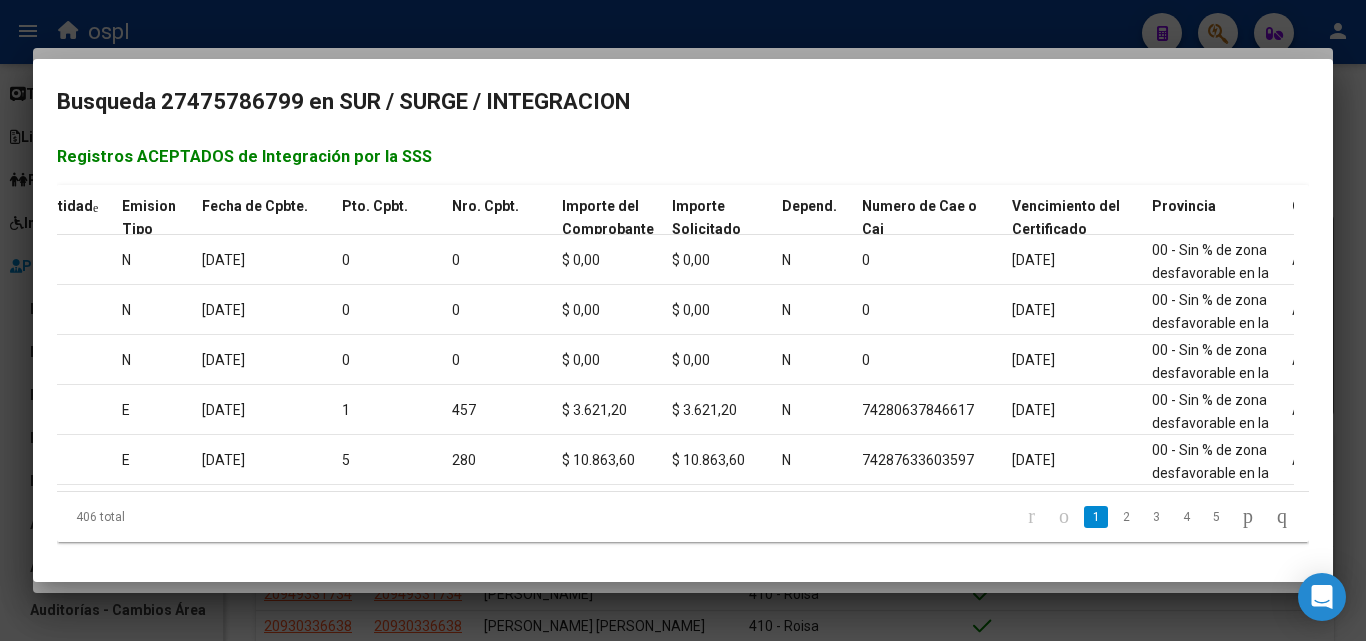 drag, startPoint x: 558, startPoint y: 497, endPoint x: 423, endPoint y: 481, distance: 135.94484 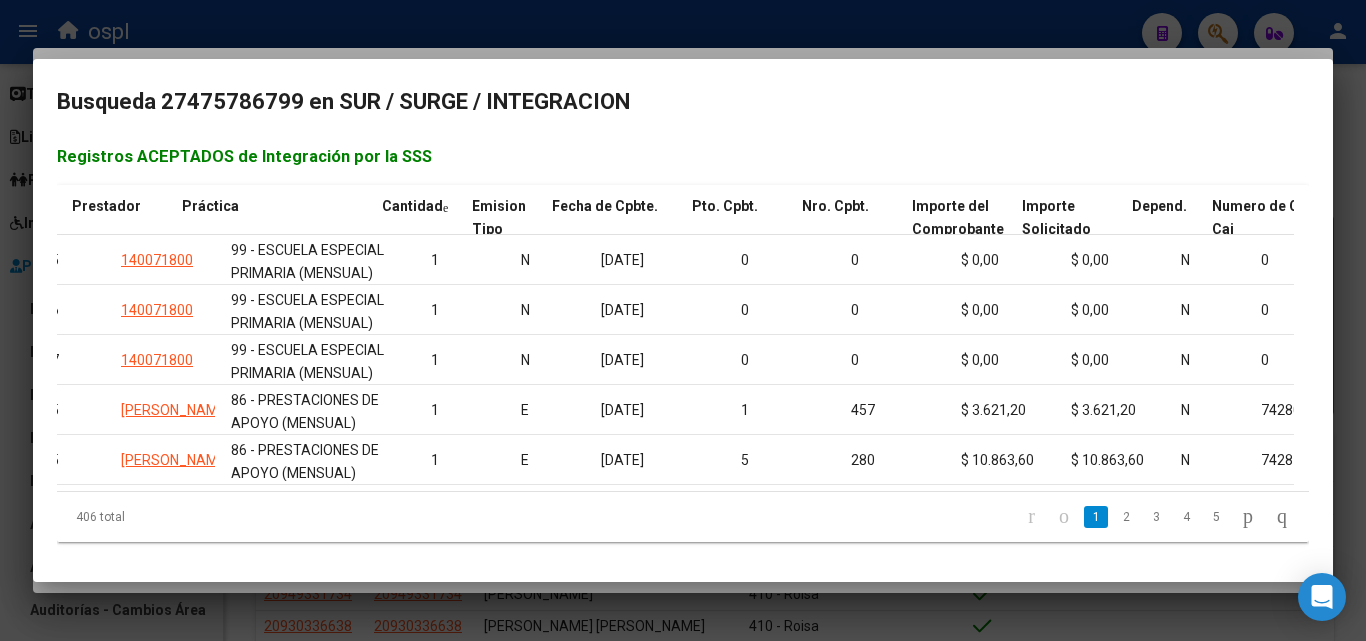 scroll, scrollTop: 0, scrollLeft: 243, axis: horizontal 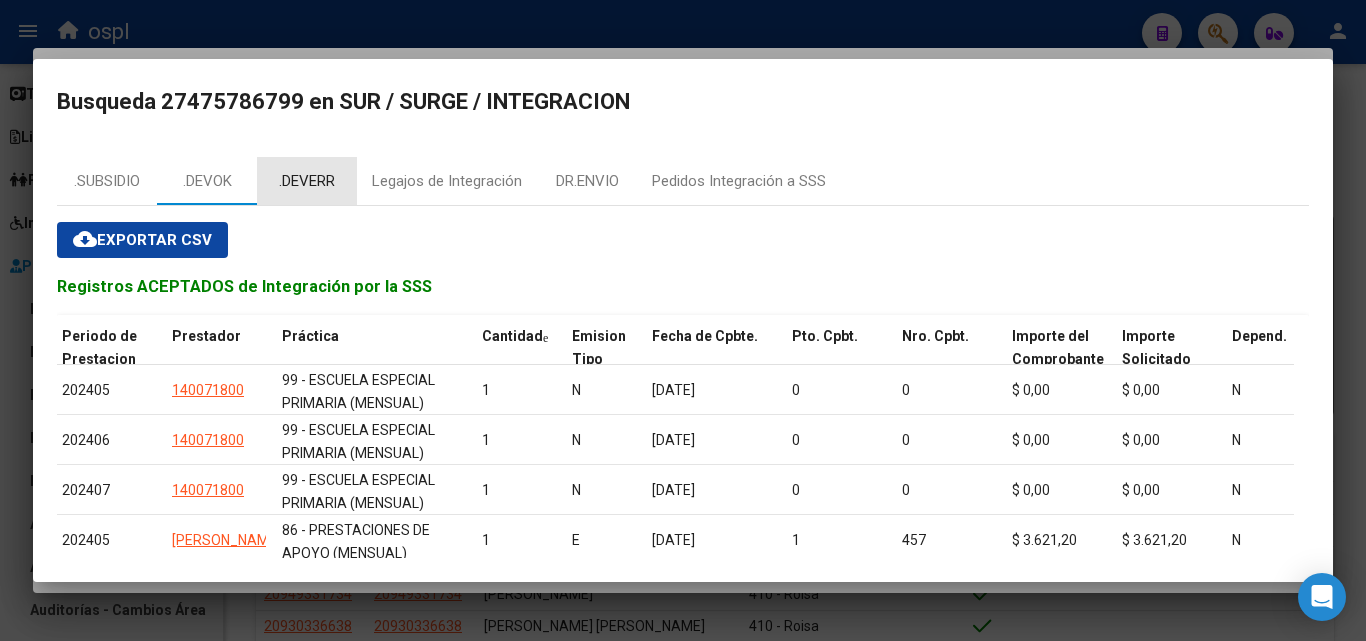 click on ".DEVERR" at bounding box center [307, 181] 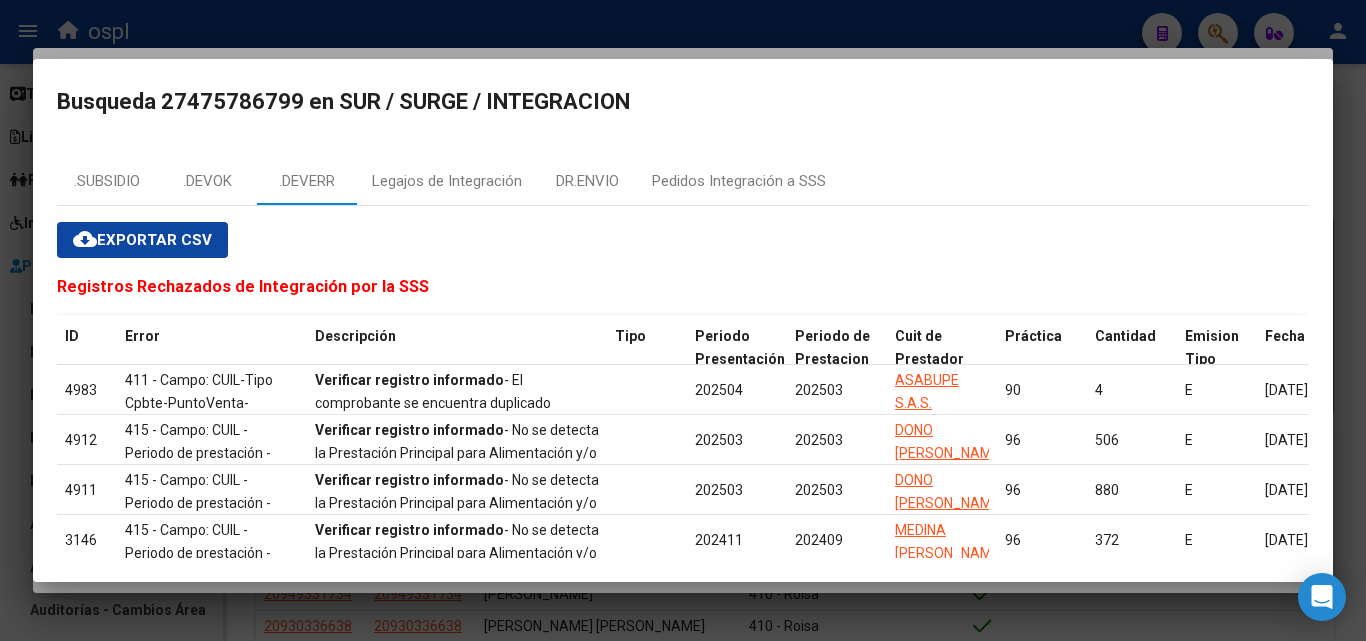 drag, startPoint x: 1027, startPoint y: 583, endPoint x: 1076, endPoint y: 583, distance: 49 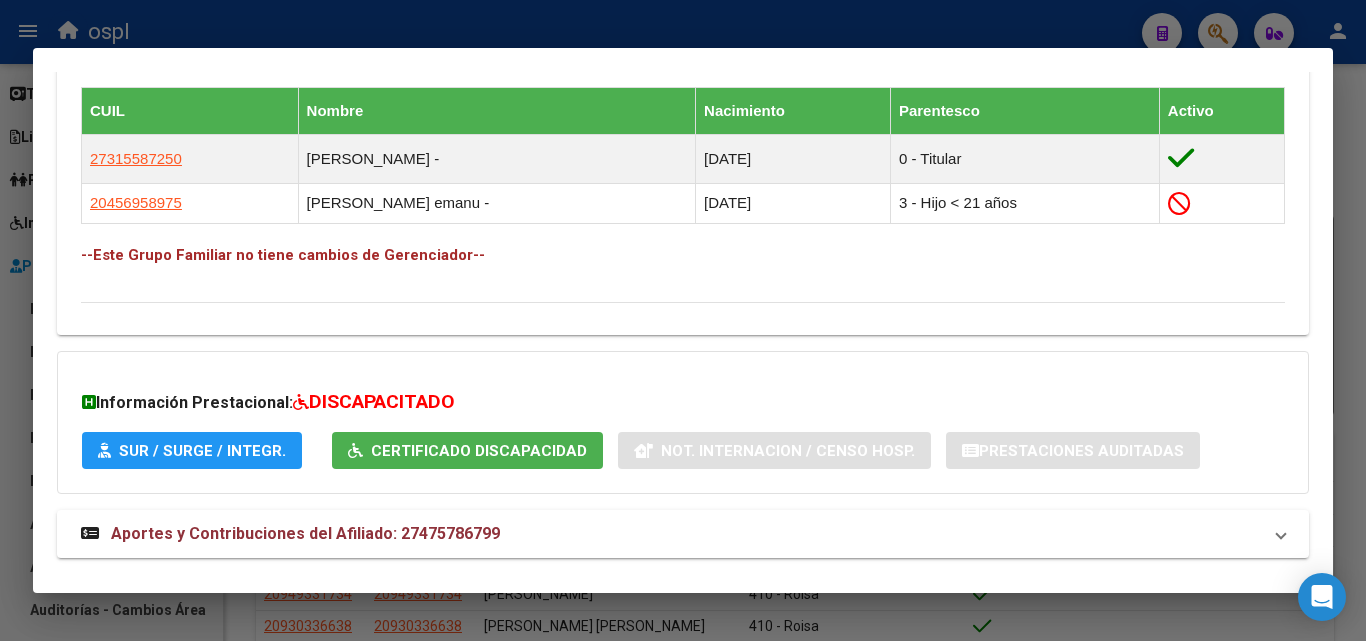 scroll, scrollTop: 1175, scrollLeft: 0, axis: vertical 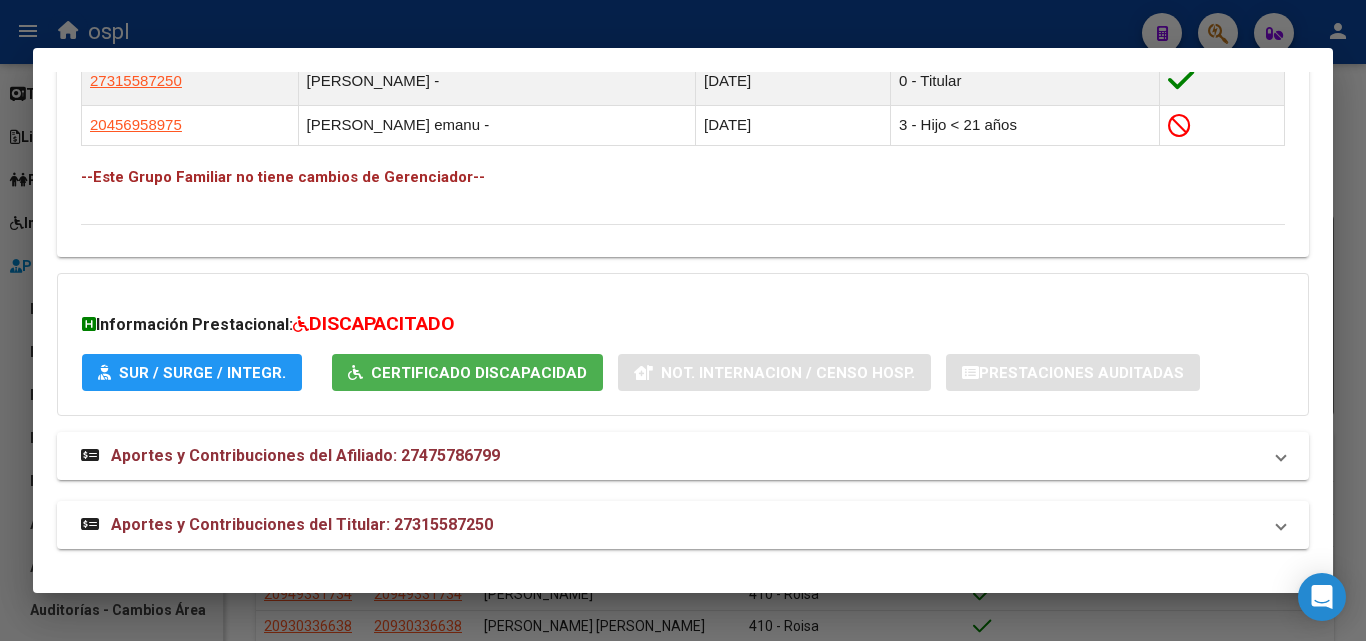 click on "SUR / SURGE / INTEGR." at bounding box center [202, 373] 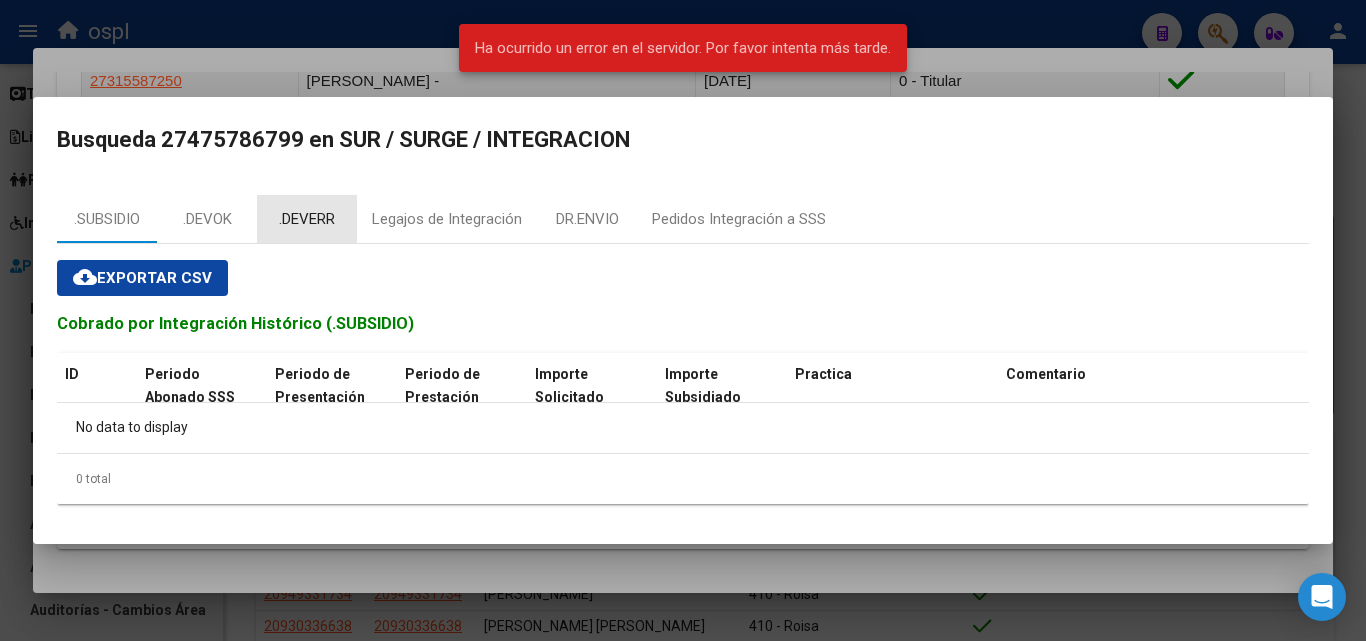 click on ".DEVERR" at bounding box center [307, 219] 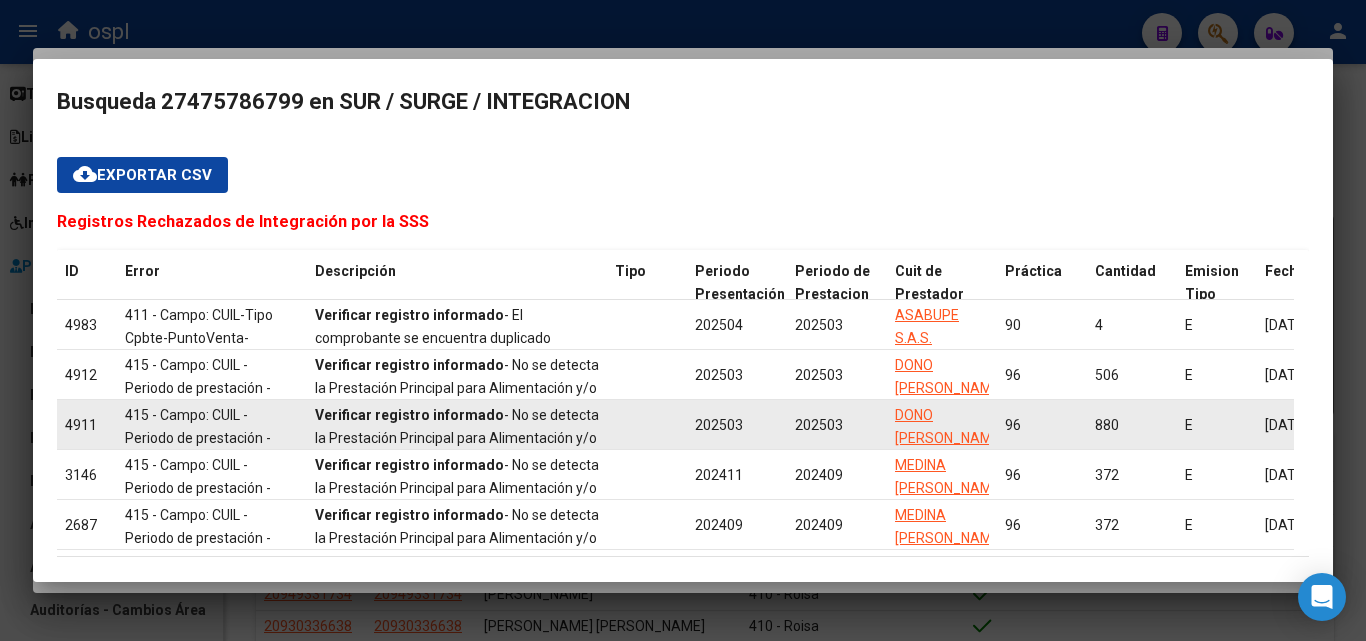 scroll, scrollTop: 100, scrollLeft: 0, axis: vertical 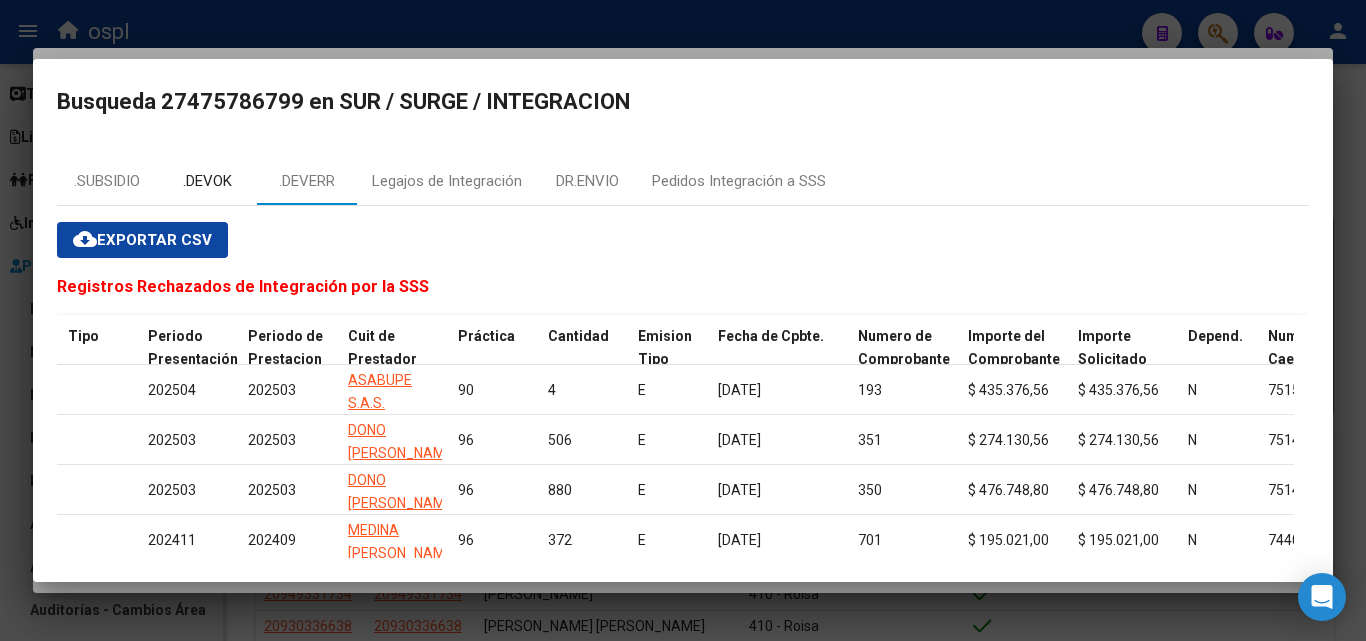 click on ".DEVOK" at bounding box center (207, 181) 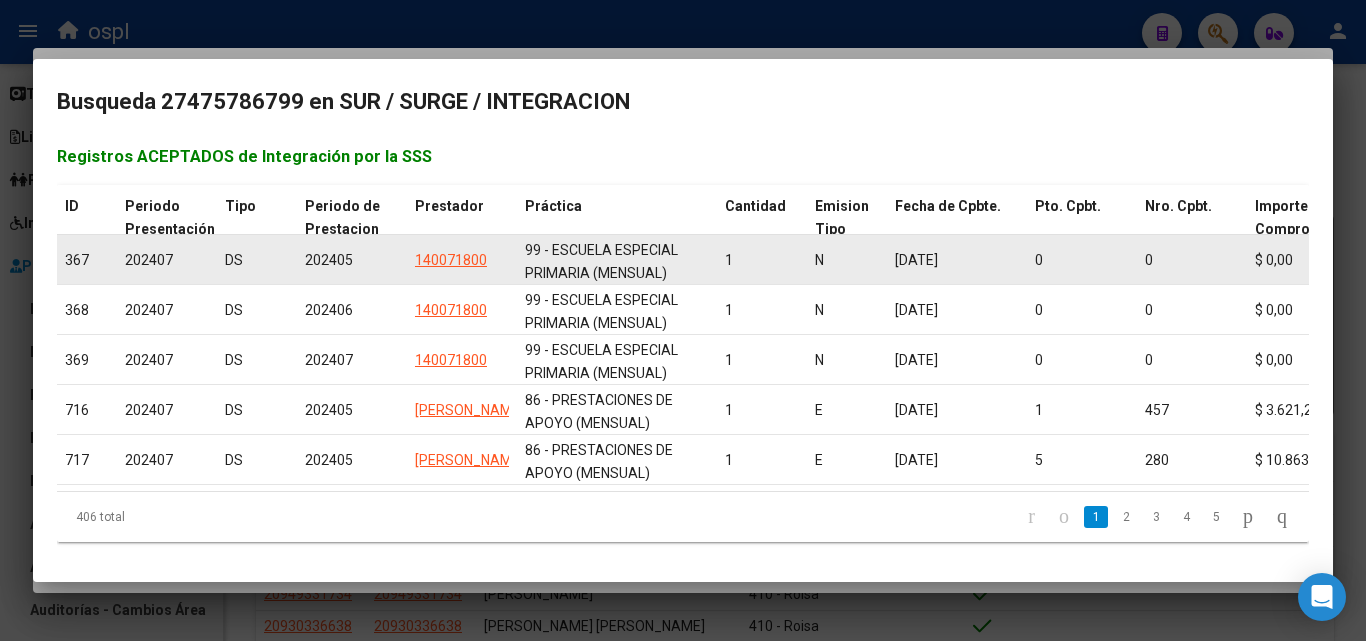 scroll, scrollTop: 145, scrollLeft: 0, axis: vertical 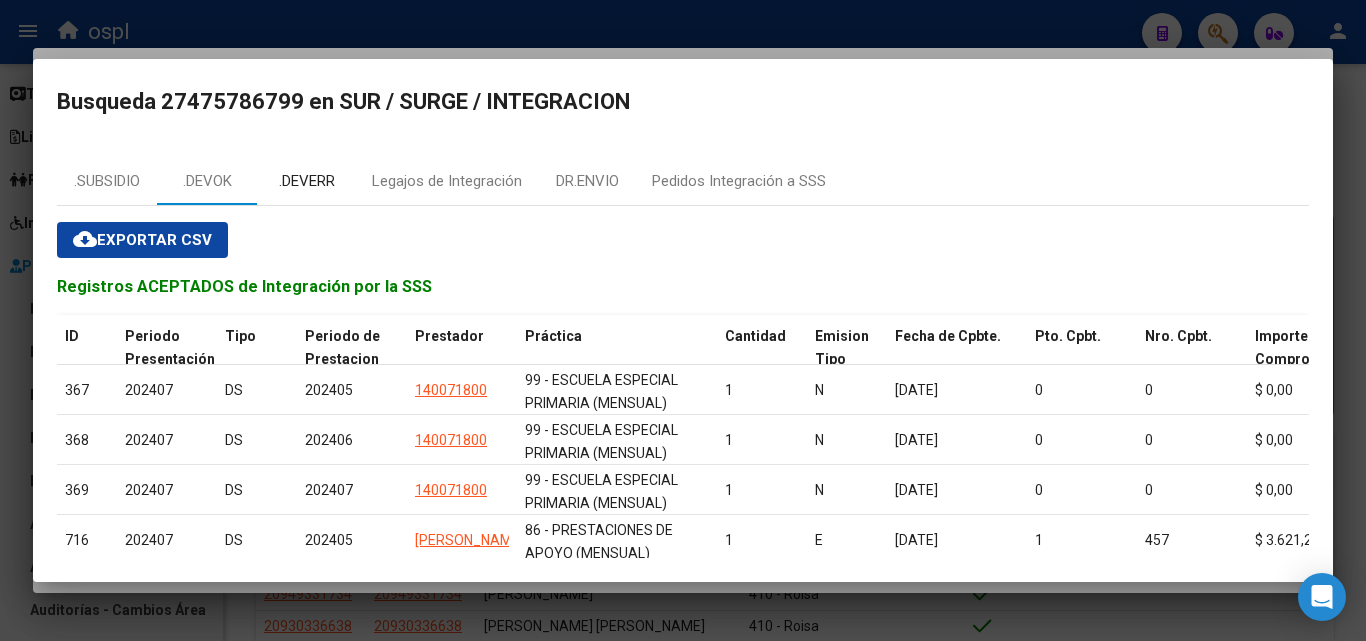 click on ".DEVERR" at bounding box center [307, 181] 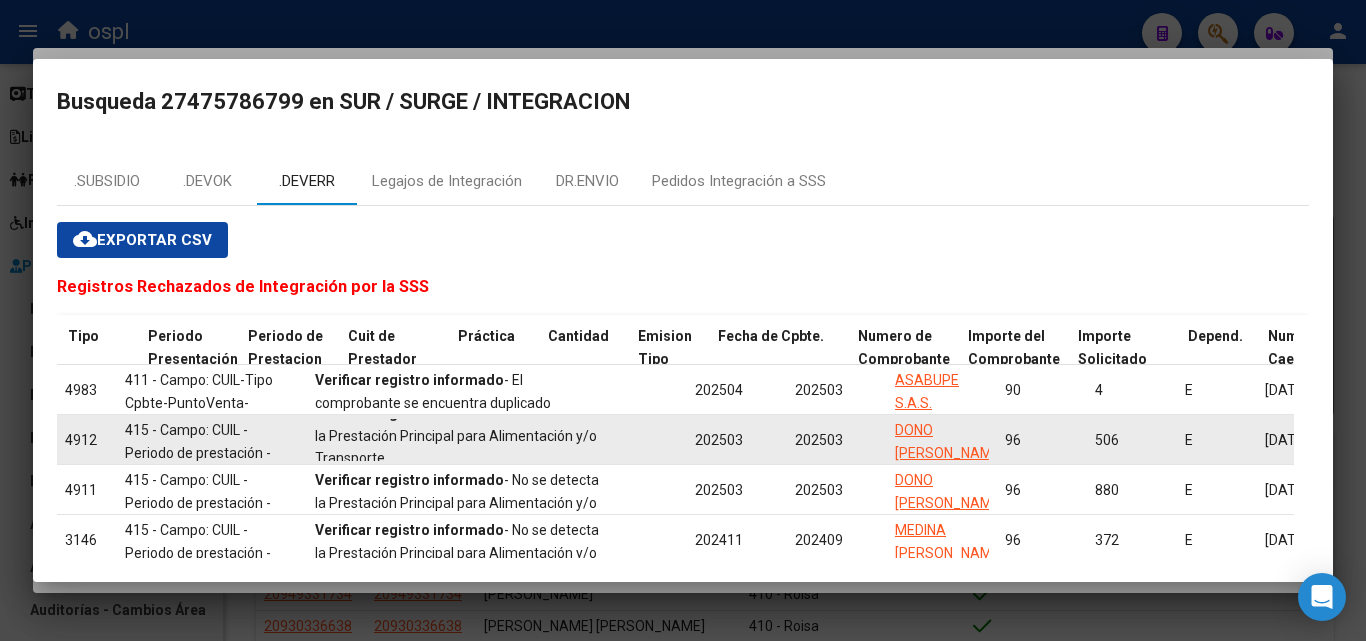 scroll, scrollTop: 26, scrollLeft: 0, axis: vertical 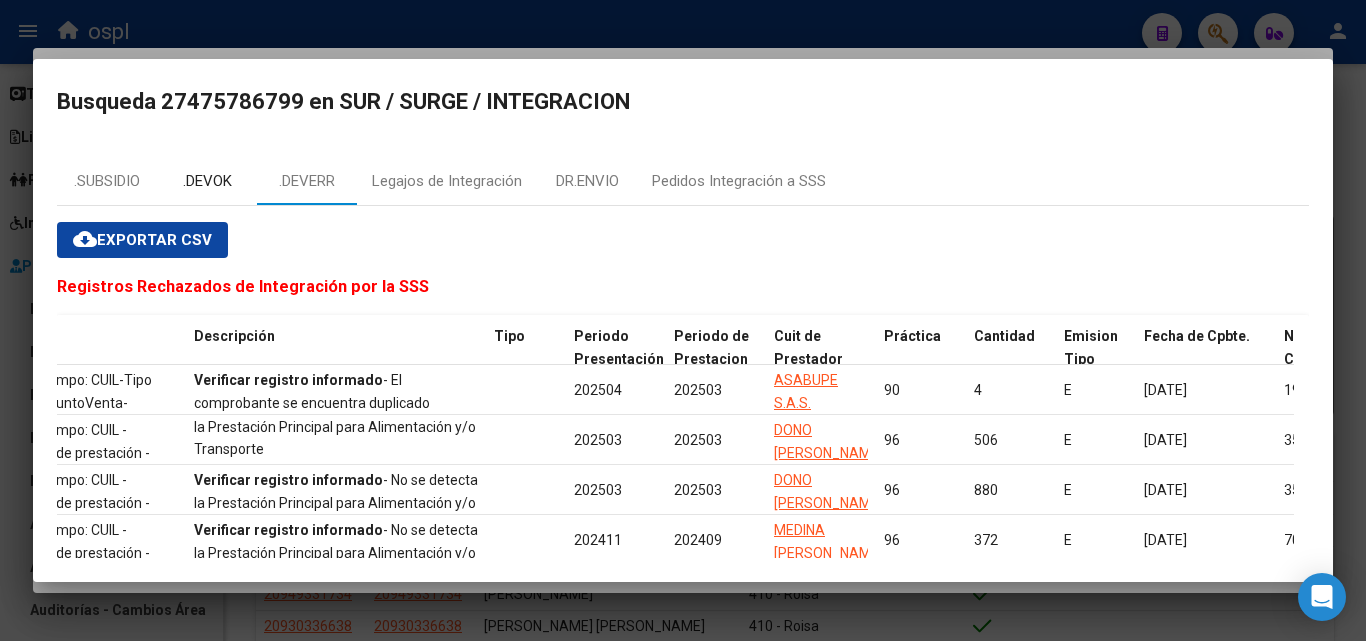 click on ".DEVOK" at bounding box center [207, 181] 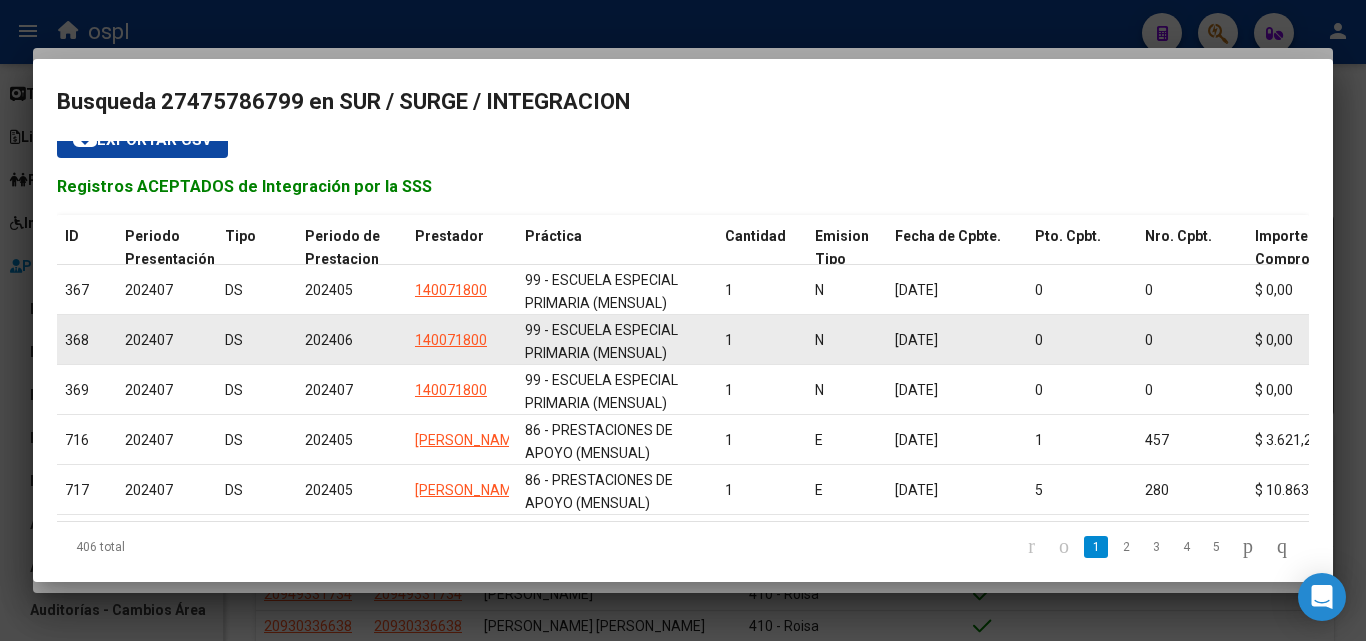 scroll, scrollTop: 145, scrollLeft: 0, axis: vertical 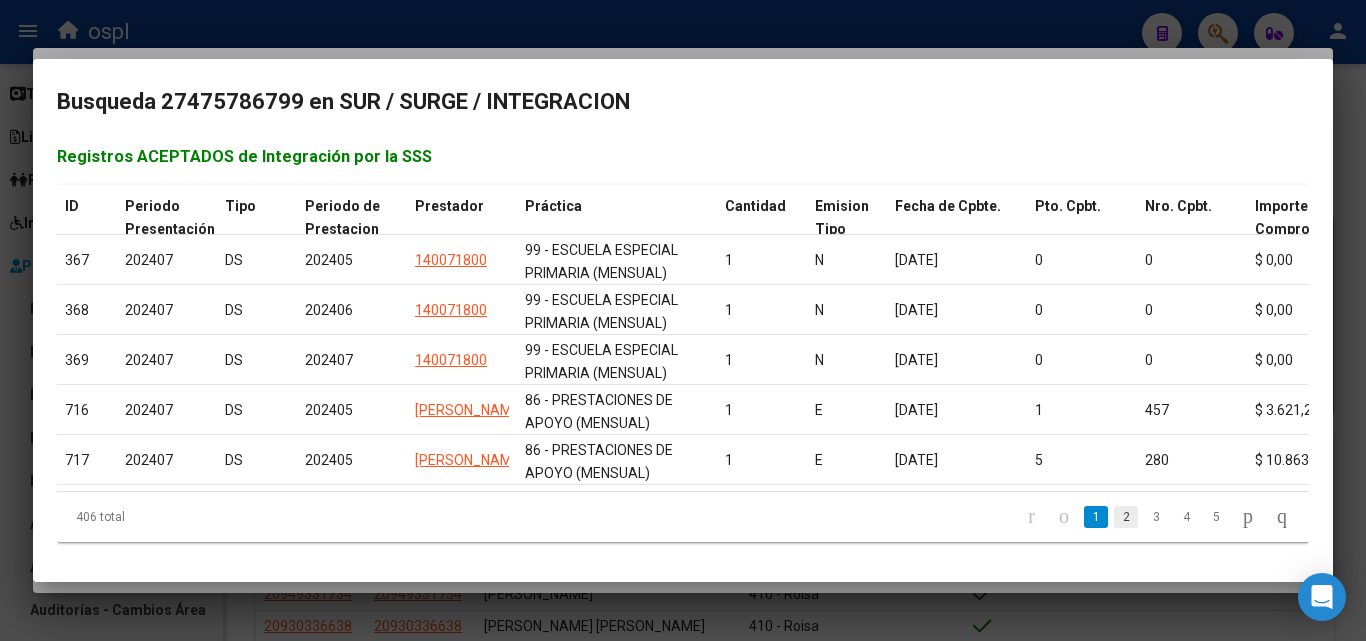 click on "2" 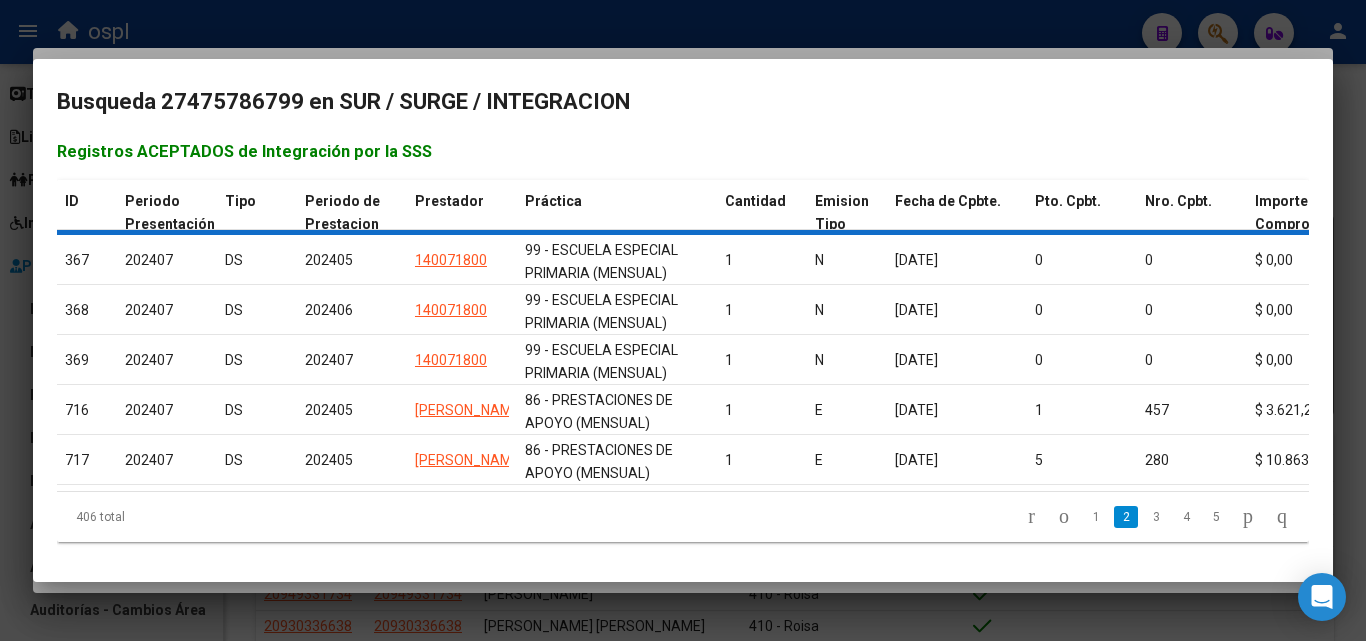 scroll, scrollTop: 145, scrollLeft: 0, axis: vertical 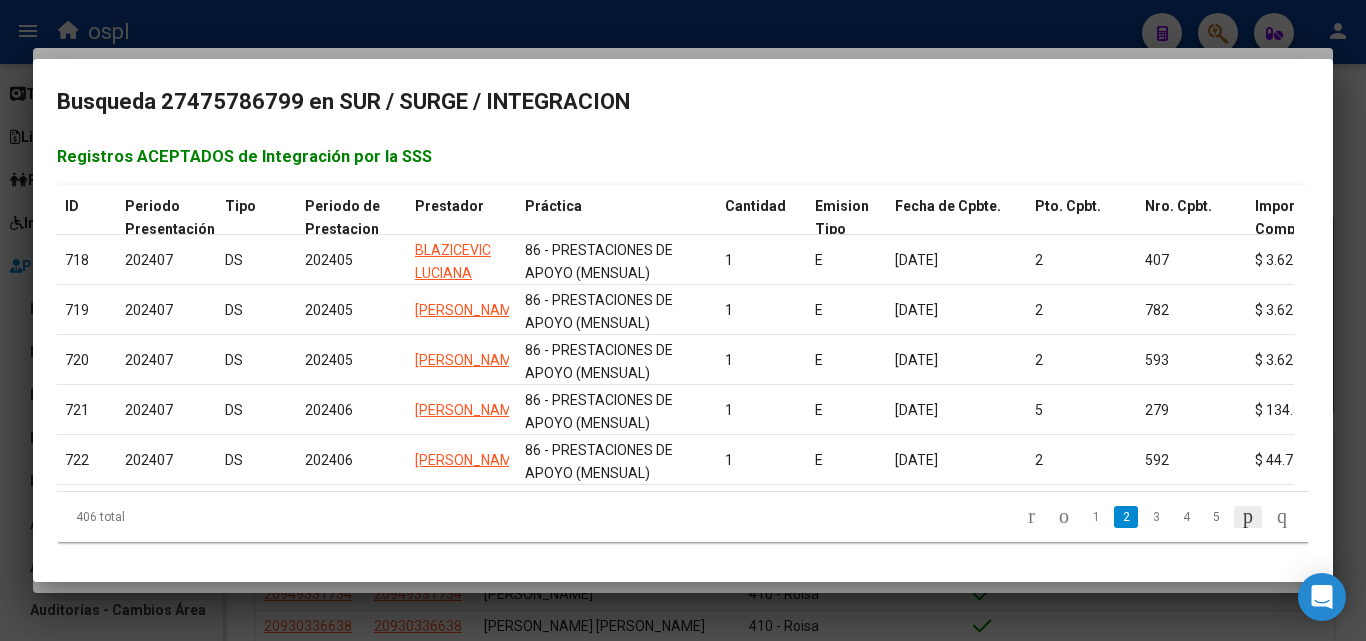 click 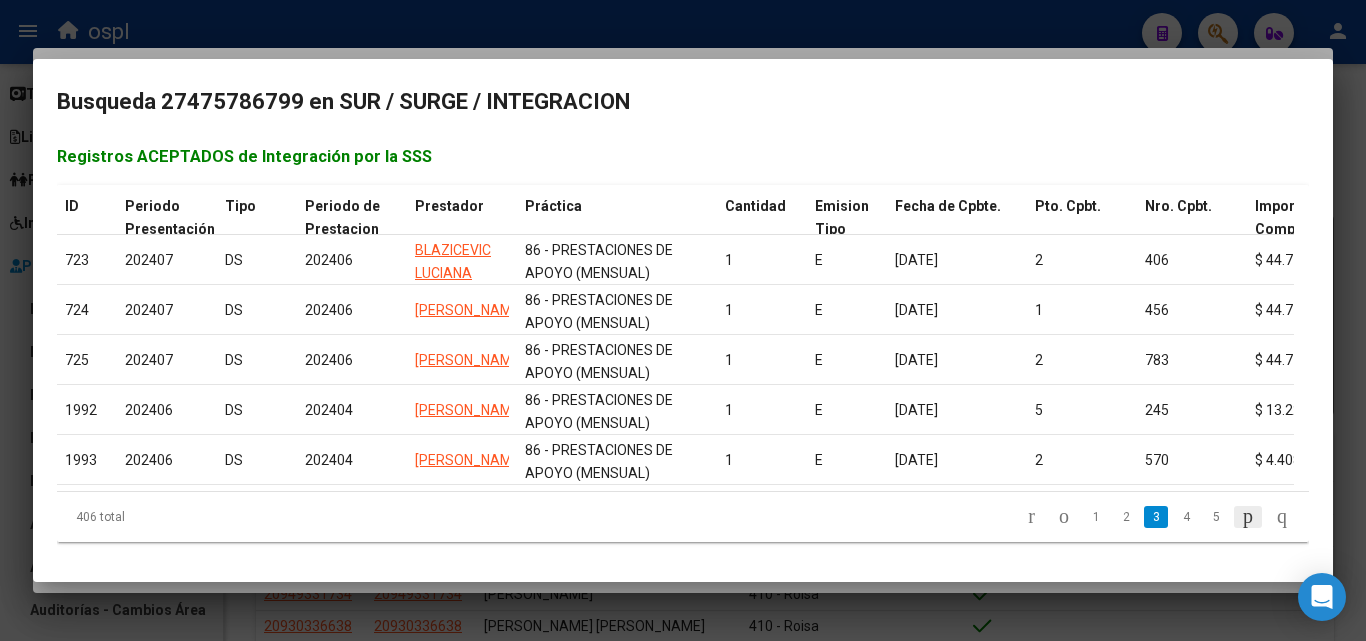 scroll, scrollTop: 145, scrollLeft: 0, axis: vertical 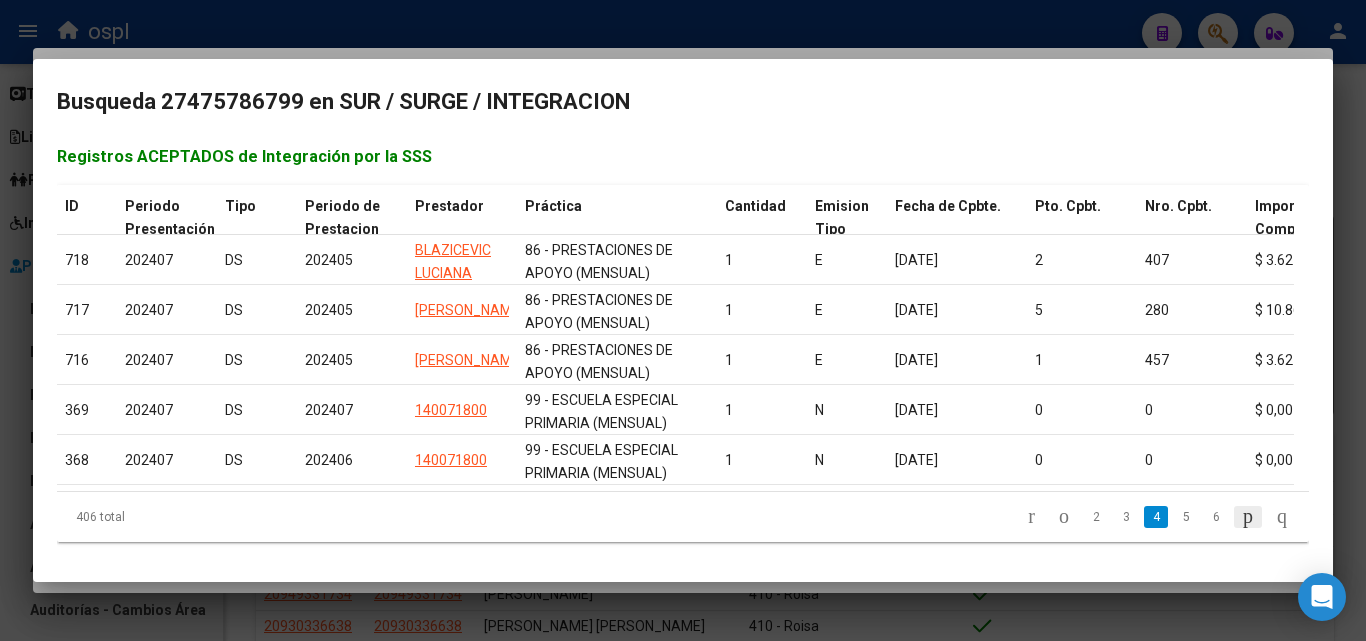 click 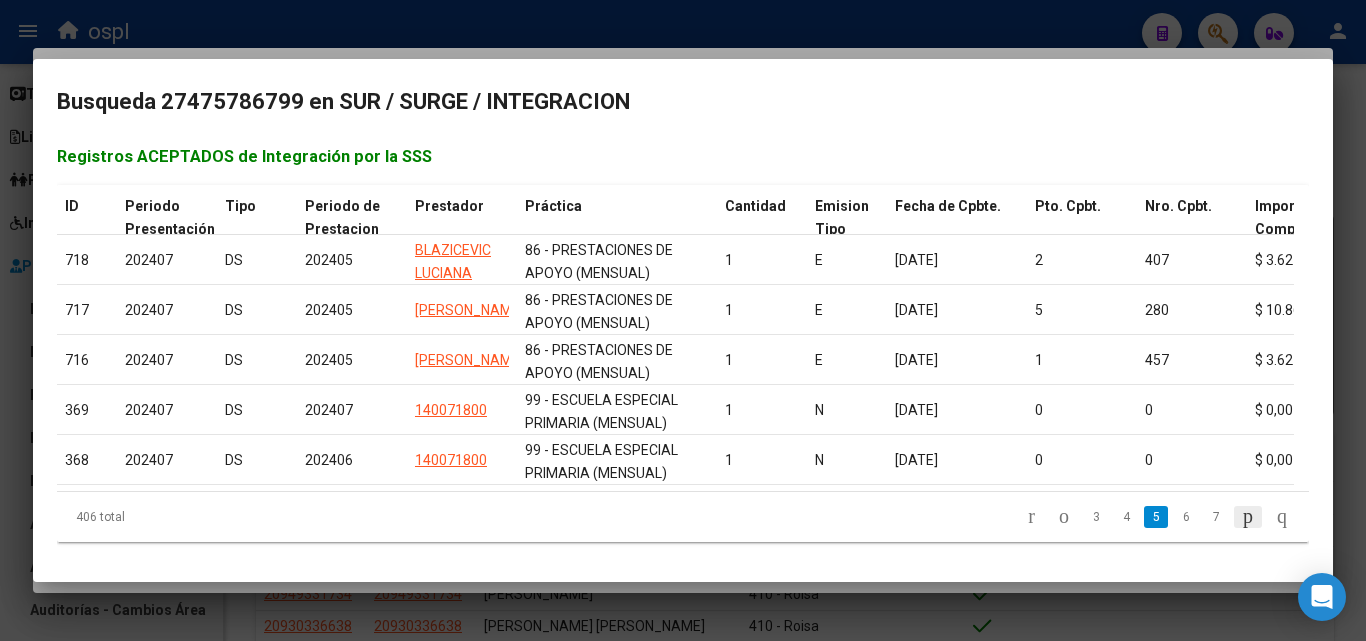 click 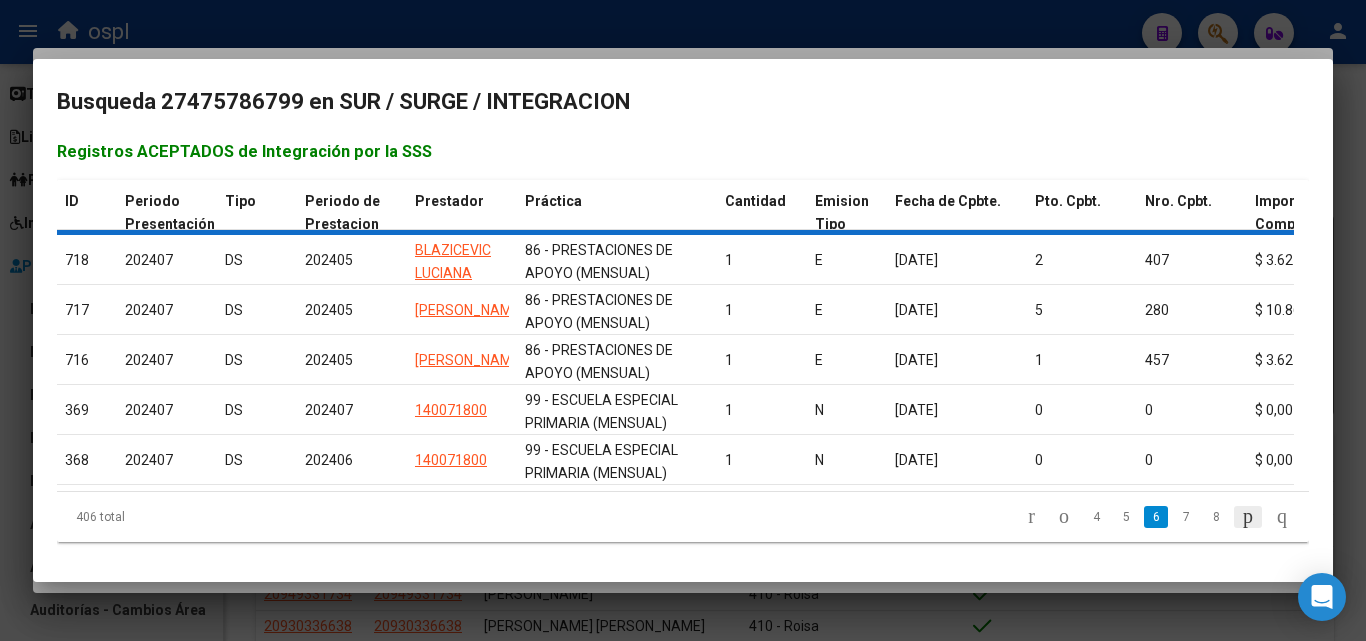 scroll, scrollTop: 145, scrollLeft: 0, axis: vertical 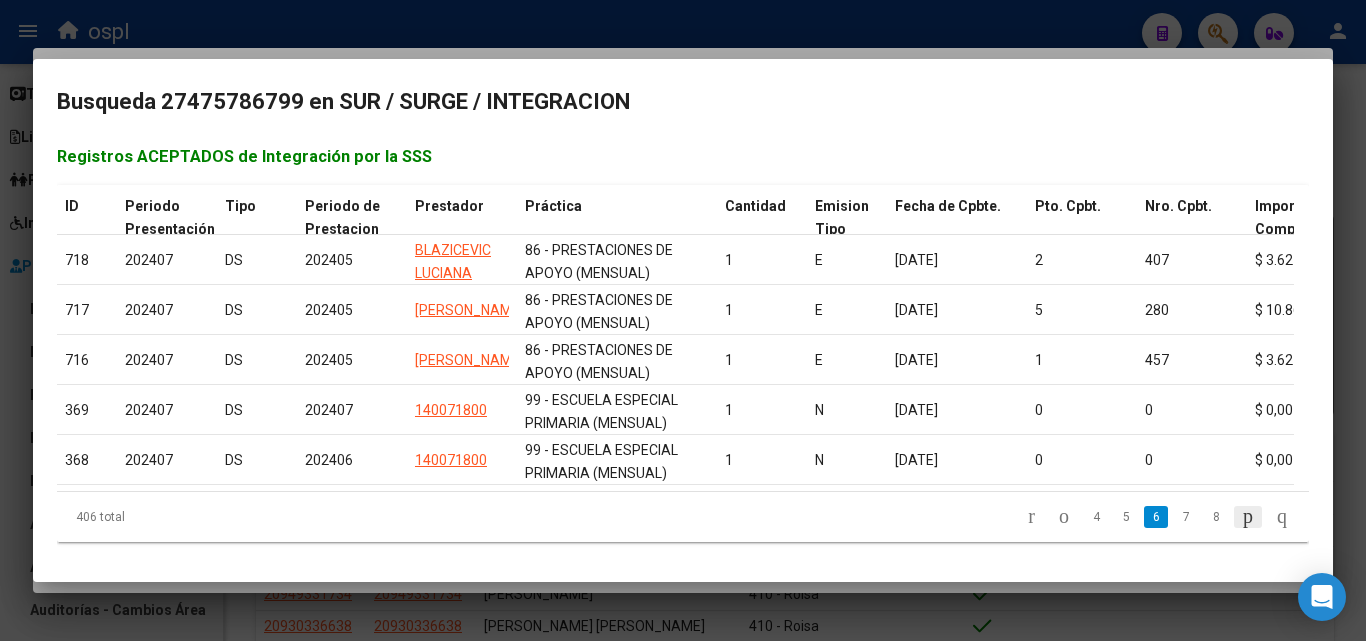 click 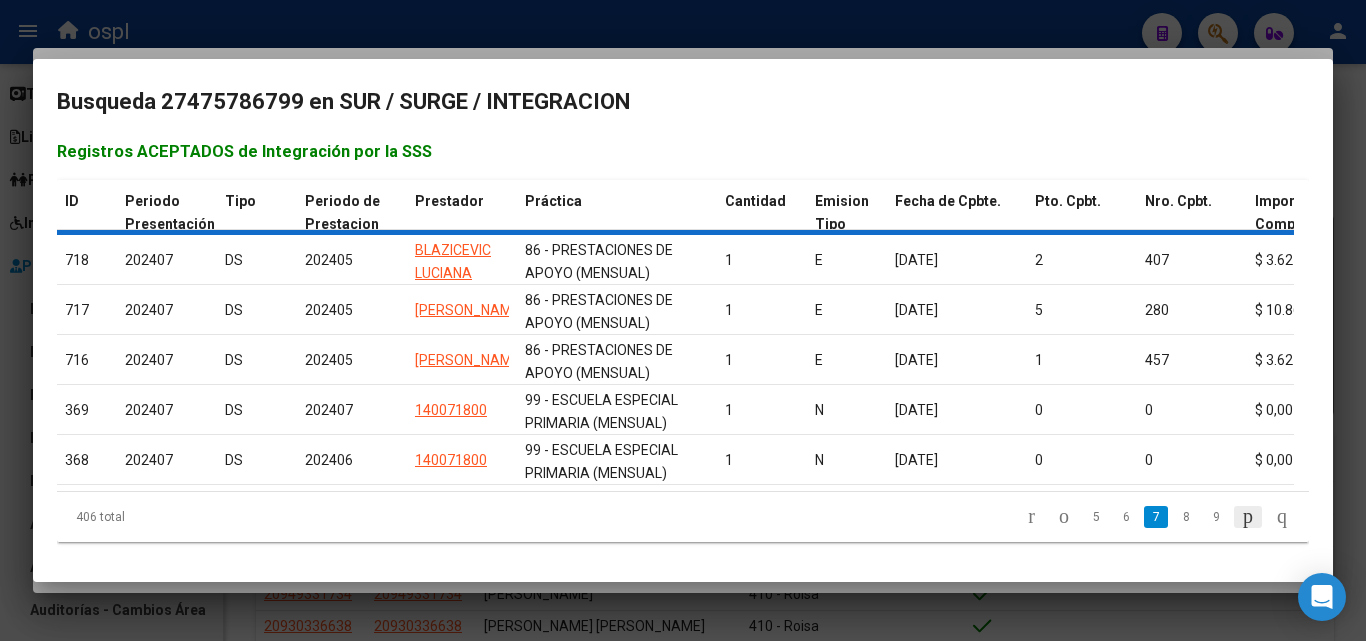 scroll, scrollTop: 145, scrollLeft: 0, axis: vertical 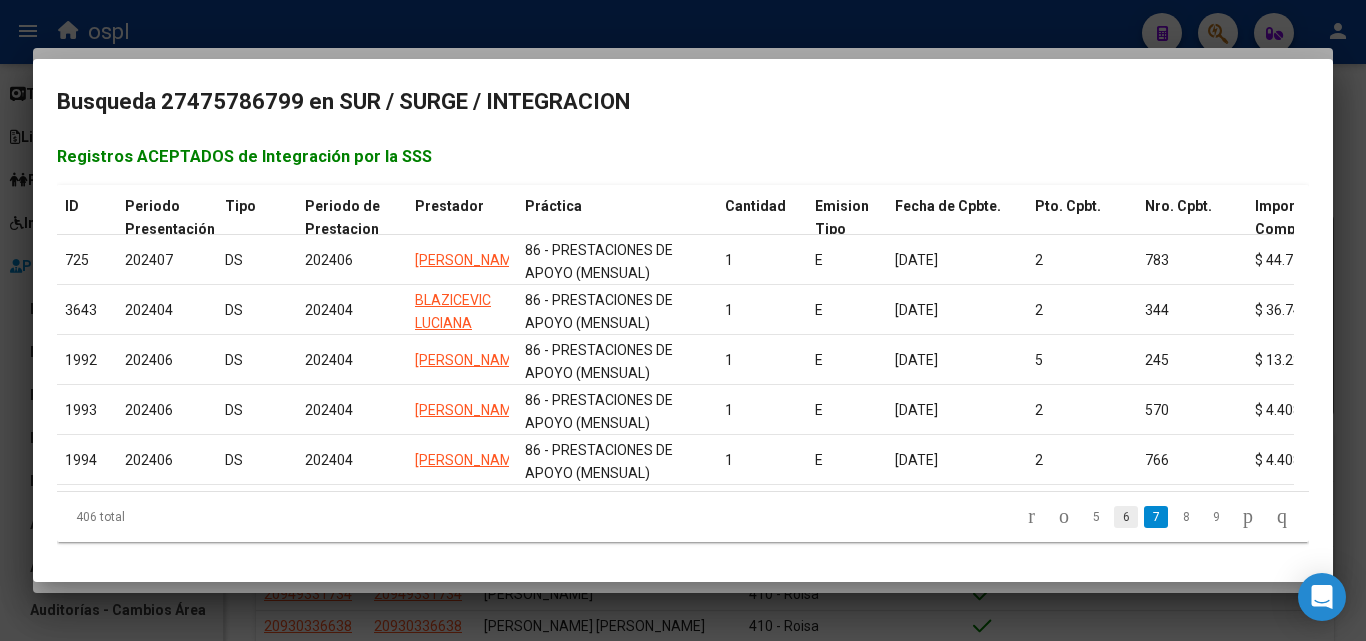 click on "6" 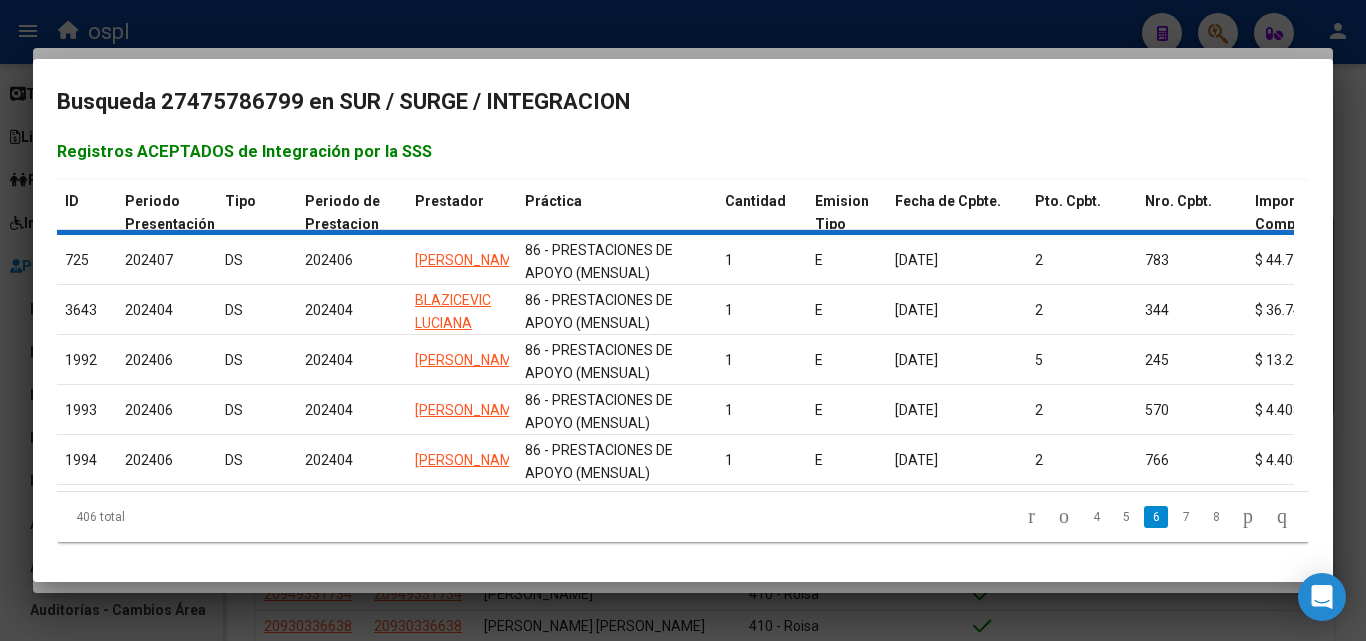 scroll, scrollTop: 145, scrollLeft: 0, axis: vertical 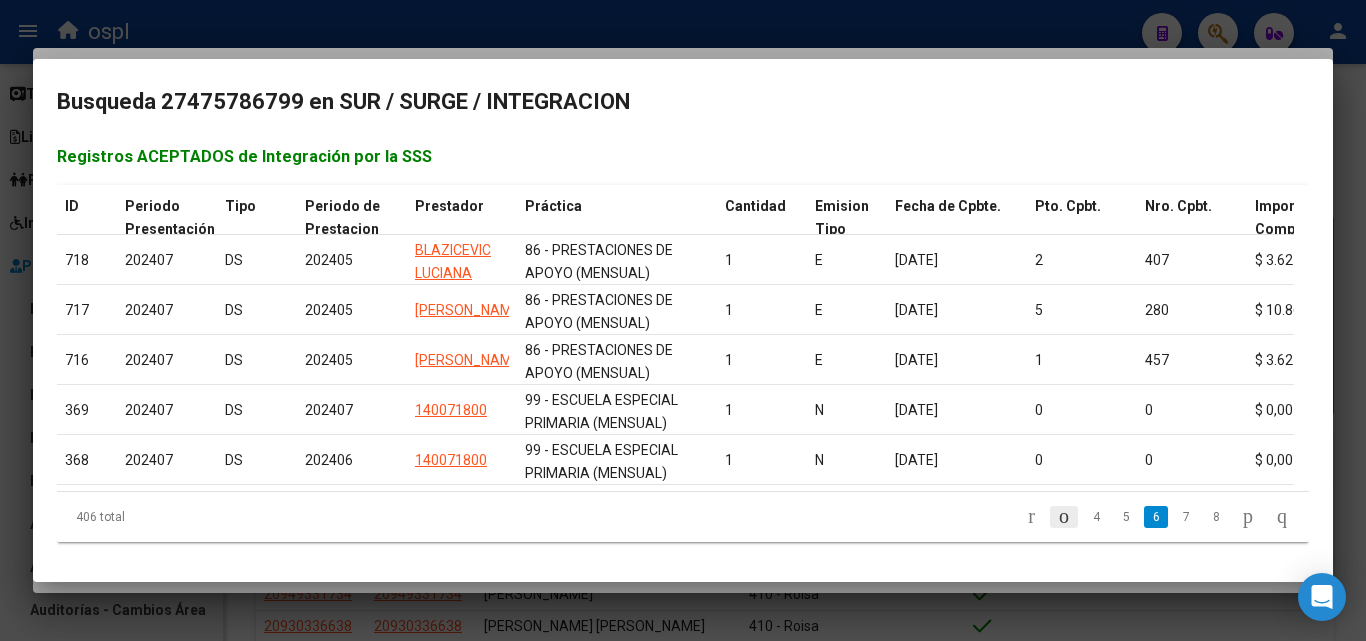 click 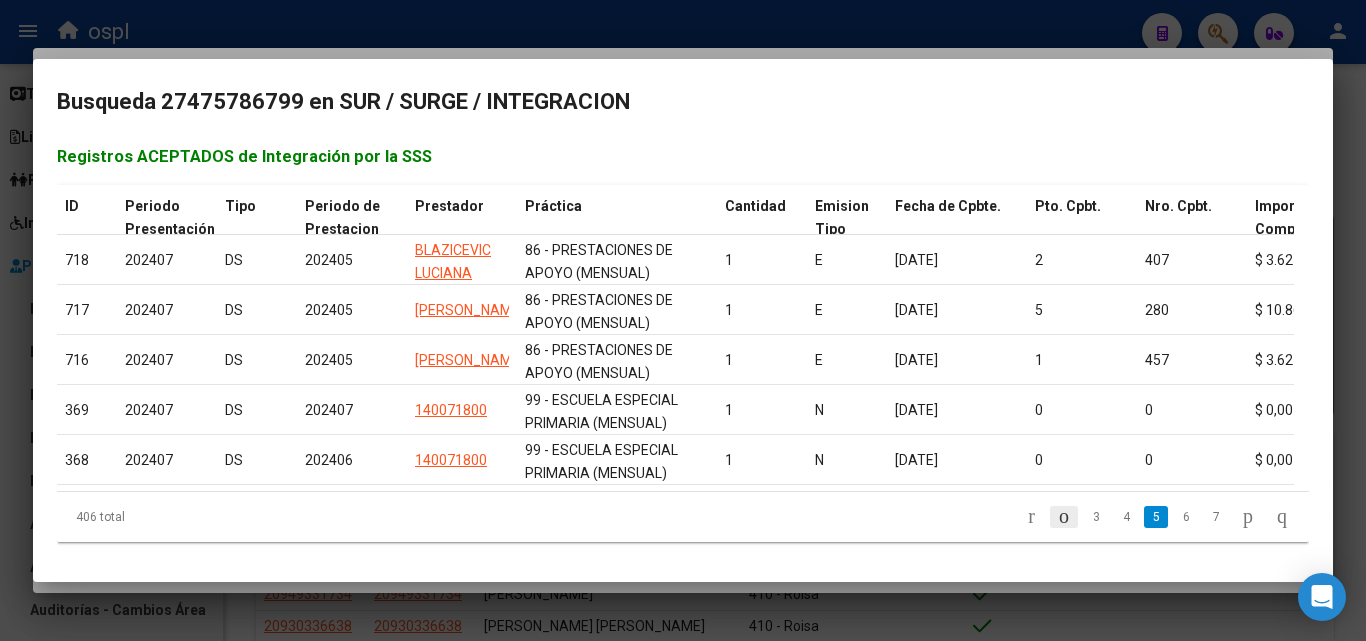 click 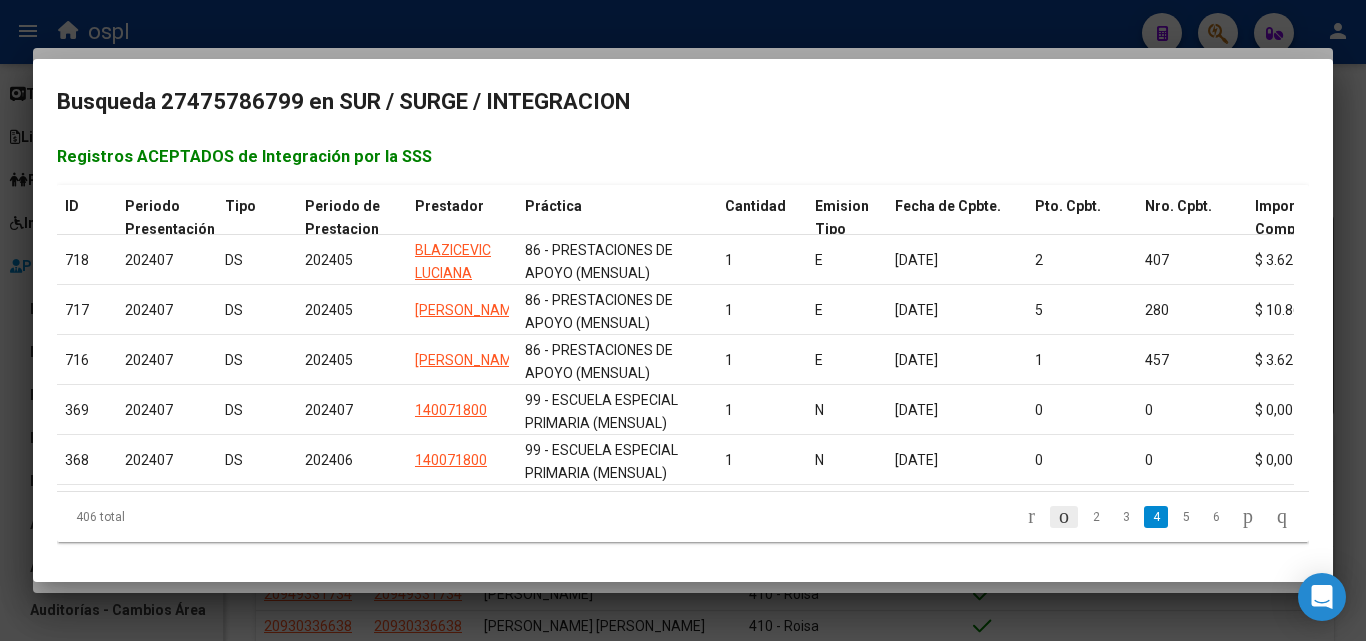 click 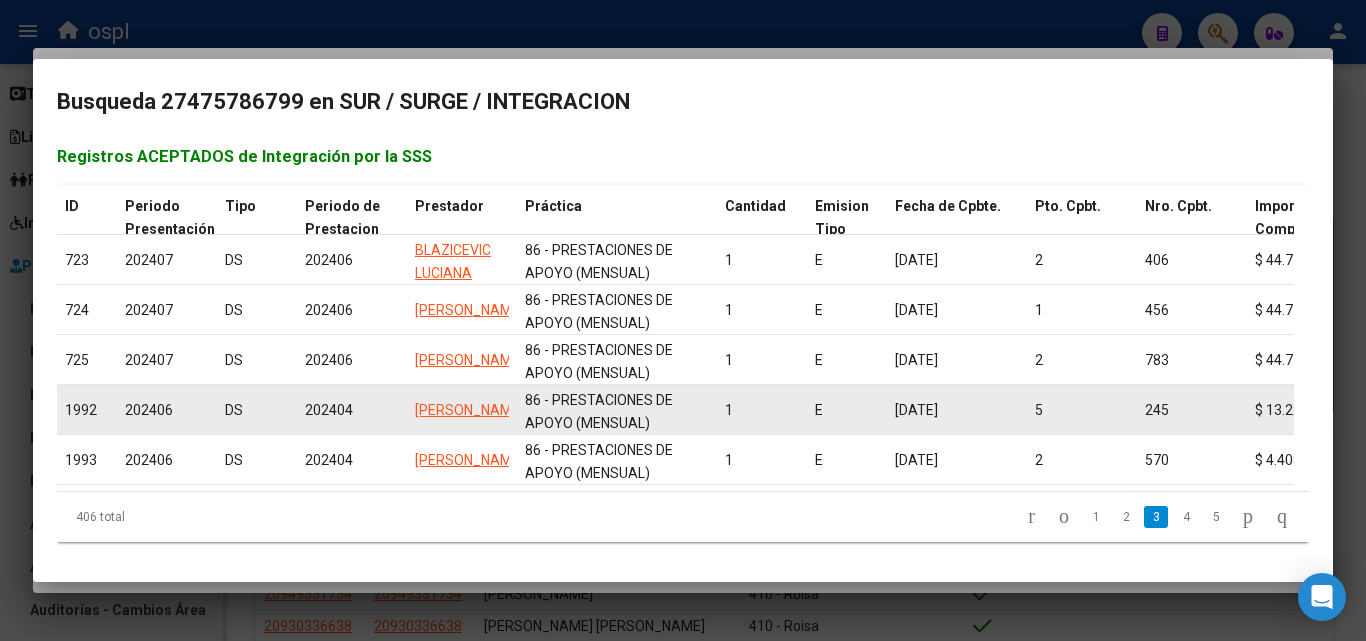 scroll, scrollTop: 145, scrollLeft: 0, axis: vertical 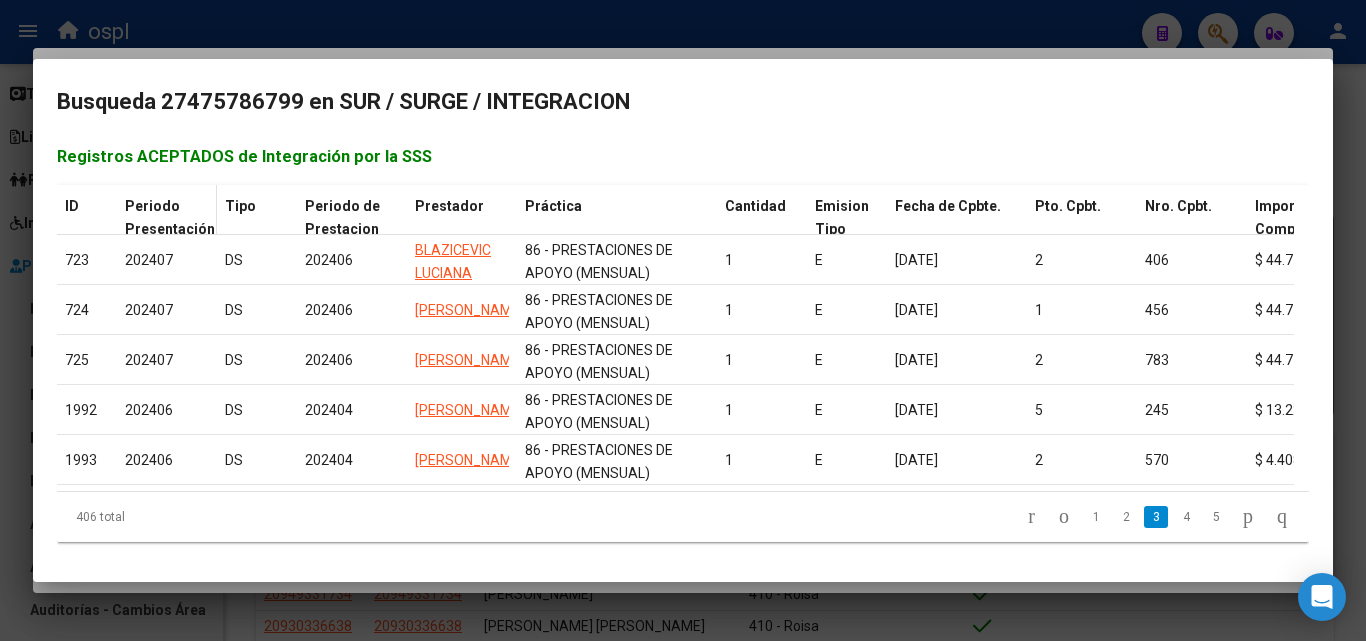 click on "Periodo Presentación" at bounding box center (170, 217) 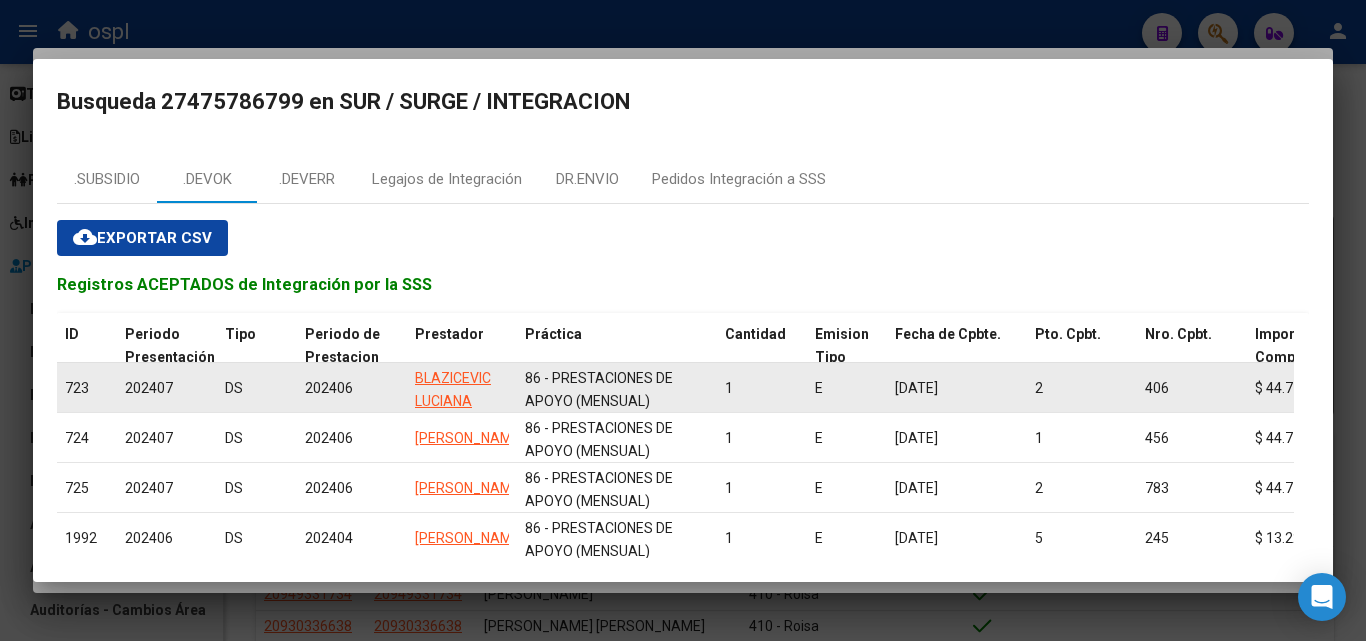 scroll, scrollTop: 0, scrollLeft: 0, axis: both 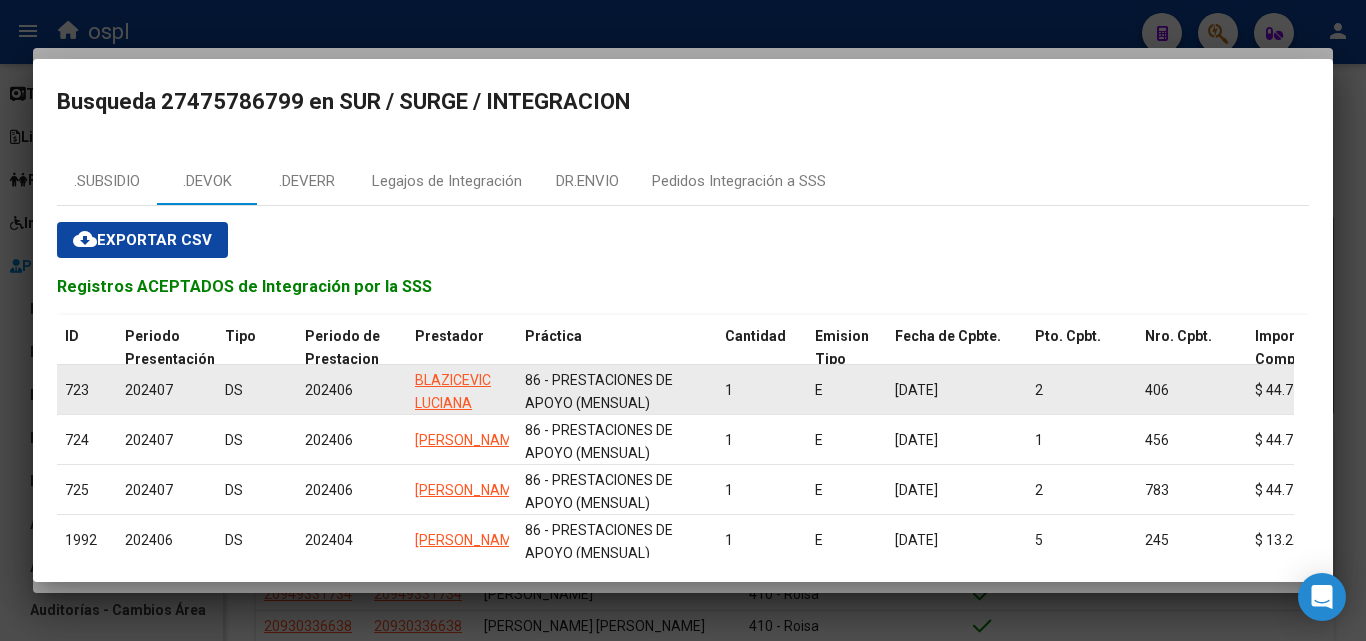 click on "202407" 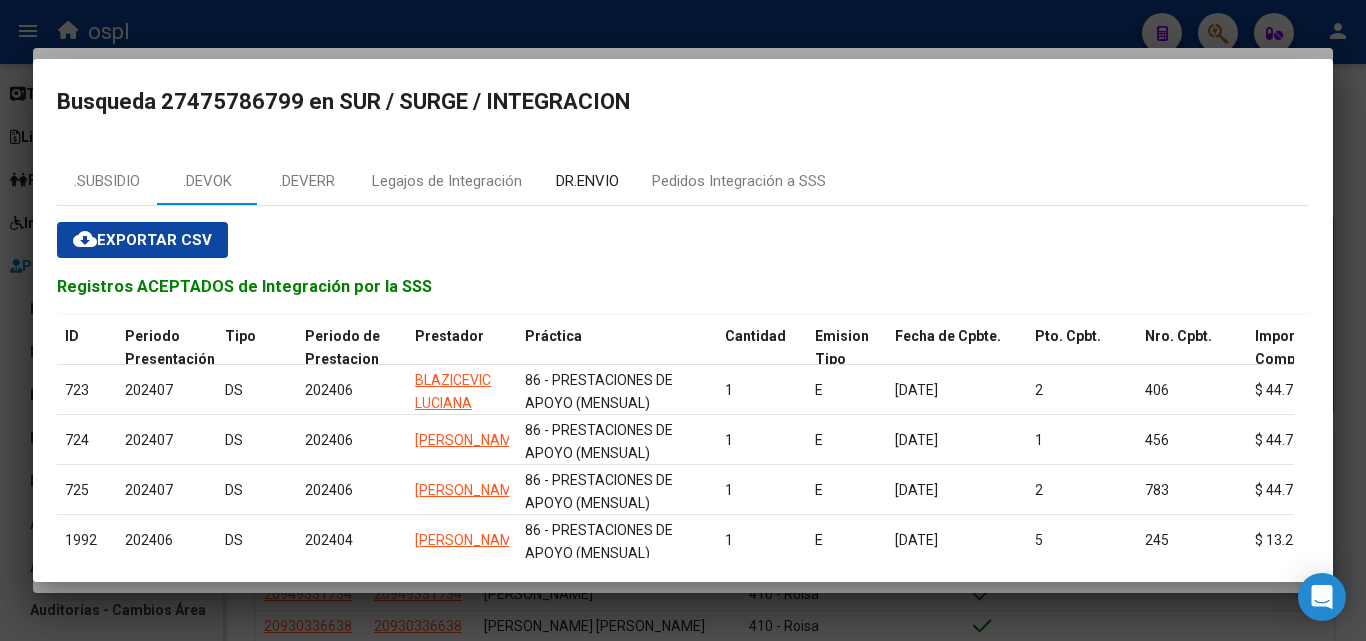 click on "DR.ENVIO" at bounding box center (587, 181) 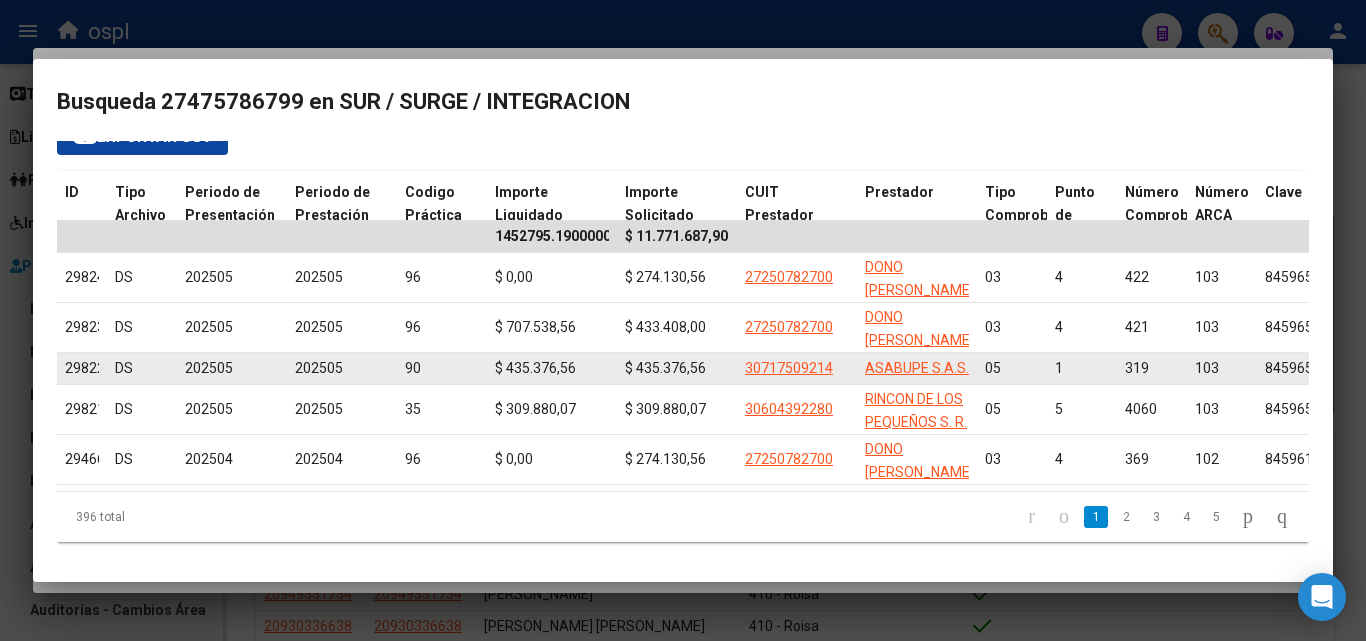 scroll, scrollTop: 118, scrollLeft: 0, axis: vertical 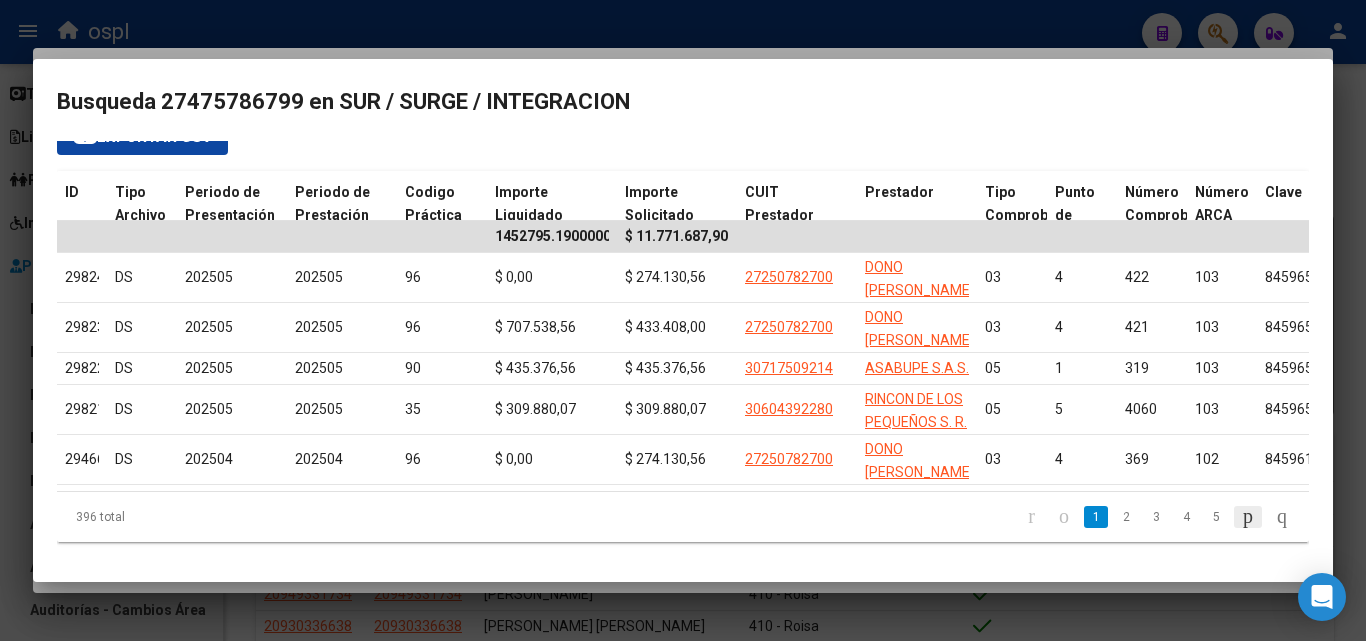 click 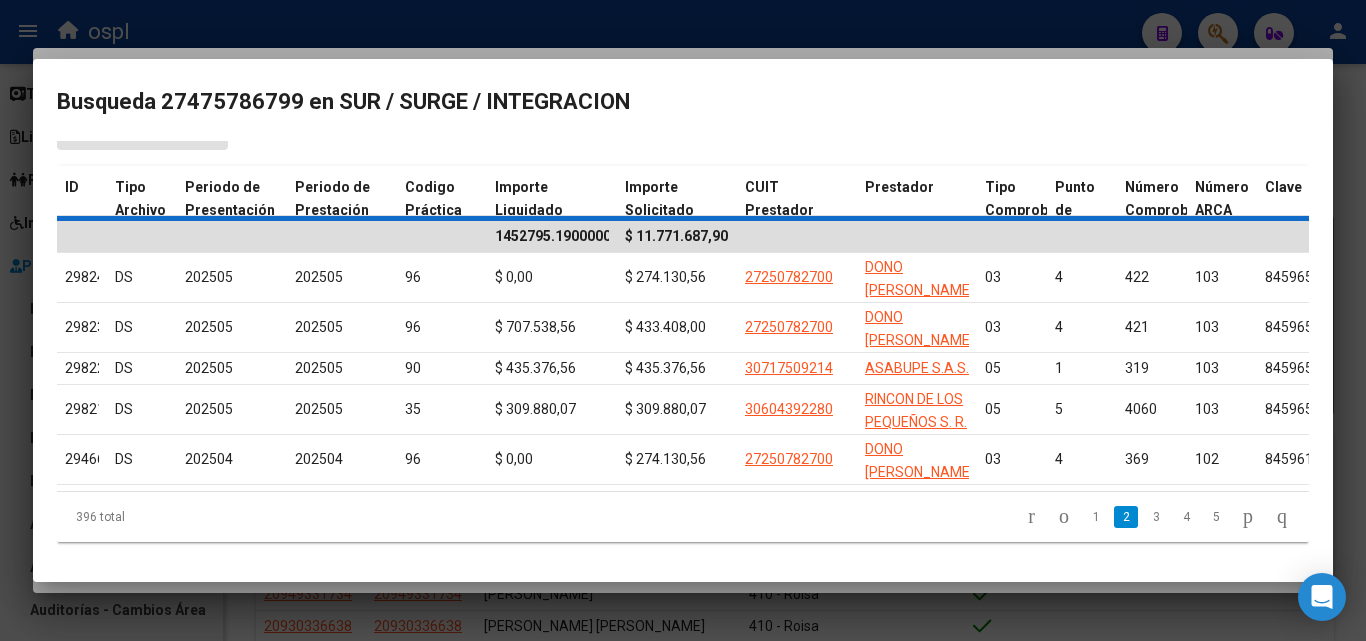scroll, scrollTop: 118, scrollLeft: 0, axis: vertical 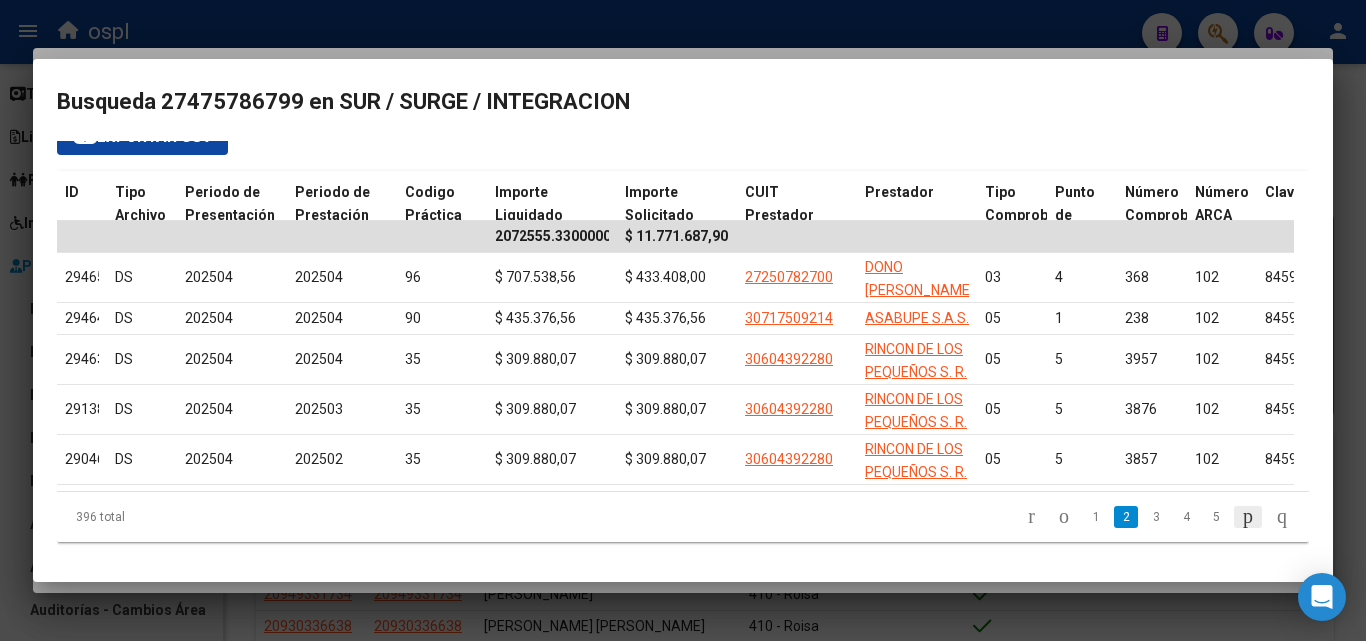 click 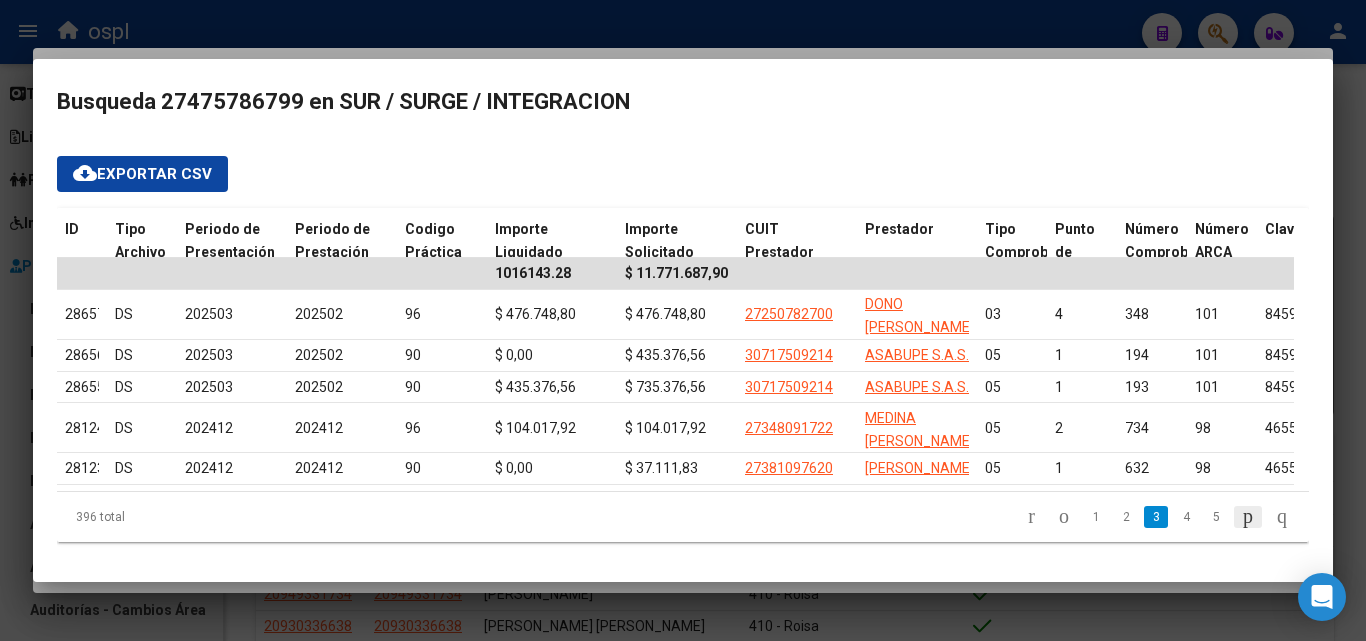 scroll, scrollTop: 99, scrollLeft: 0, axis: vertical 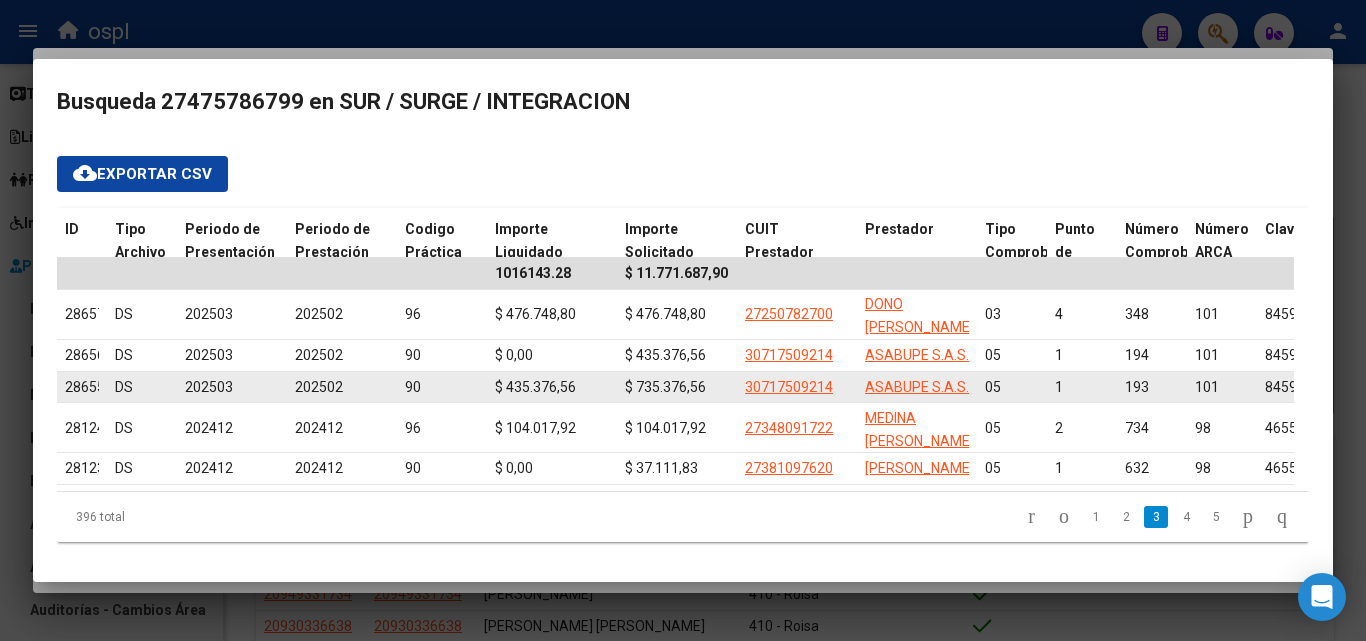 drag, startPoint x: 1129, startPoint y: 320, endPoint x: 1148, endPoint y: 353, distance: 38.078865 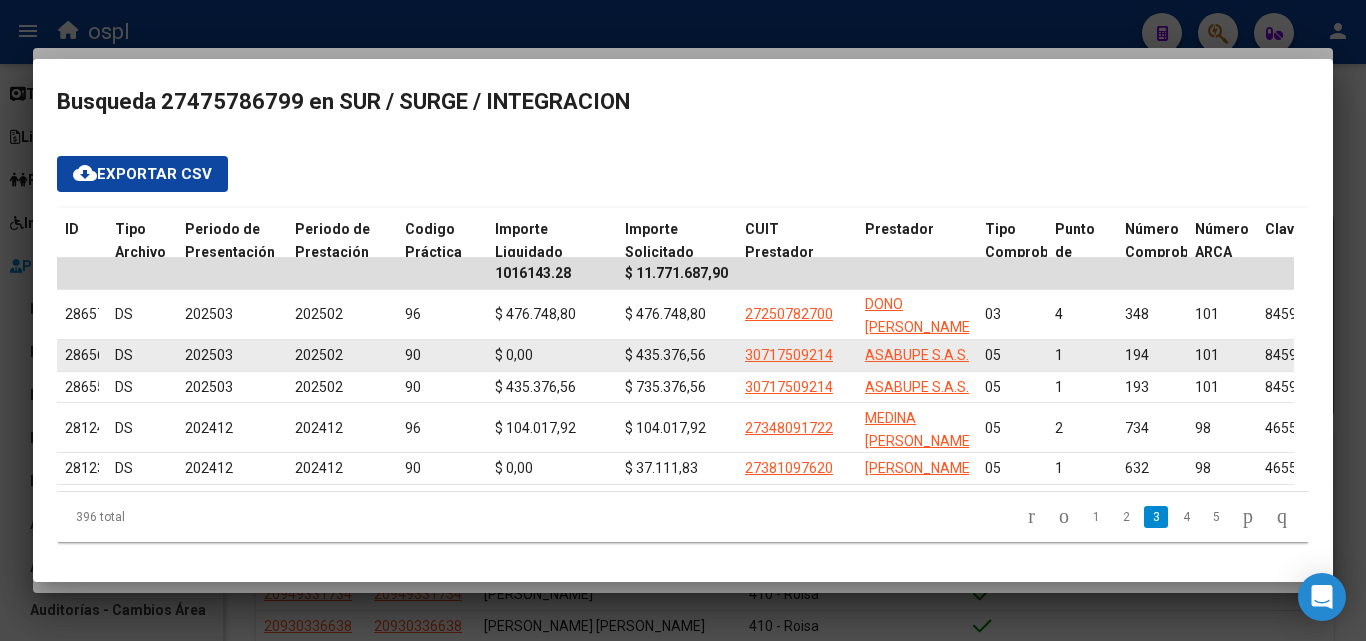 drag, startPoint x: 175, startPoint y: 310, endPoint x: 278, endPoint y: 321, distance: 103.58572 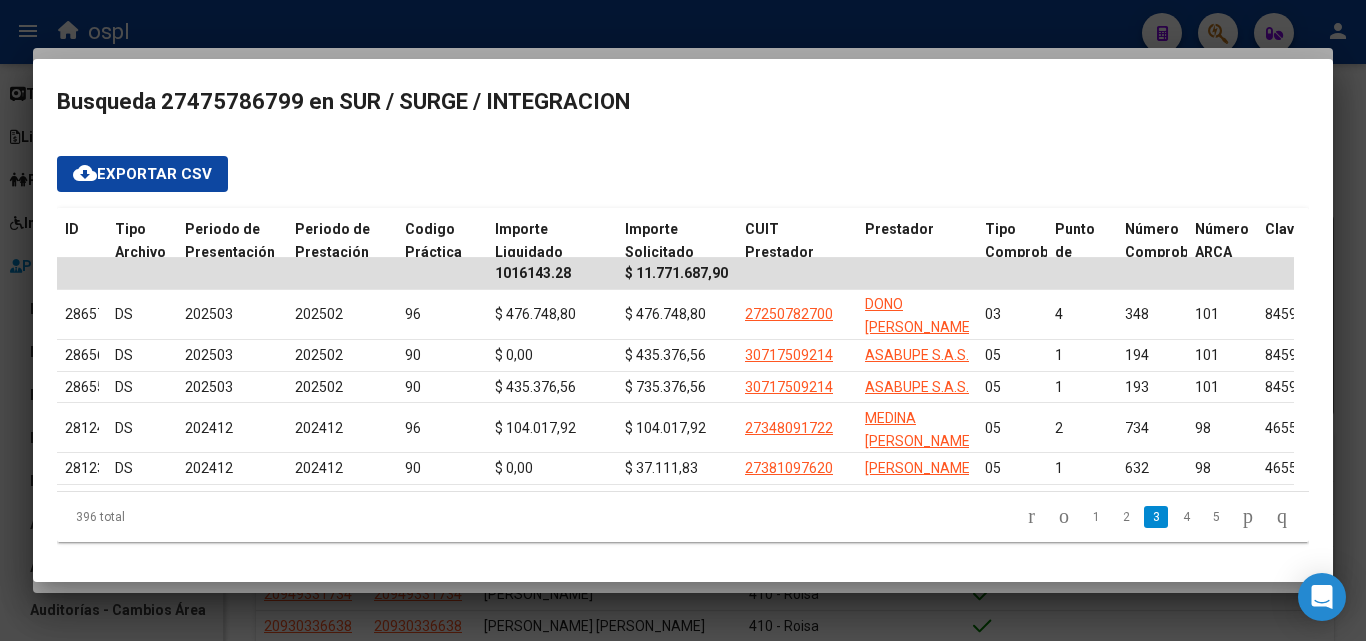 scroll, scrollTop: 0, scrollLeft: 63, axis: horizontal 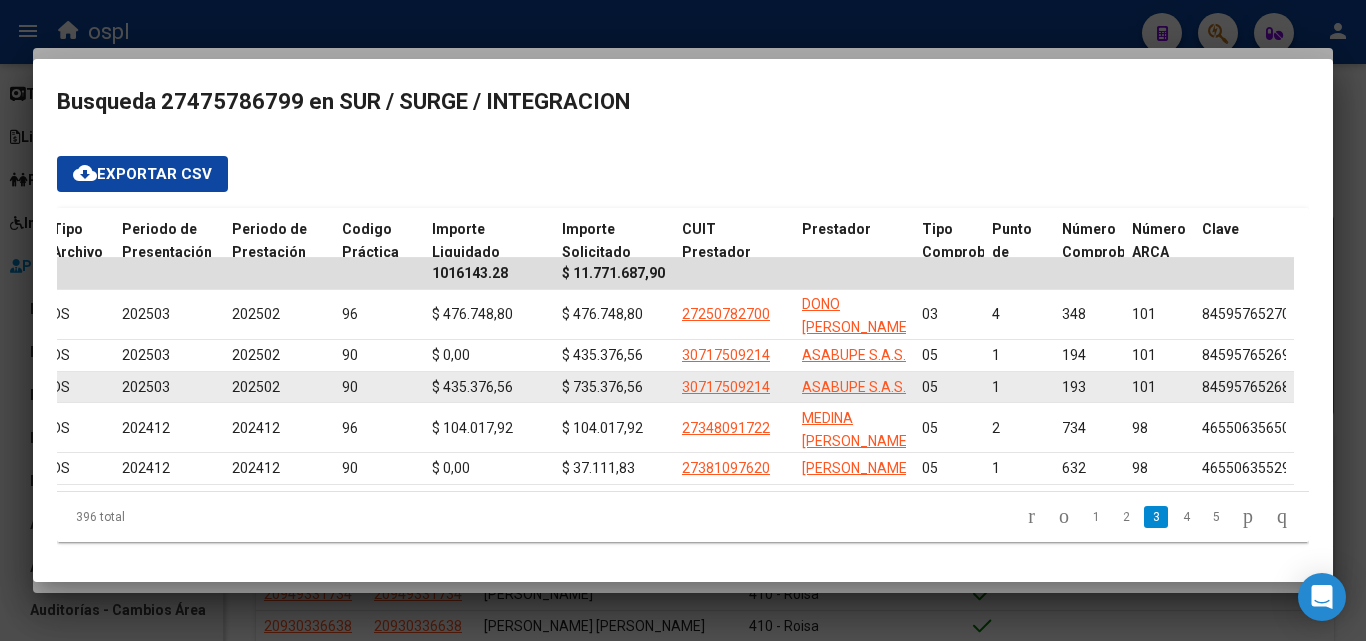 drag, startPoint x: 642, startPoint y: 349, endPoint x: 571, endPoint y: 349, distance: 71 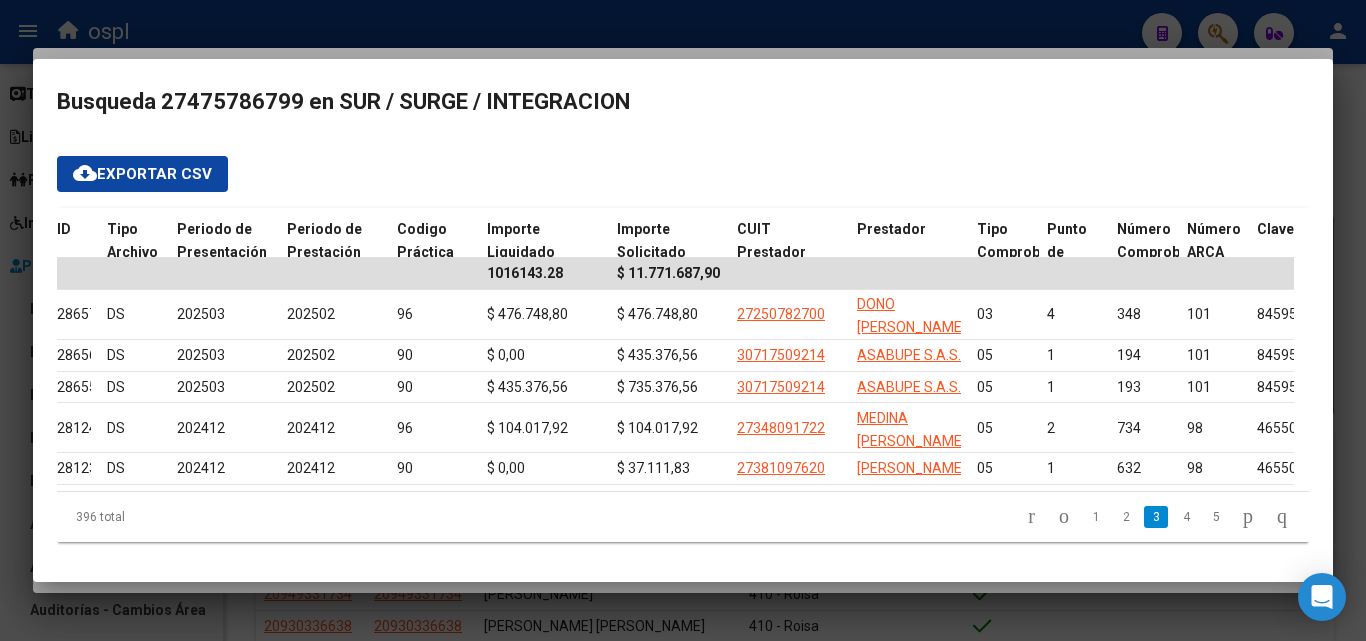 scroll, scrollTop: 0, scrollLeft: 0, axis: both 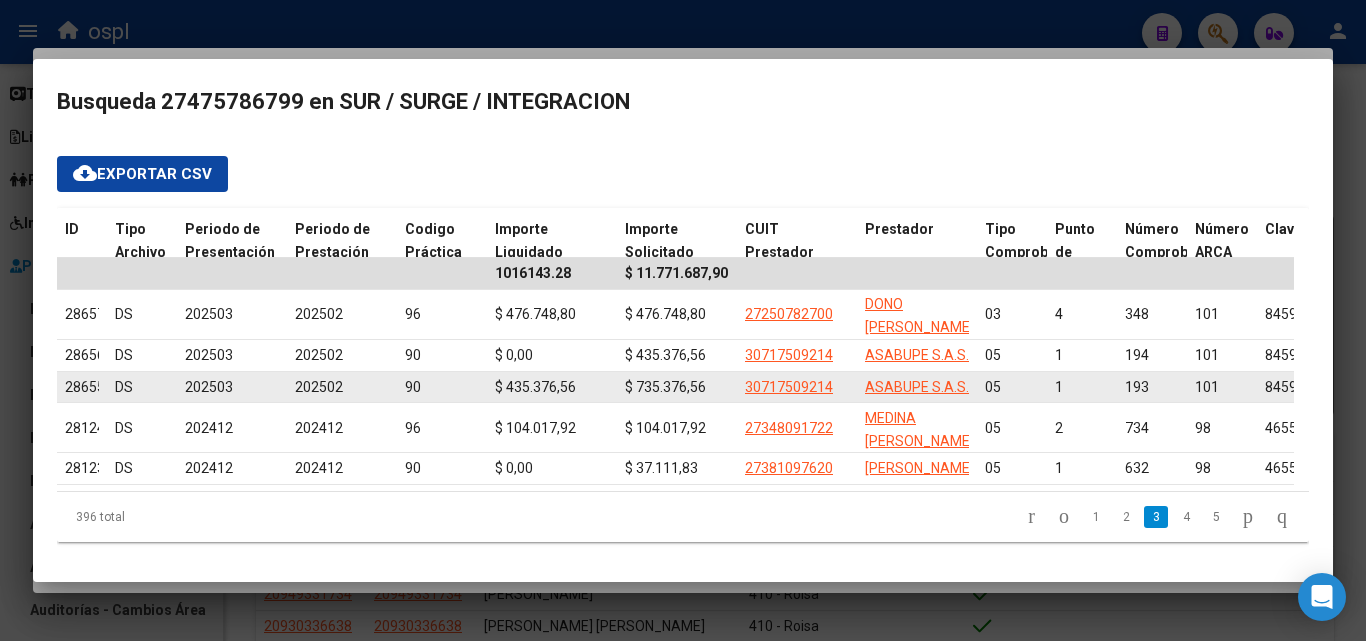 drag, startPoint x: 179, startPoint y: 350, endPoint x: 254, endPoint y: 348, distance: 75.026665 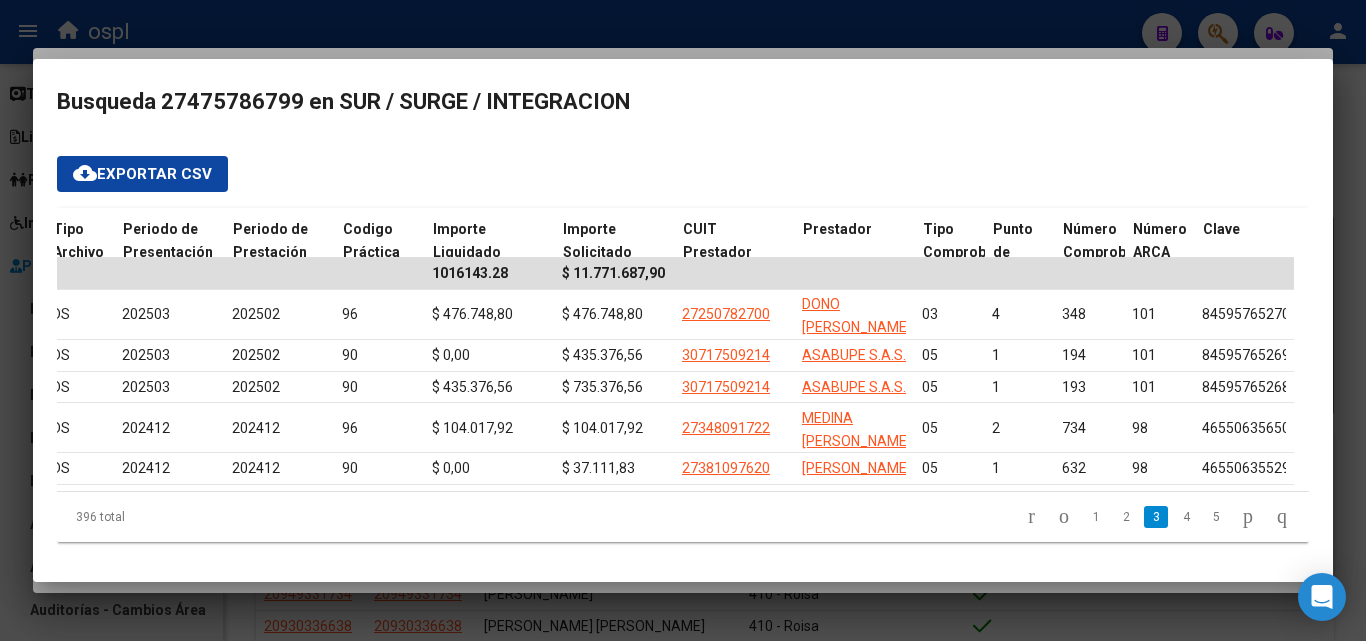 scroll, scrollTop: 0, scrollLeft: 0, axis: both 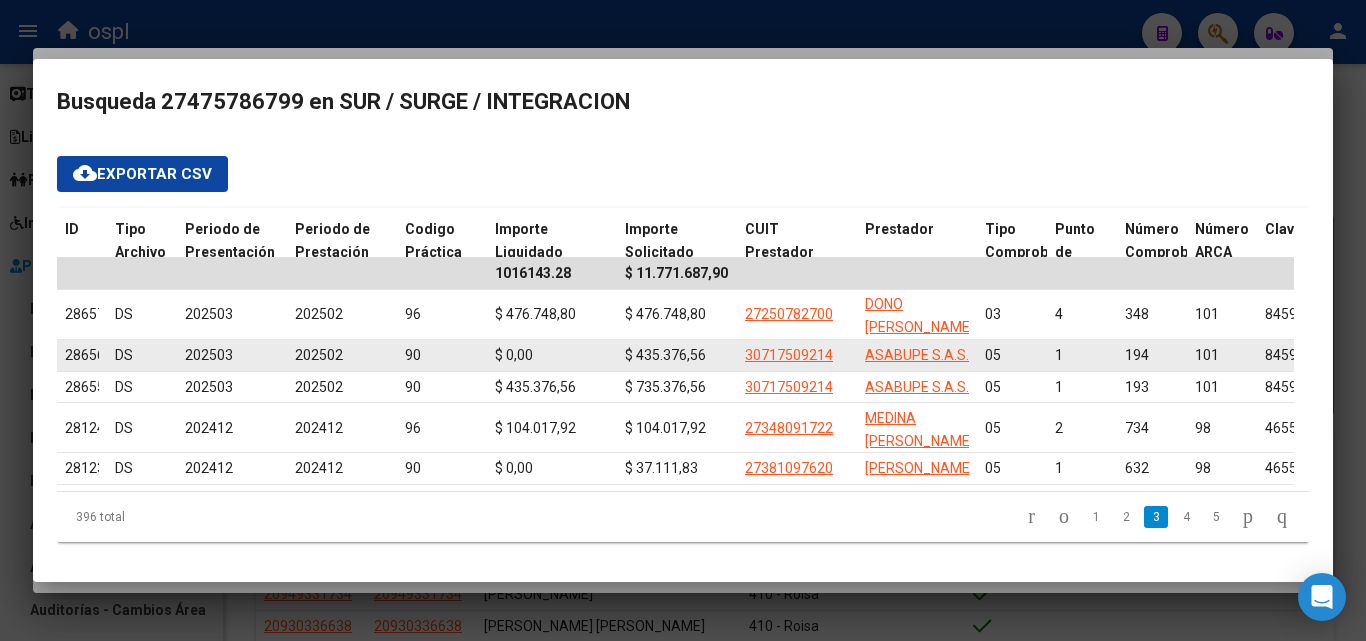 drag, startPoint x: 185, startPoint y: 277, endPoint x: 239, endPoint y: 326, distance: 72.91776 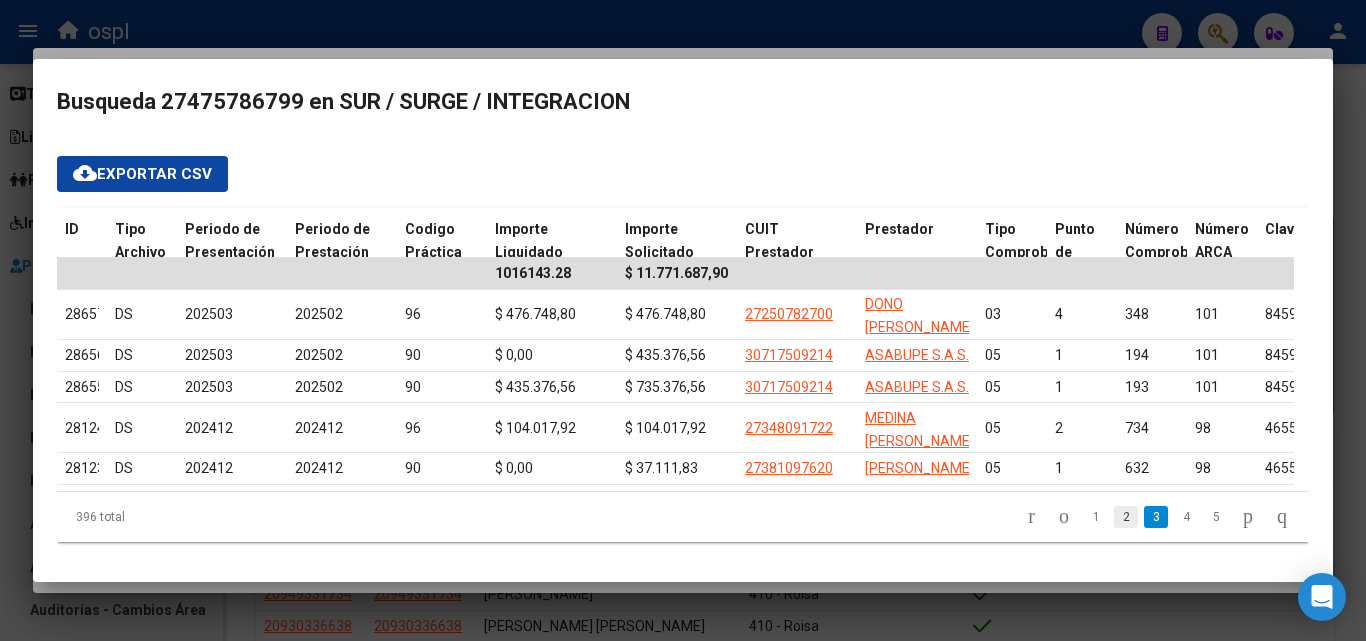 click on "2" 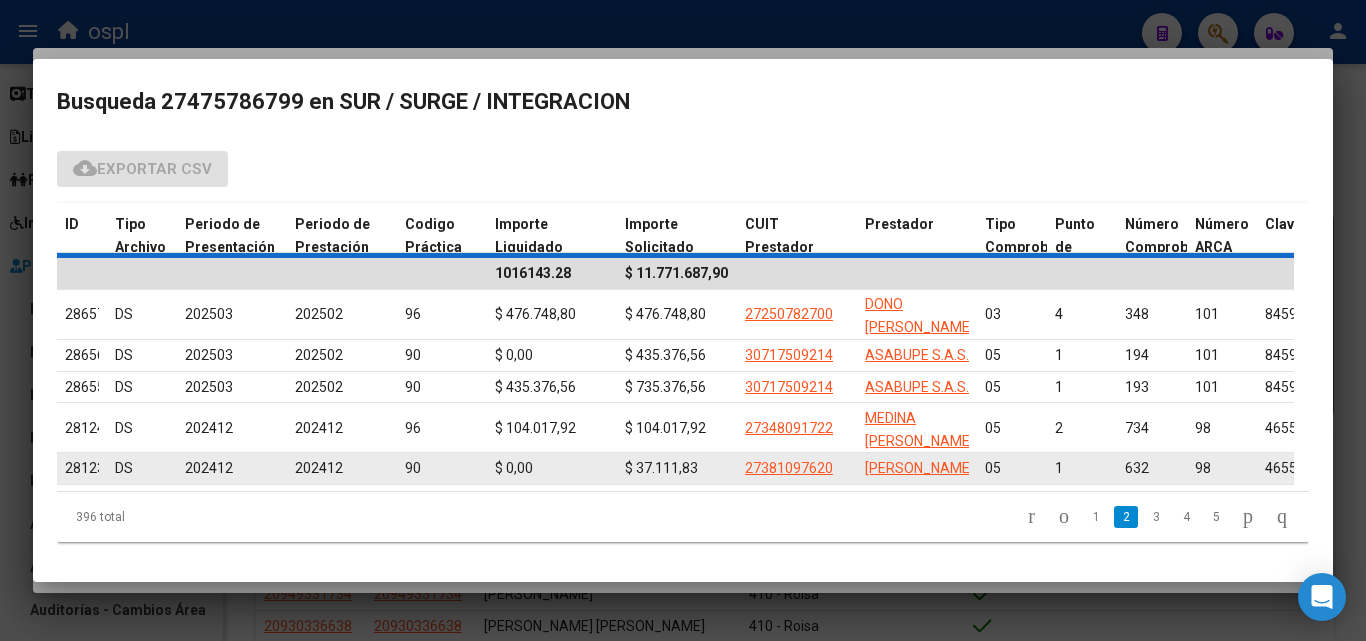 scroll, scrollTop: 99, scrollLeft: 0, axis: vertical 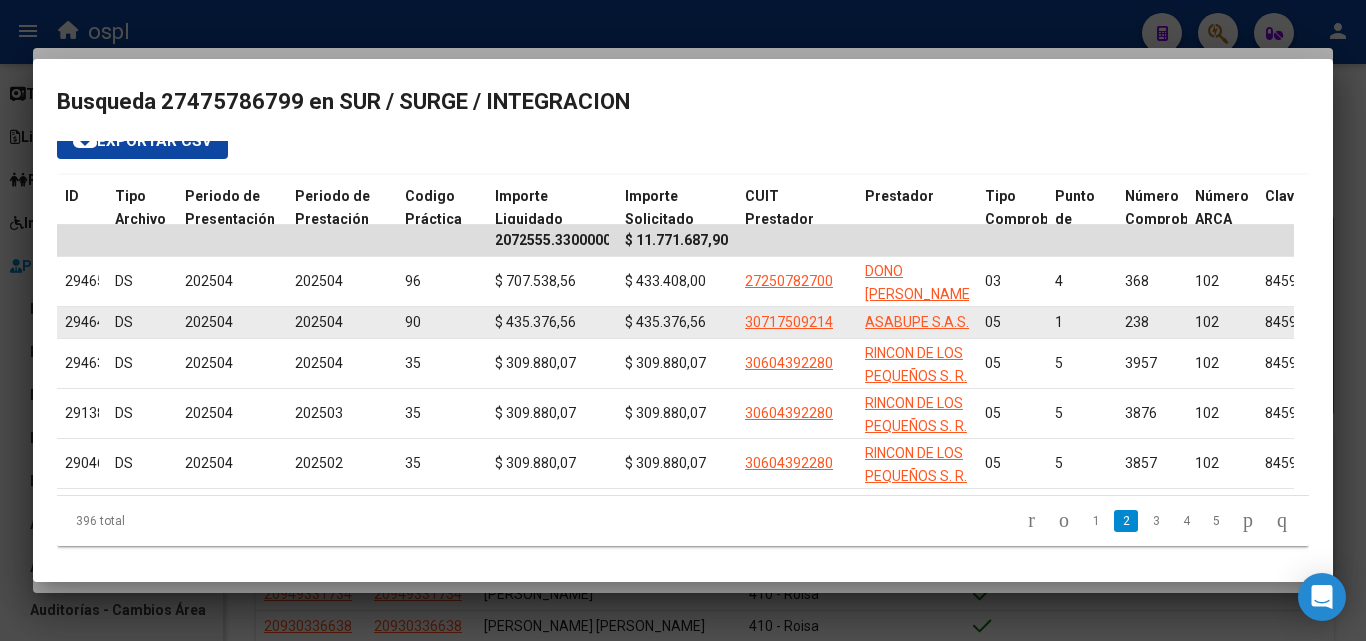 drag, startPoint x: 1160, startPoint y: 325, endPoint x: 1107, endPoint y: 391, distance: 84.646324 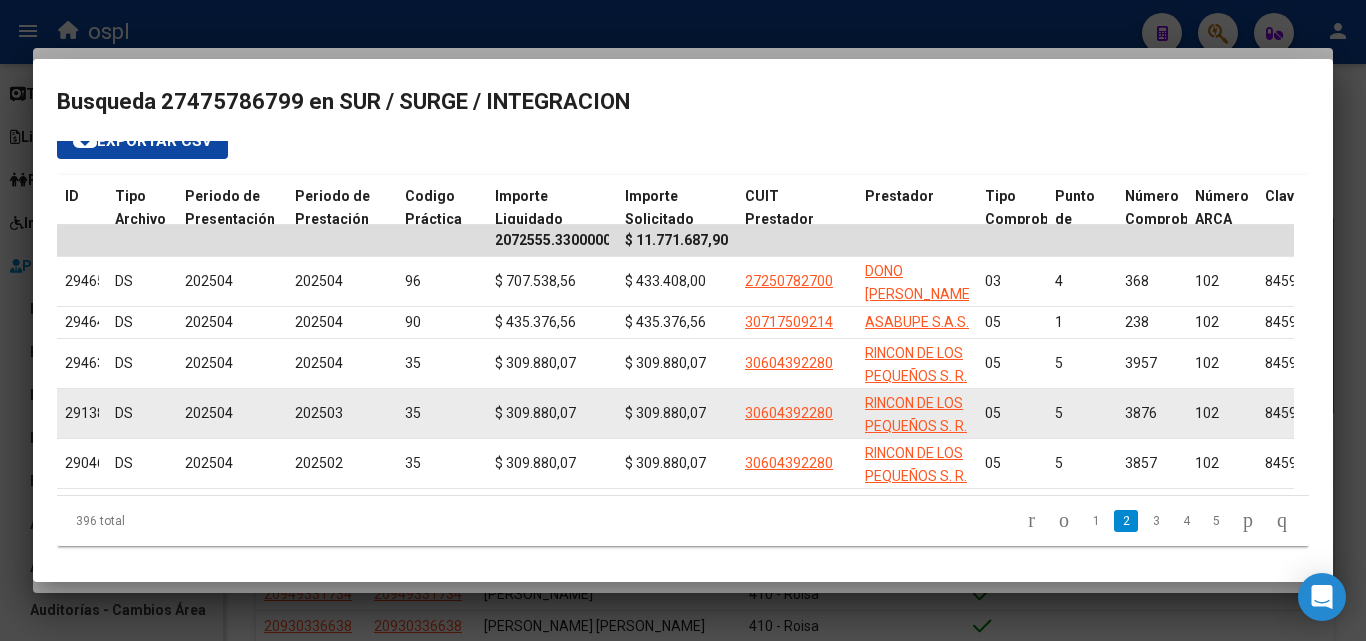 click on "29464  DS   202504   202504  90 $ 435.376,56 $ 435.376,56 30717509214 ASABUPE S.A.S. 05 1 238 102 84596155198" 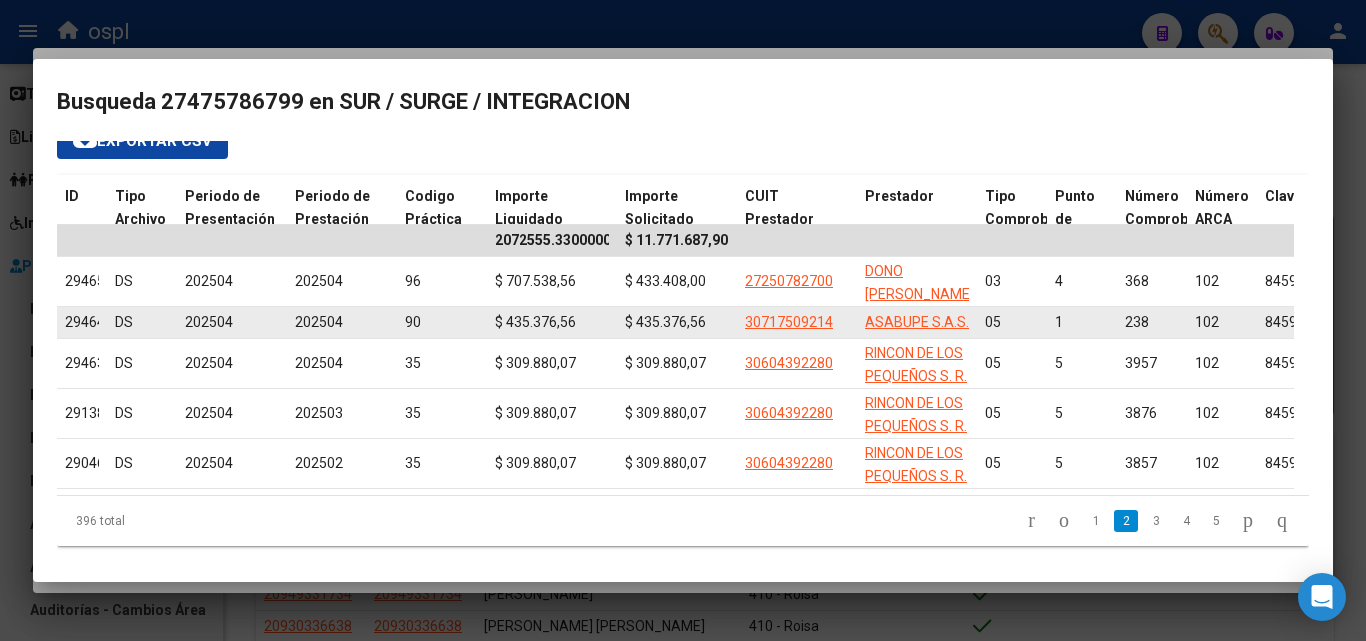 drag, startPoint x: 332, startPoint y: 324, endPoint x: 268, endPoint y: 332, distance: 64.49806 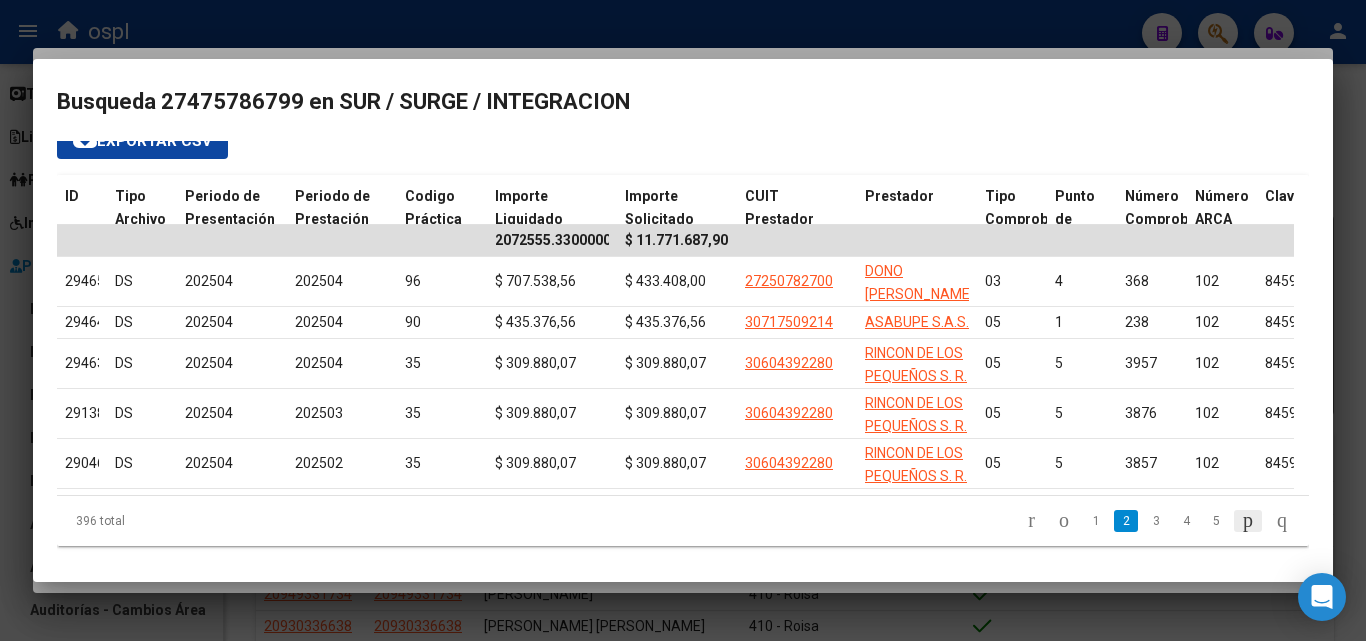 click 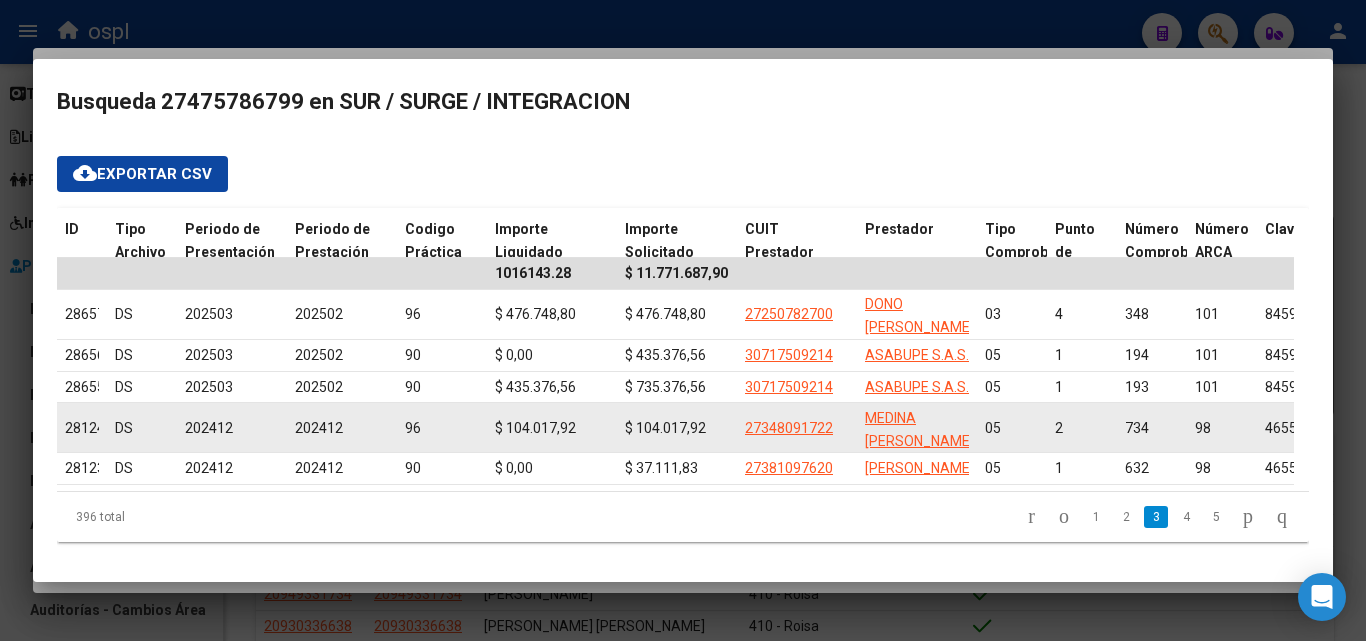scroll, scrollTop: 99, scrollLeft: 0, axis: vertical 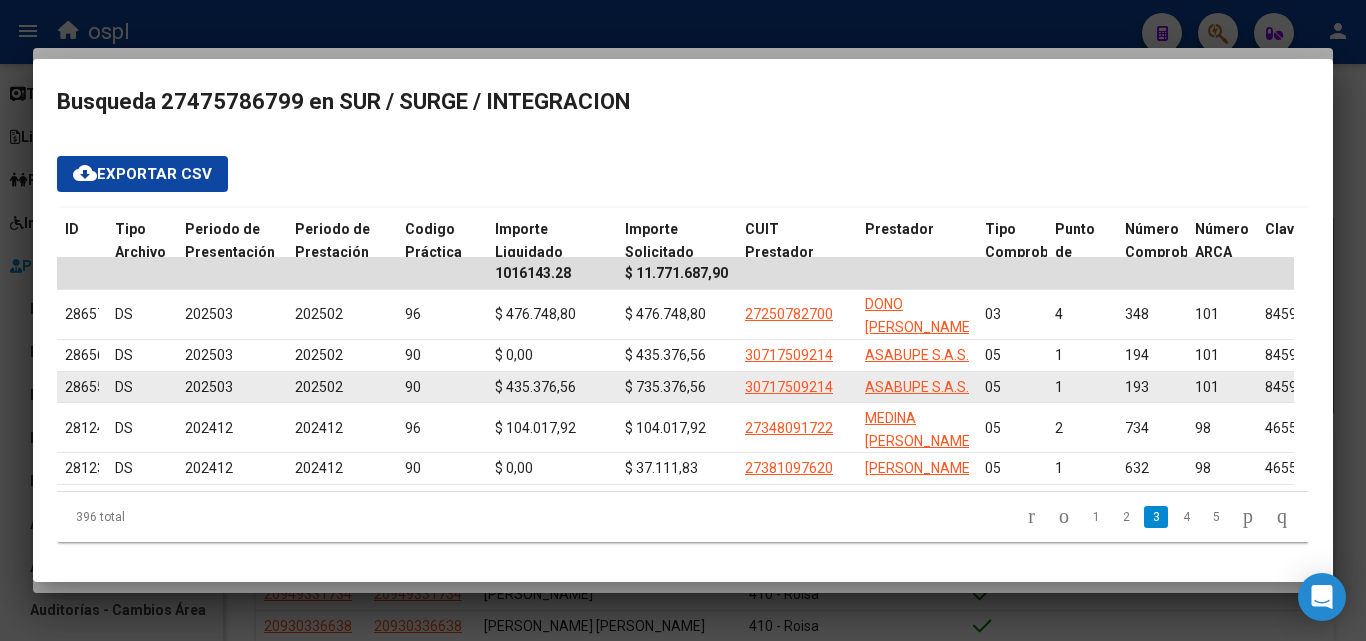 click on "202502" 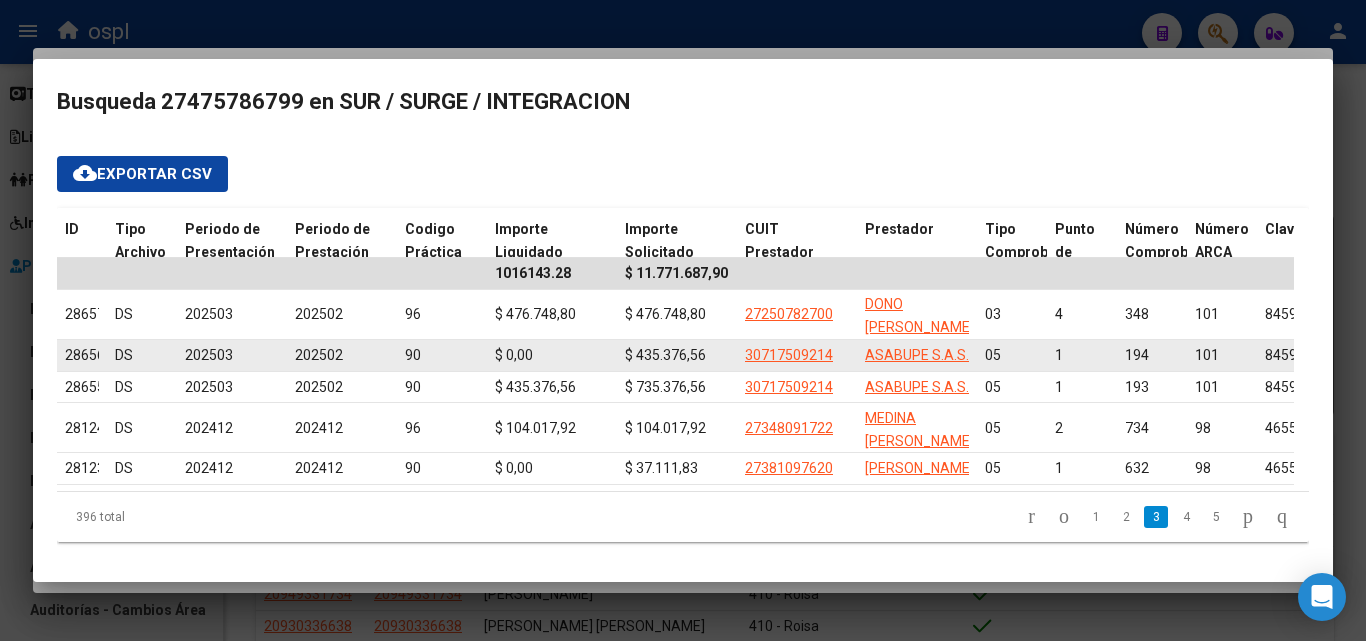 drag, startPoint x: 338, startPoint y: 317, endPoint x: 297, endPoint y: 319, distance: 41.04875 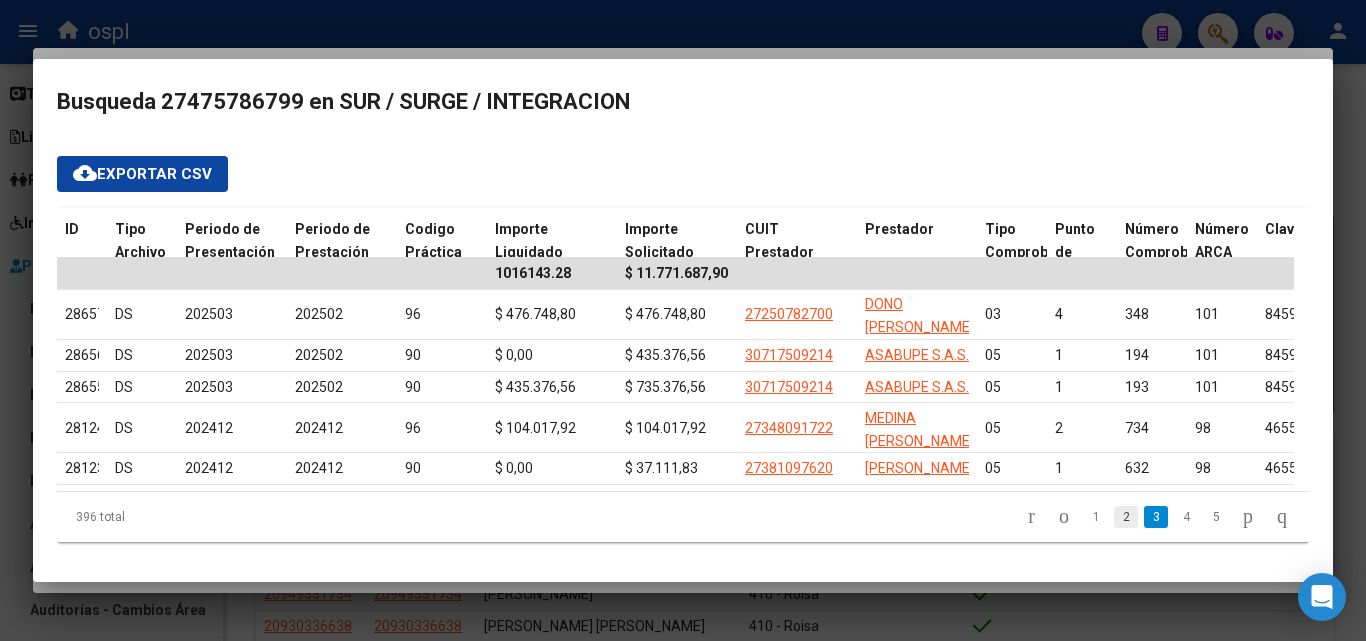 click on "2" 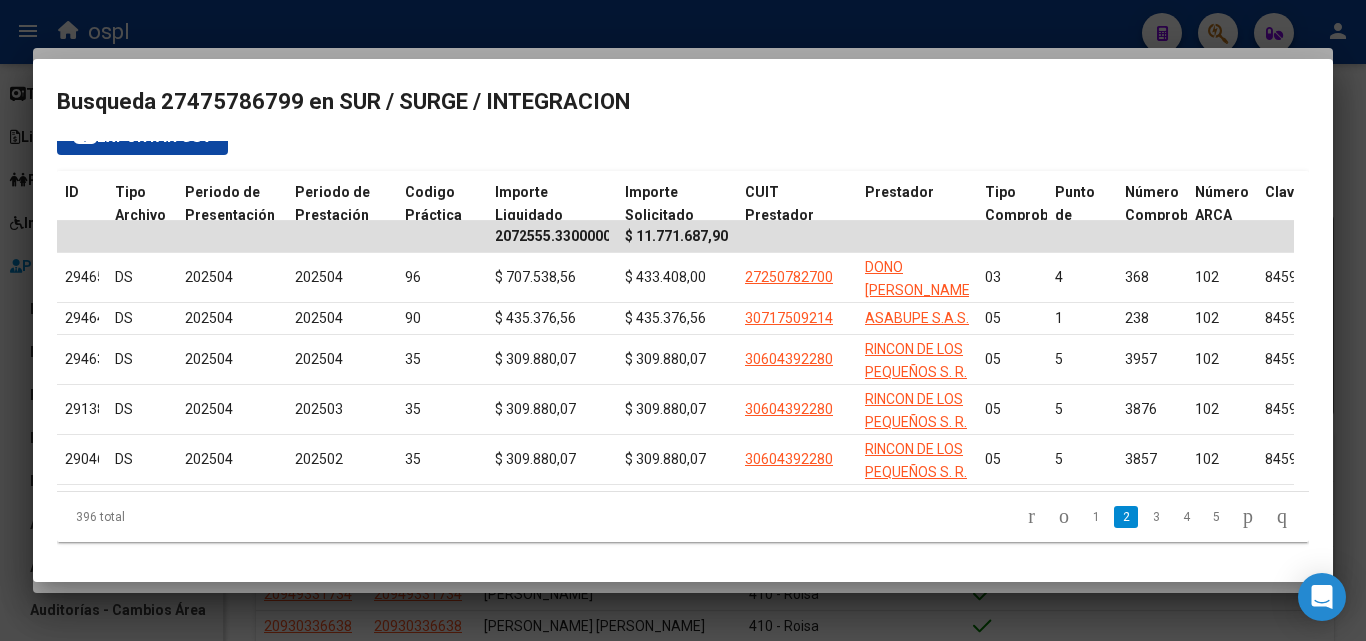 scroll, scrollTop: 99, scrollLeft: 0, axis: vertical 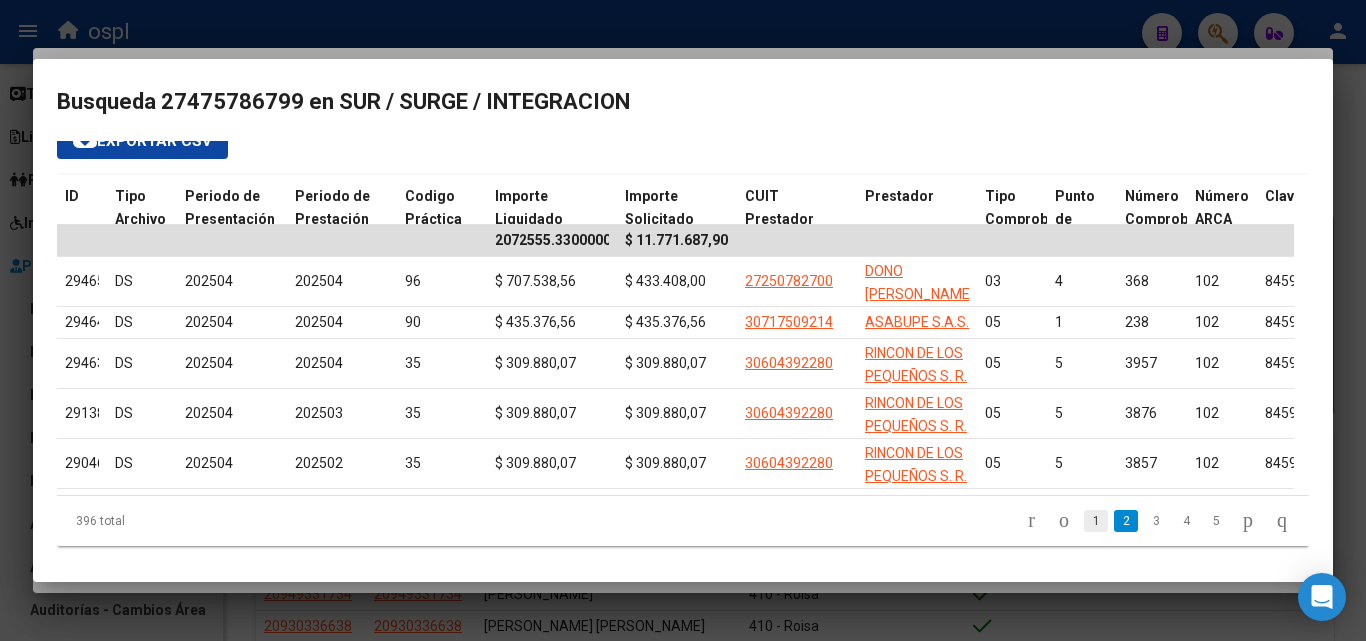 click on "1" 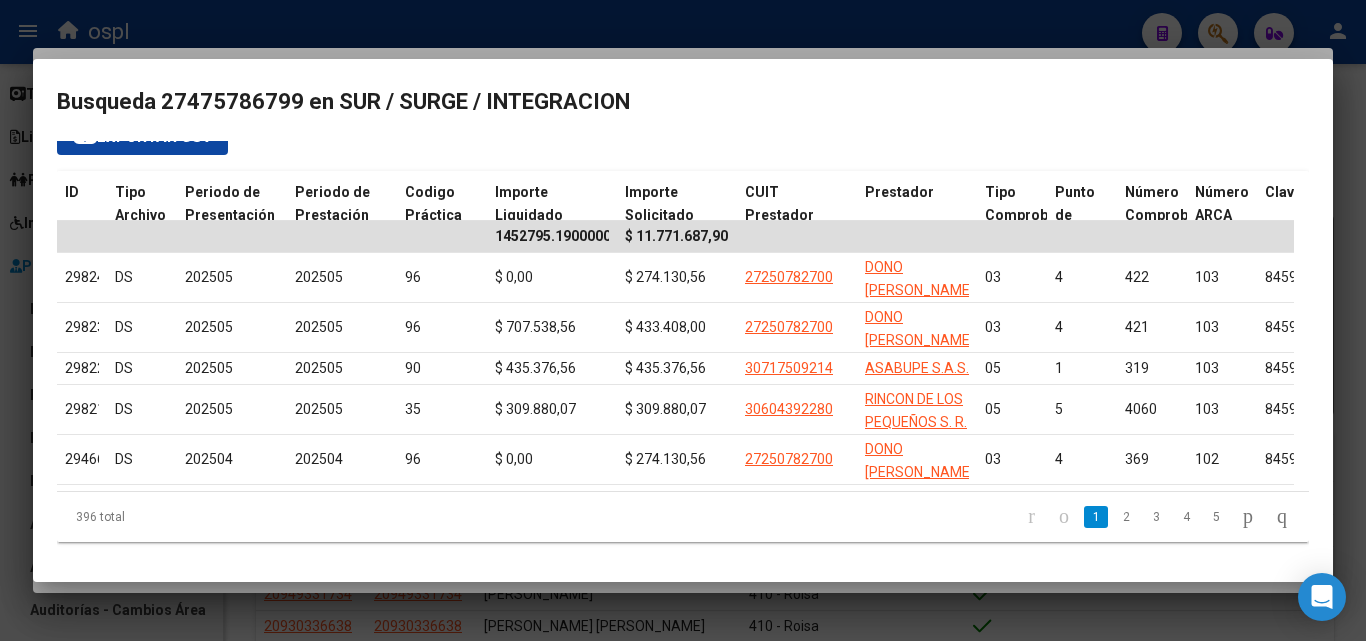 scroll, scrollTop: 99, scrollLeft: 0, axis: vertical 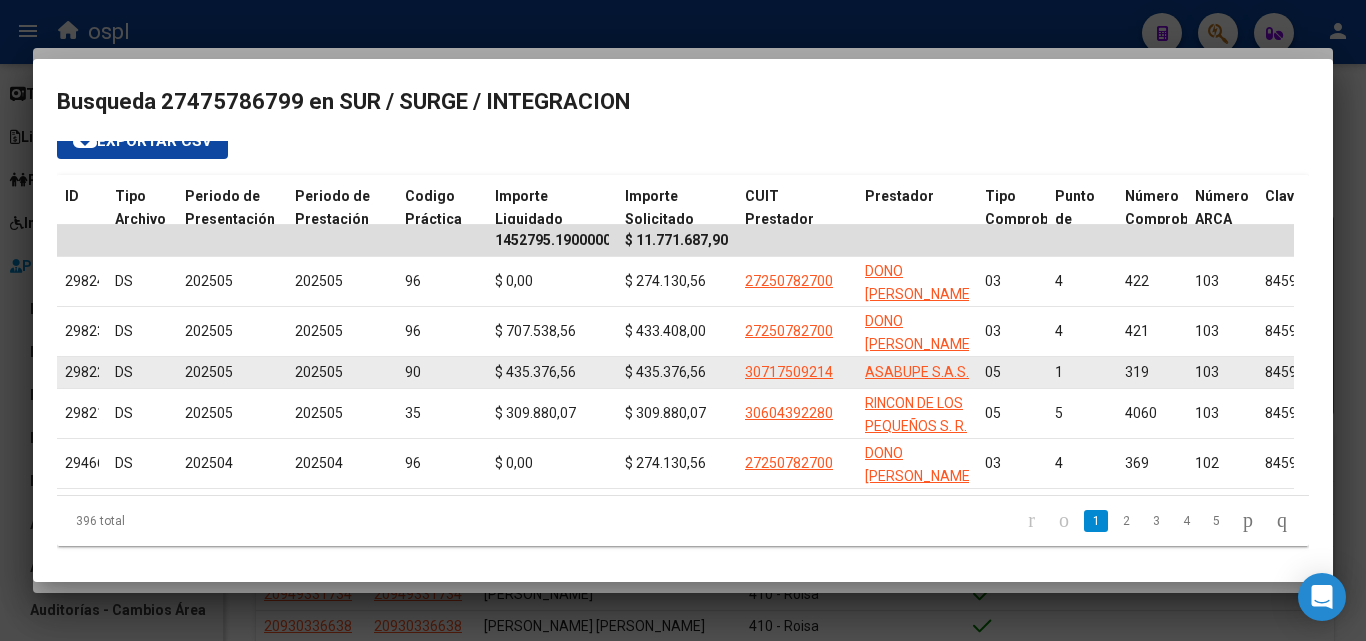 drag, startPoint x: 290, startPoint y: 370, endPoint x: 354, endPoint y: 361, distance: 64.629715 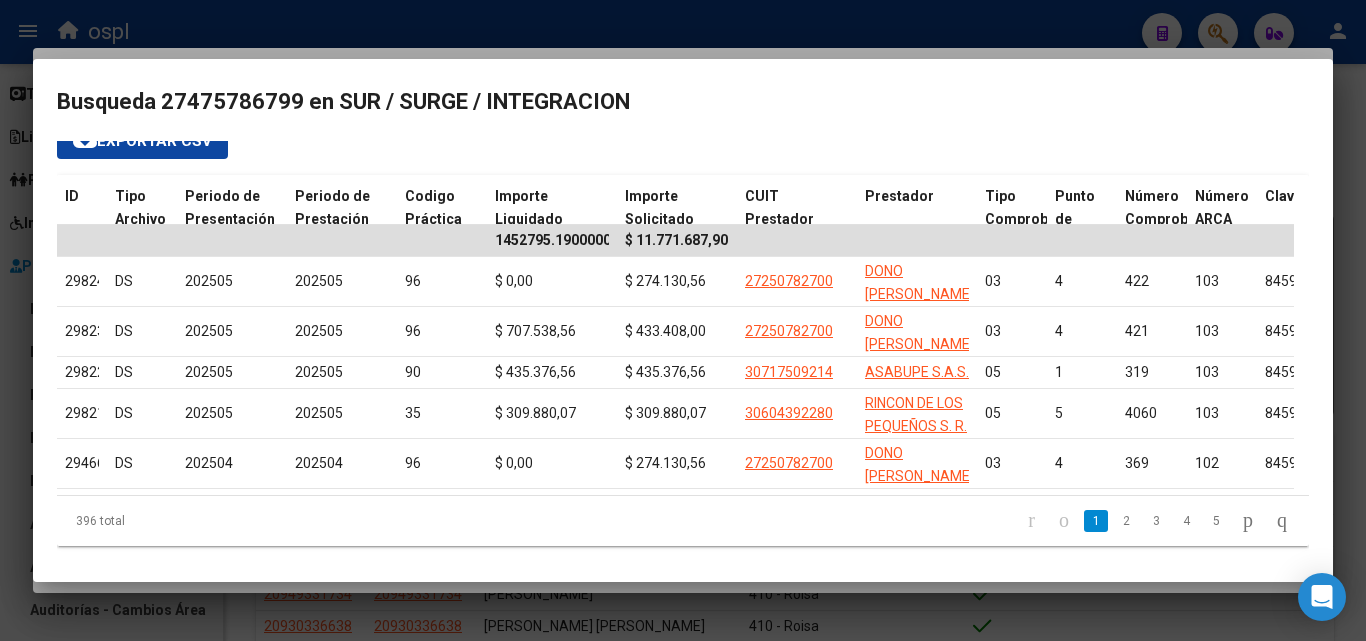 click at bounding box center (683, 320) 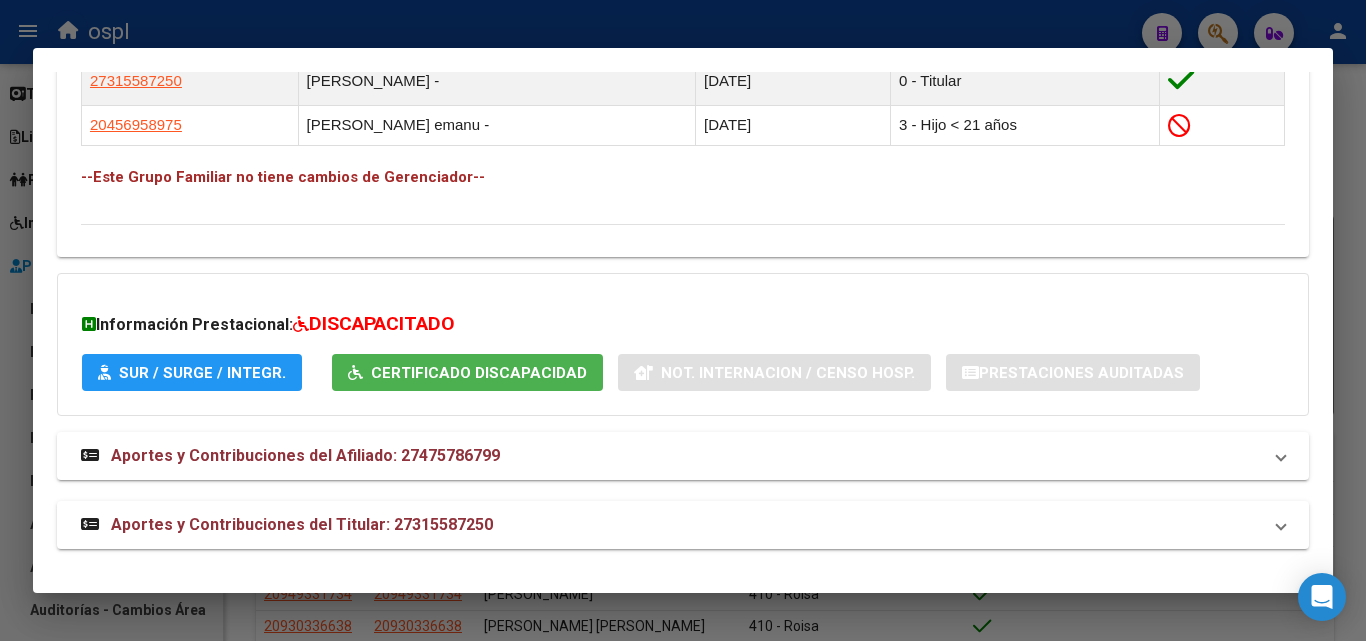 drag, startPoint x: 1012, startPoint y: 22, endPoint x: 1010, endPoint y: 38, distance: 16.124516 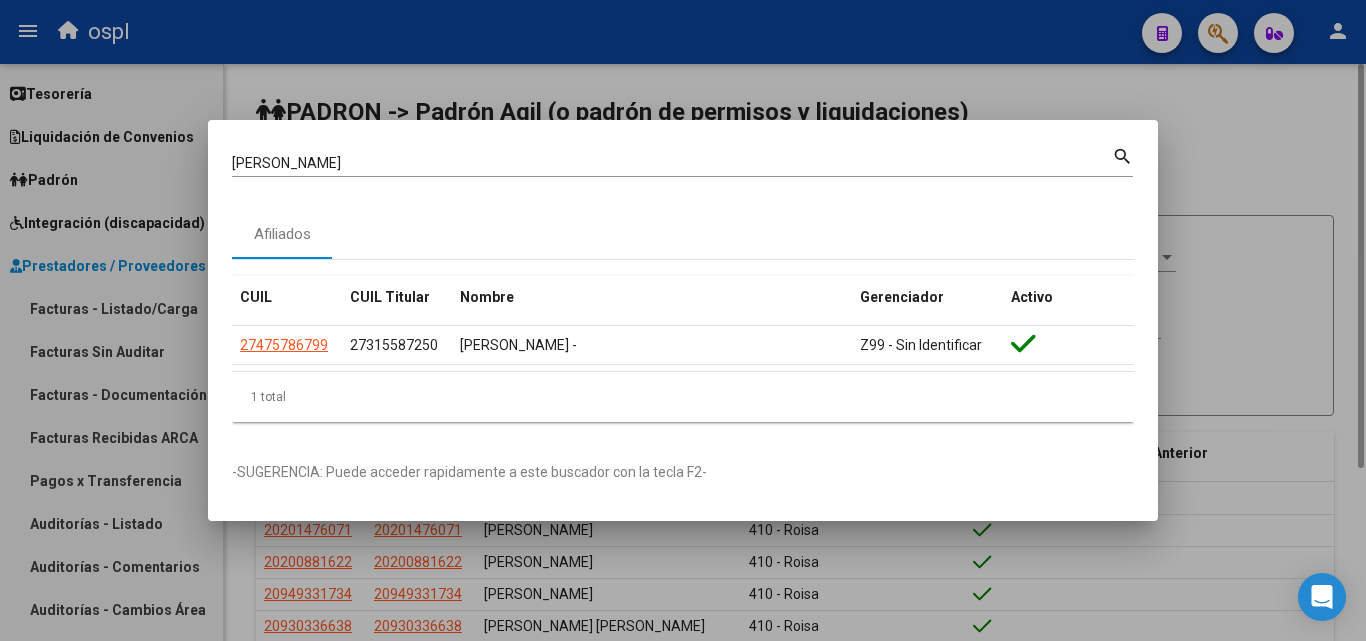 drag, startPoint x: 1210, startPoint y: 172, endPoint x: 730, endPoint y: 296, distance: 495.758 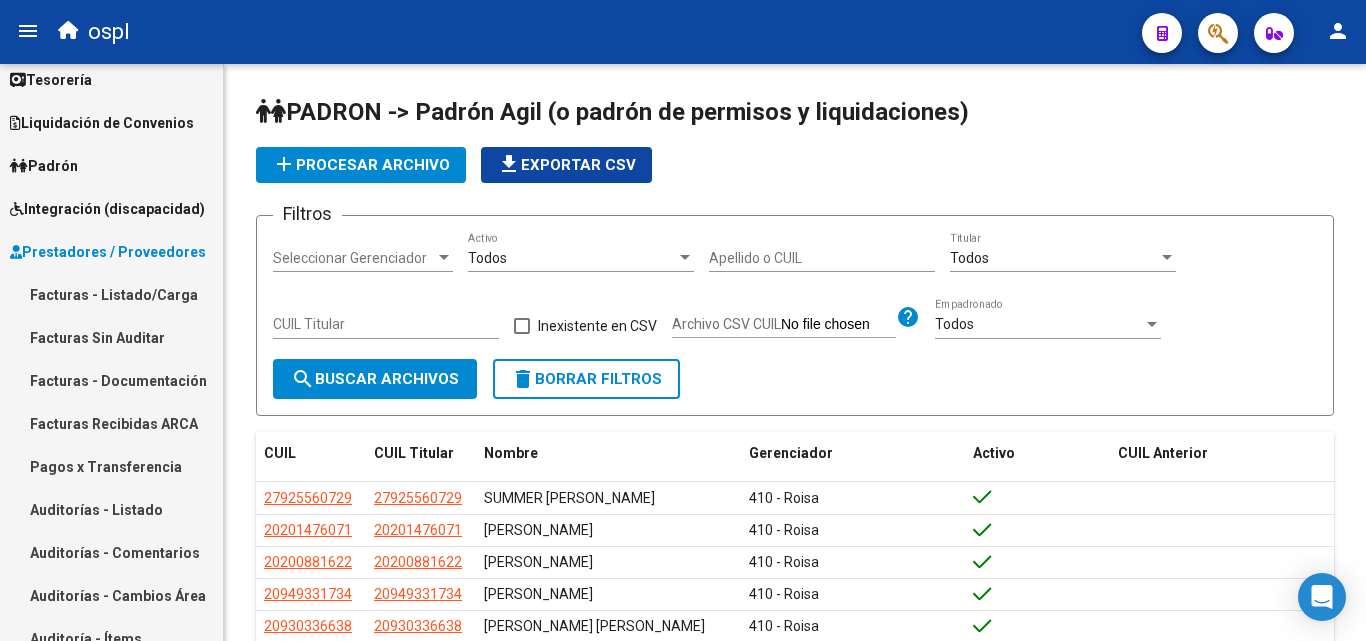 scroll, scrollTop: 0, scrollLeft: 0, axis: both 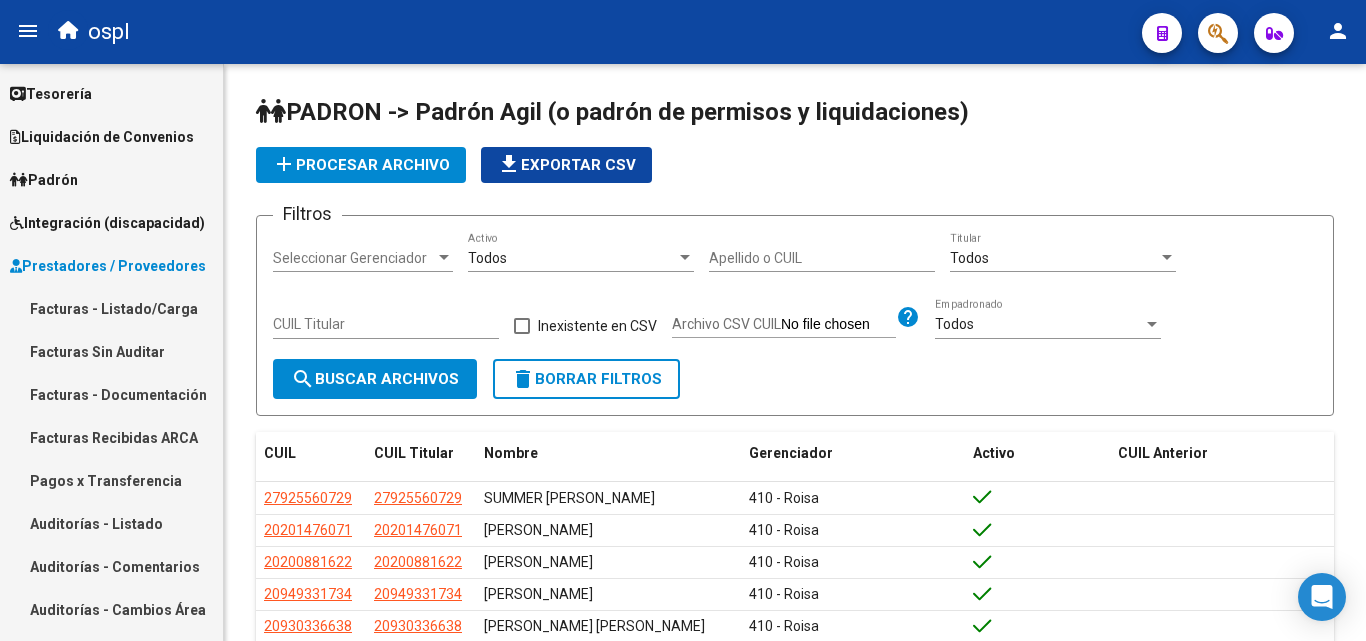 click on "Facturas - Listado/Carga" at bounding box center [111, 308] 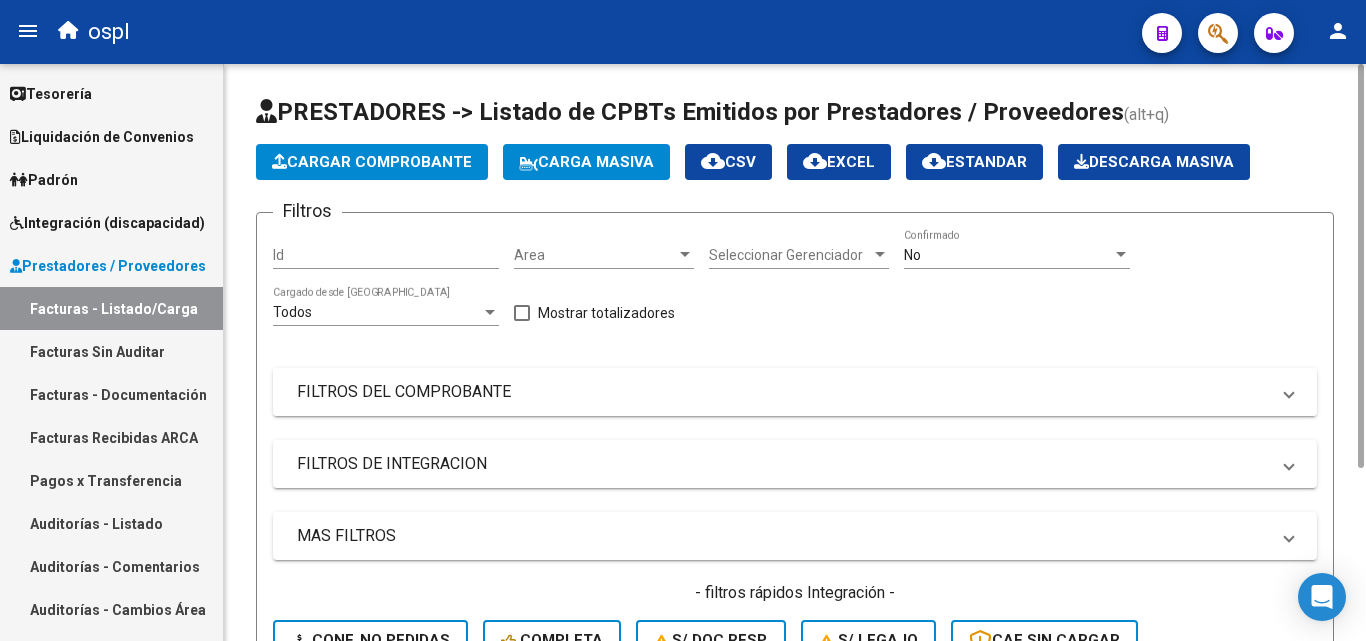 click on "FILTROS DEL COMPROBANTE" at bounding box center (783, 392) 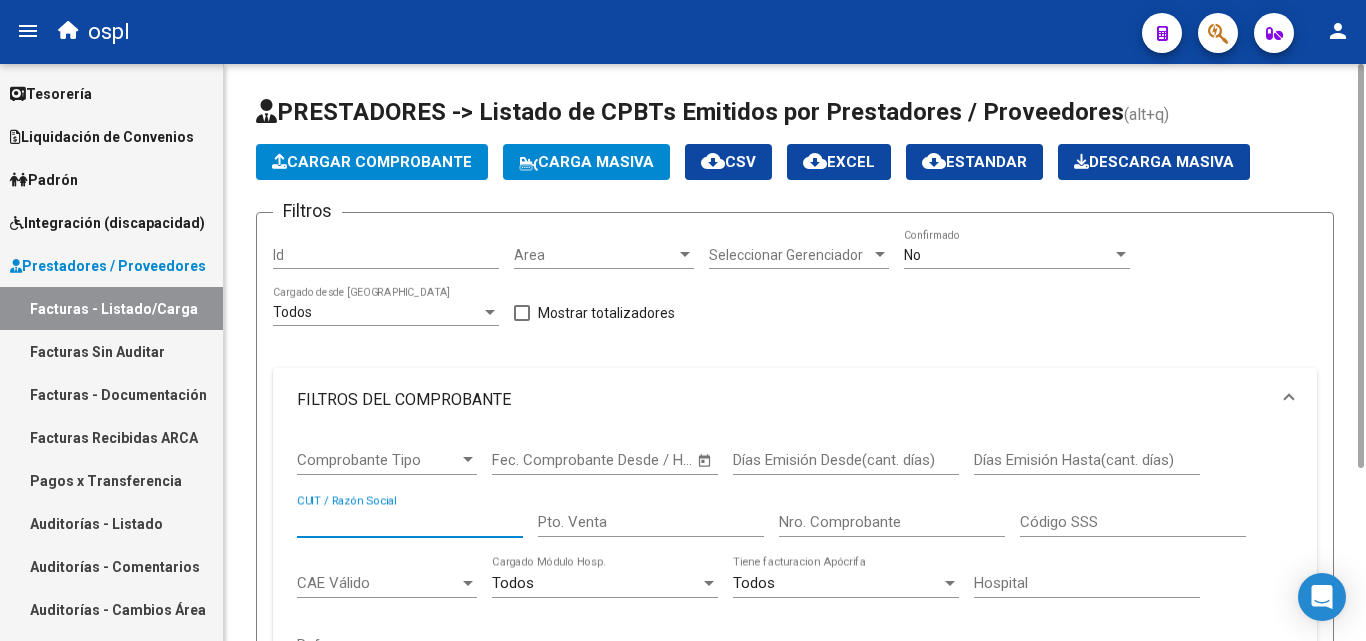 click on "CUIT / Razón Social" at bounding box center [410, 522] 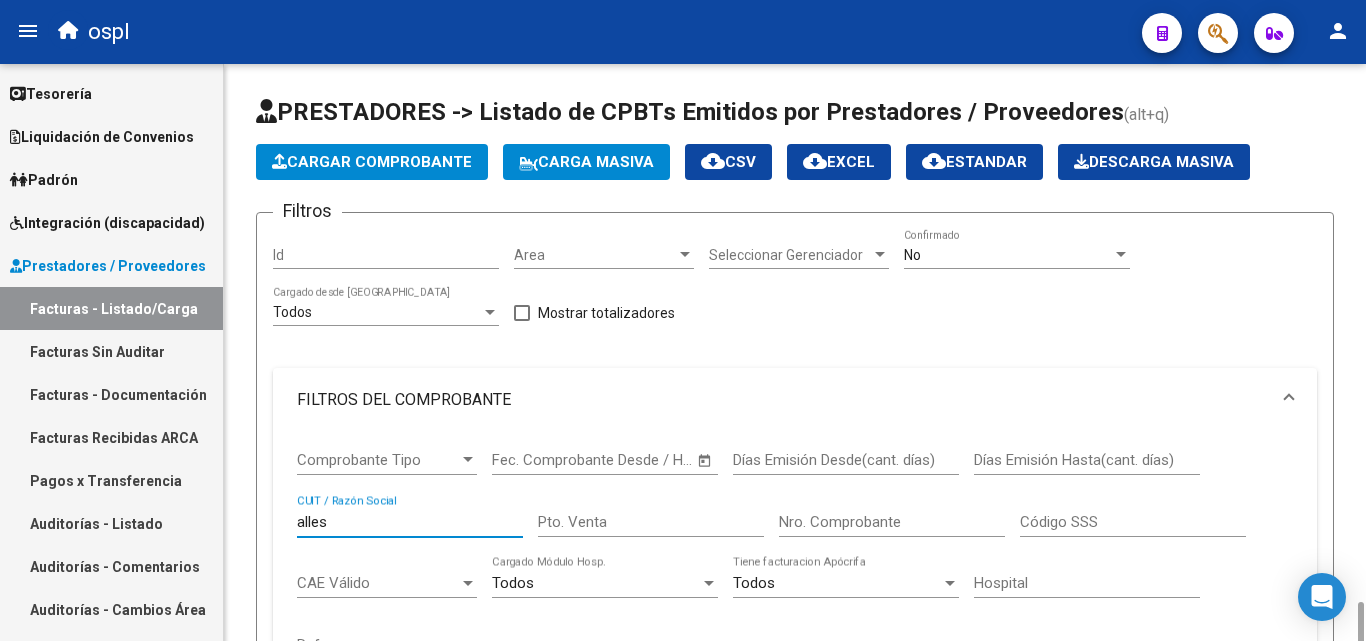 scroll, scrollTop: 400, scrollLeft: 0, axis: vertical 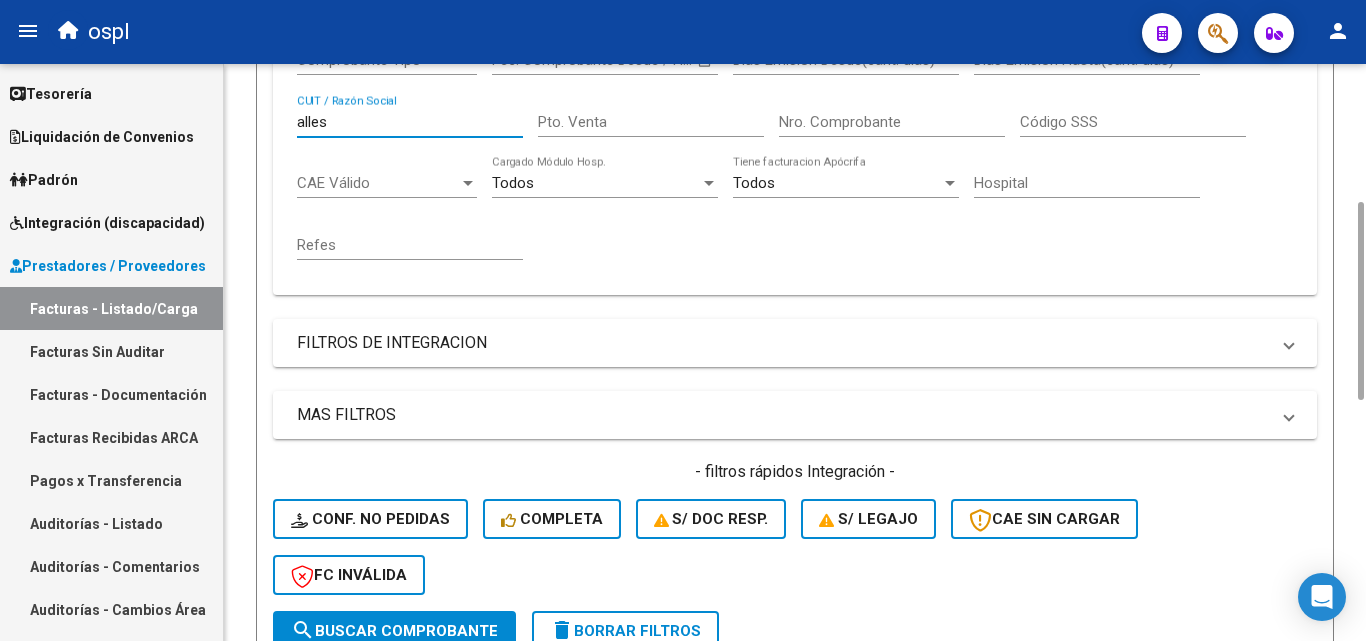 type on "alles" 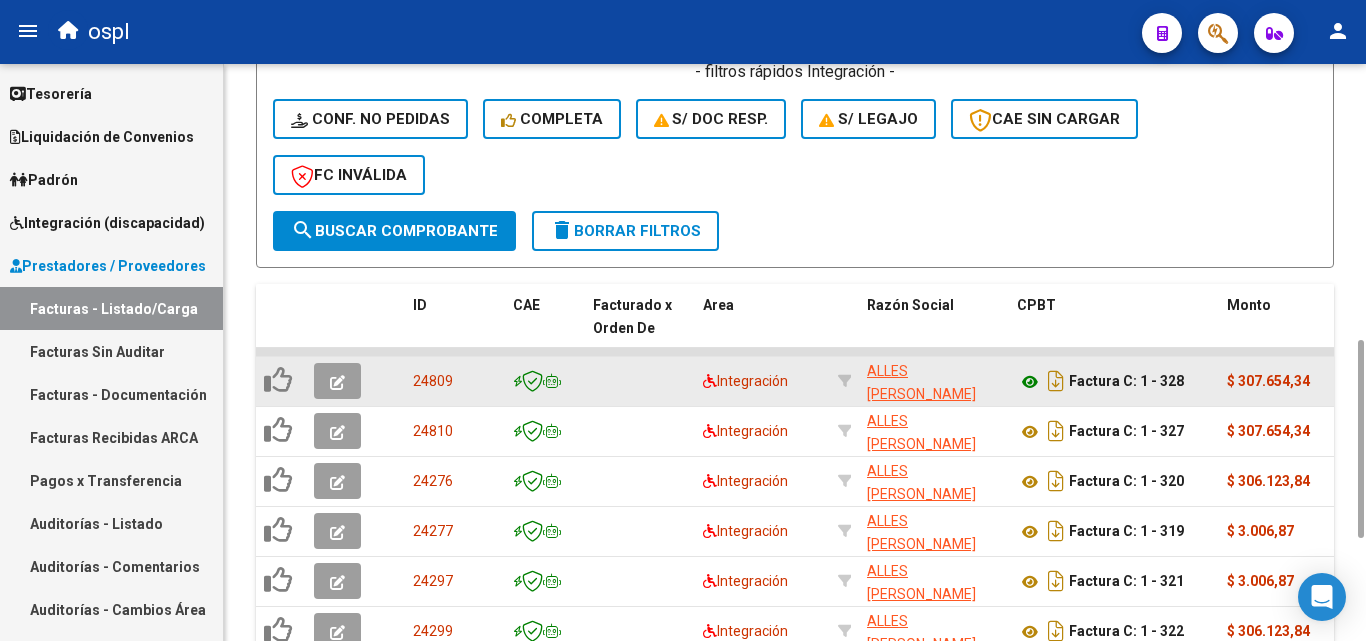 scroll, scrollTop: 0, scrollLeft: 0, axis: both 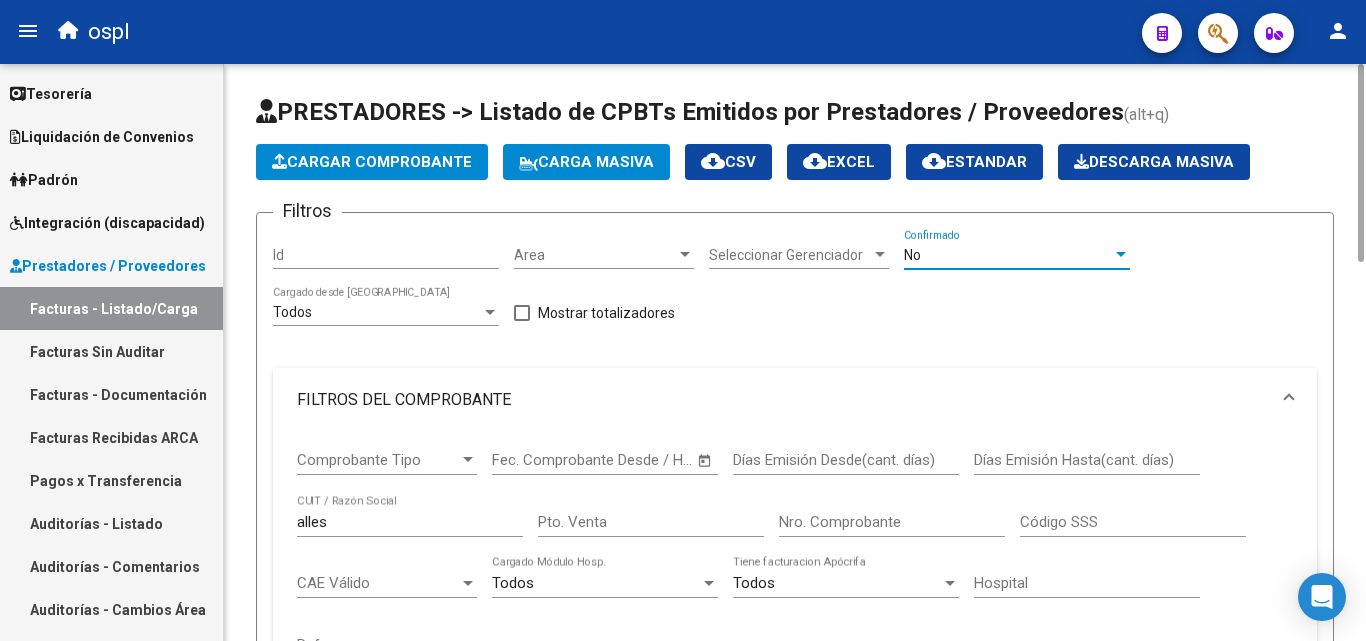 click on "No" at bounding box center [1008, 255] 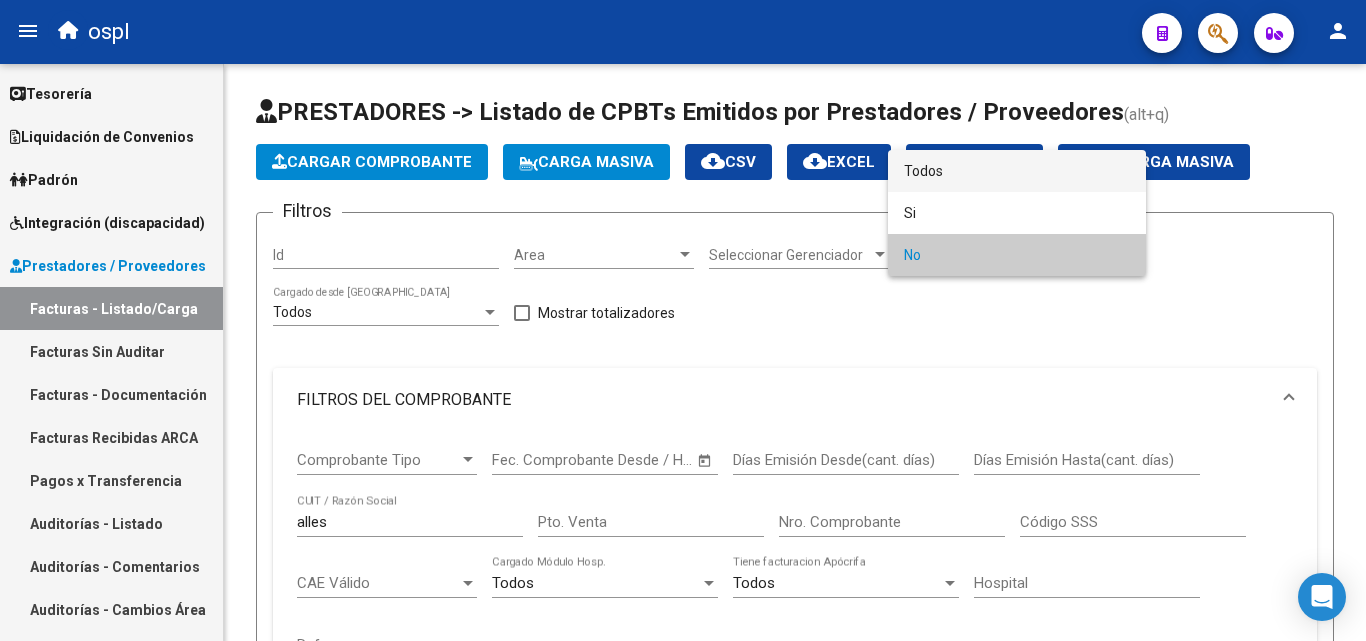 click on "Todos" at bounding box center [1017, 171] 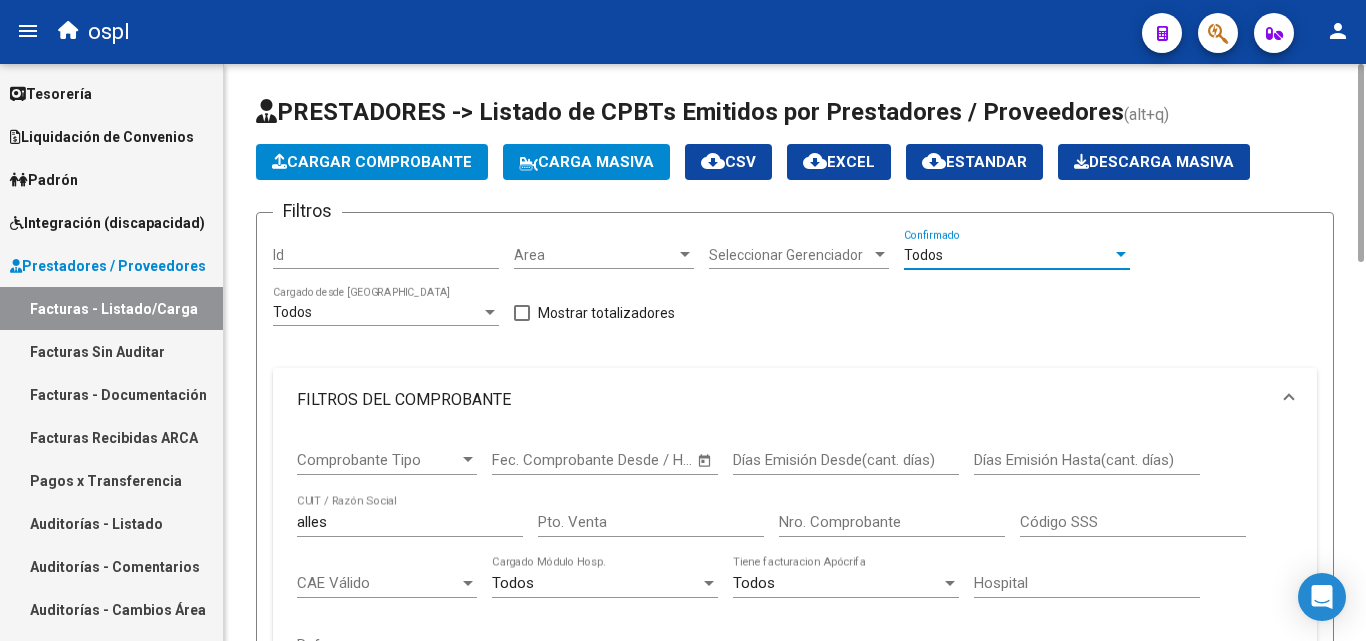 scroll, scrollTop: 400, scrollLeft: 0, axis: vertical 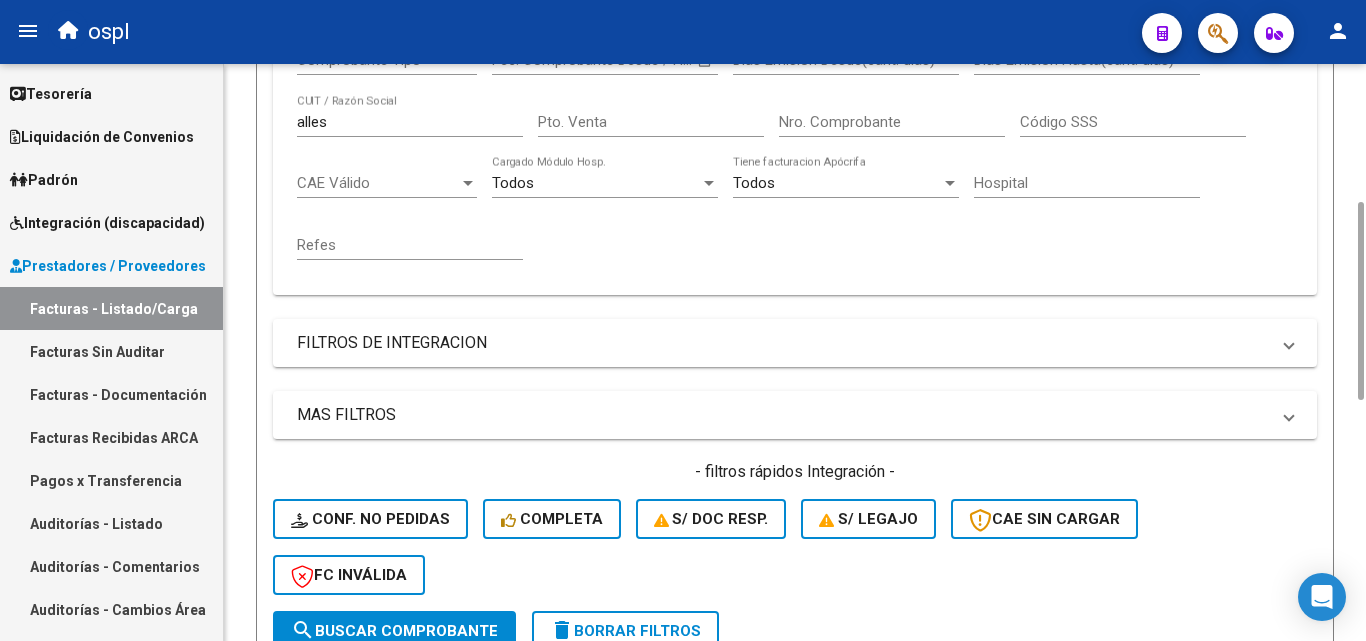 click on "Nro. Comprobante" at bounding box center (892, 122) 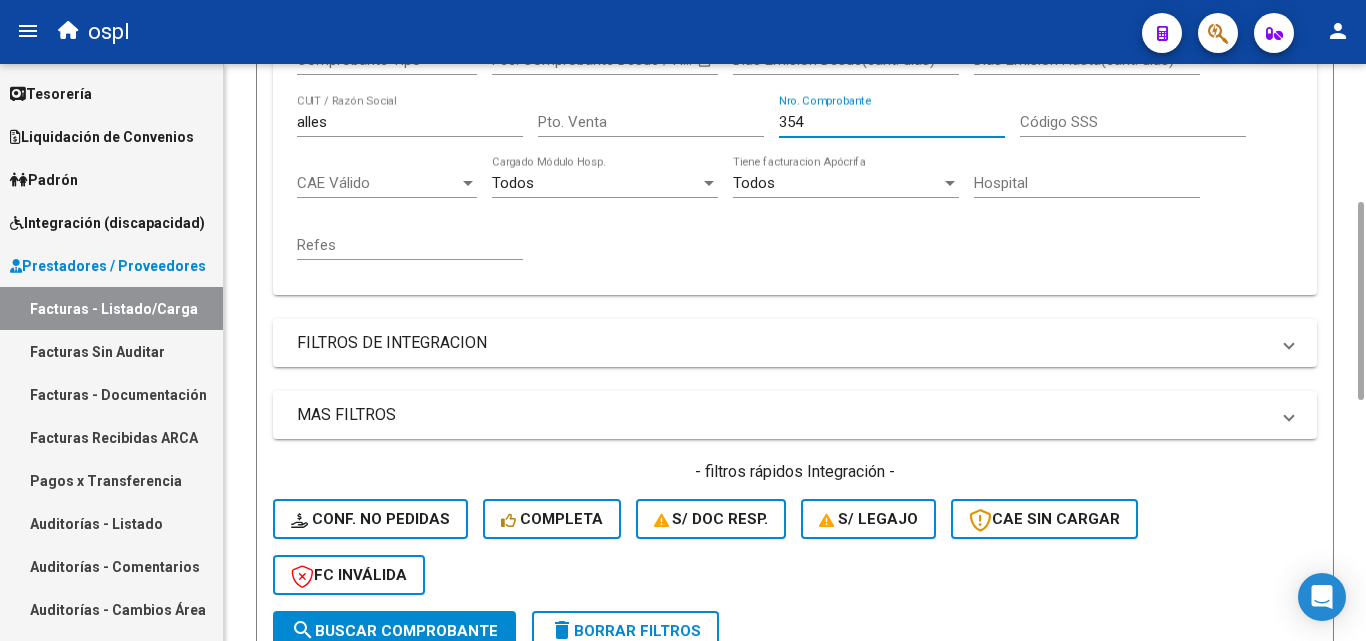 type on "354" 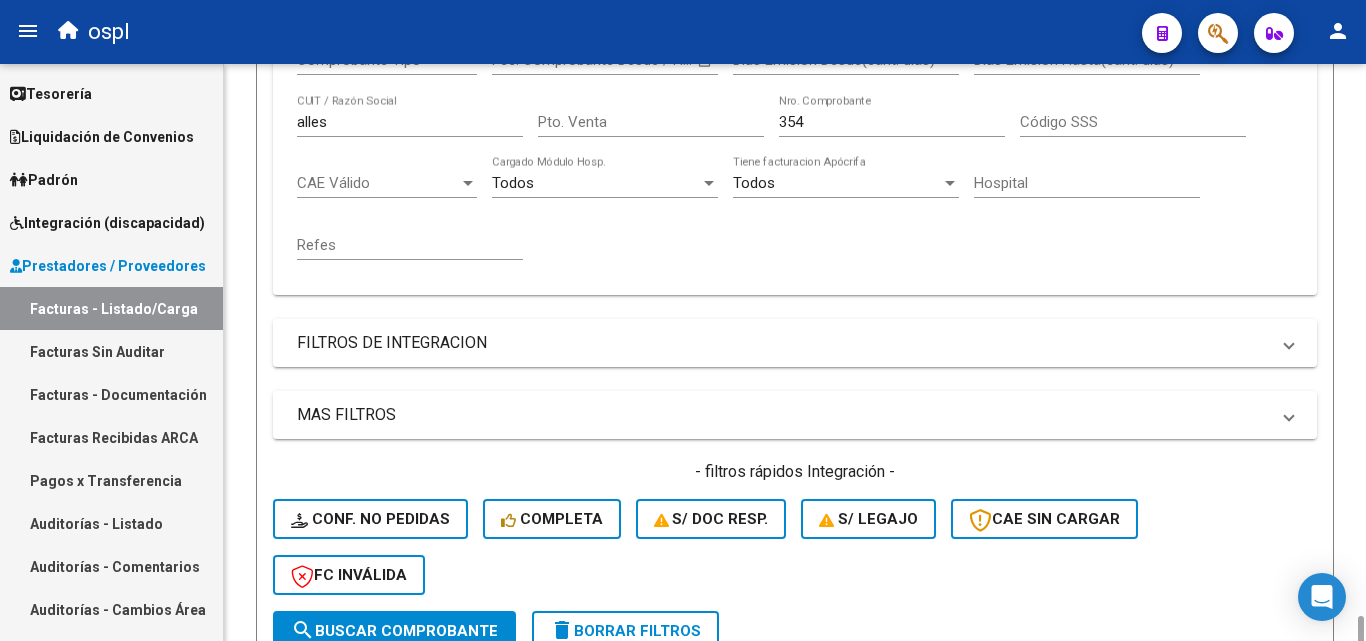 scroll, scrollTop: 647, scrollLeft: 0, axis: vertical 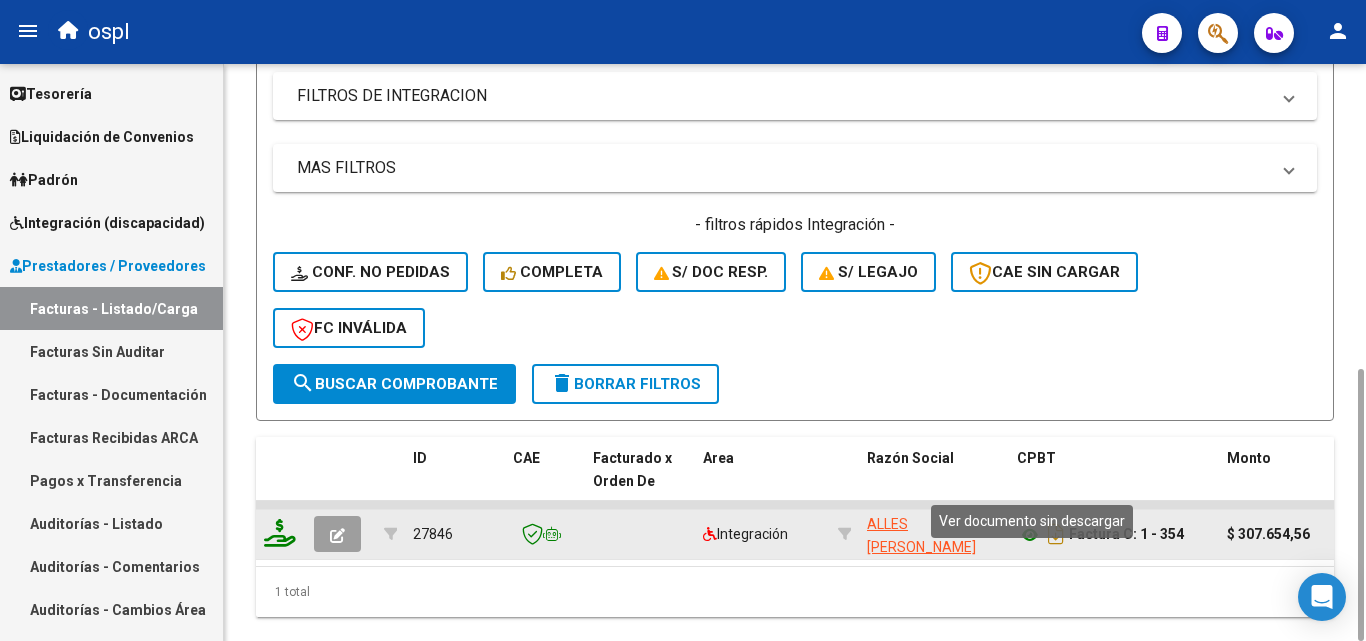click 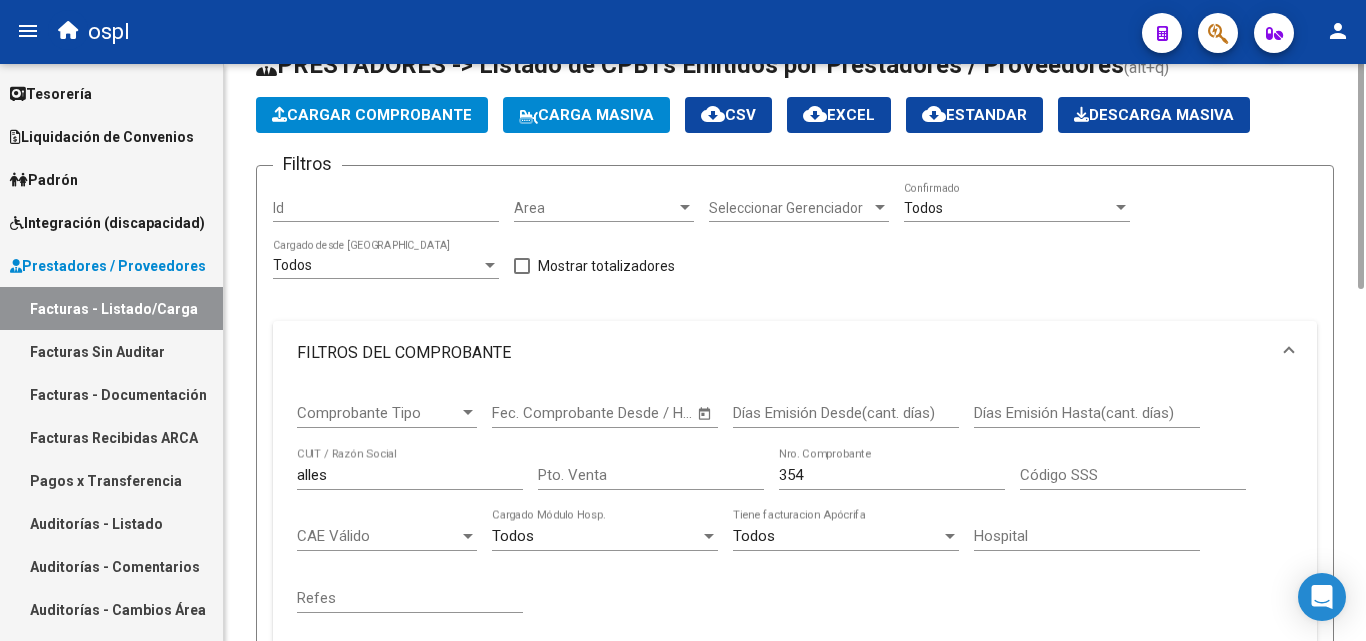scroll, scrollTop: 0, scrollLeft: 0, axis: both 